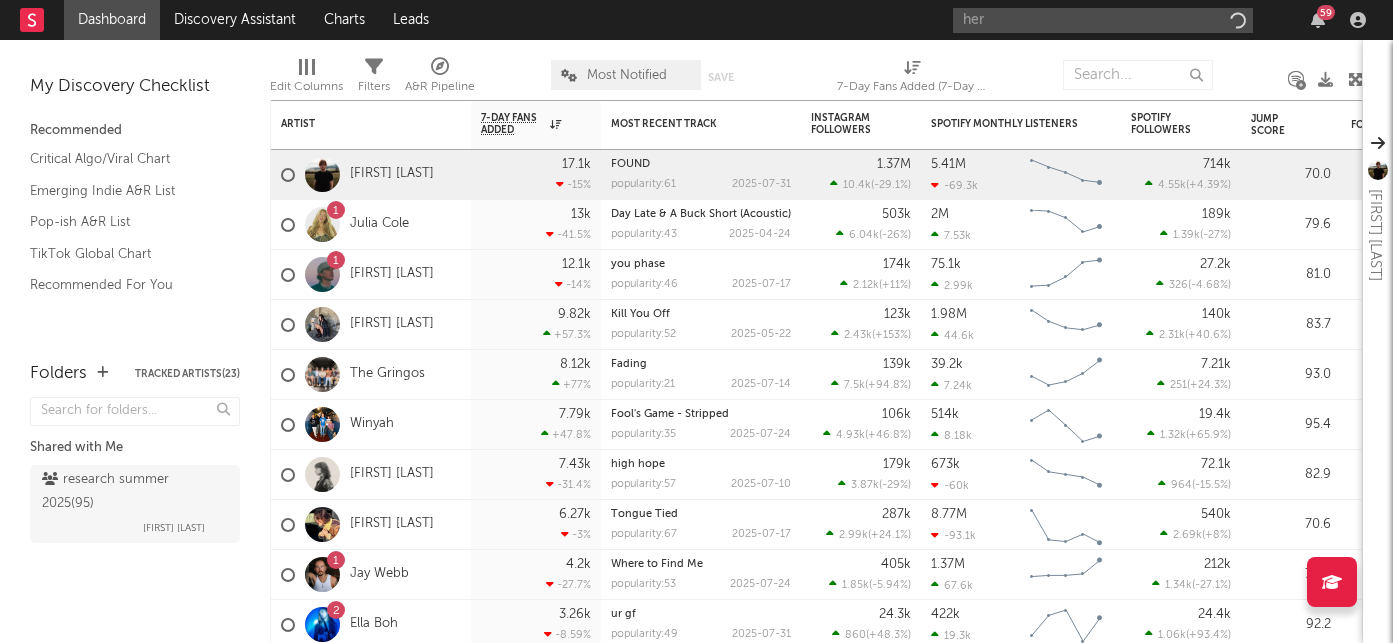 scroll, scrollTop: 0, scrollLeft: 0, axis: both 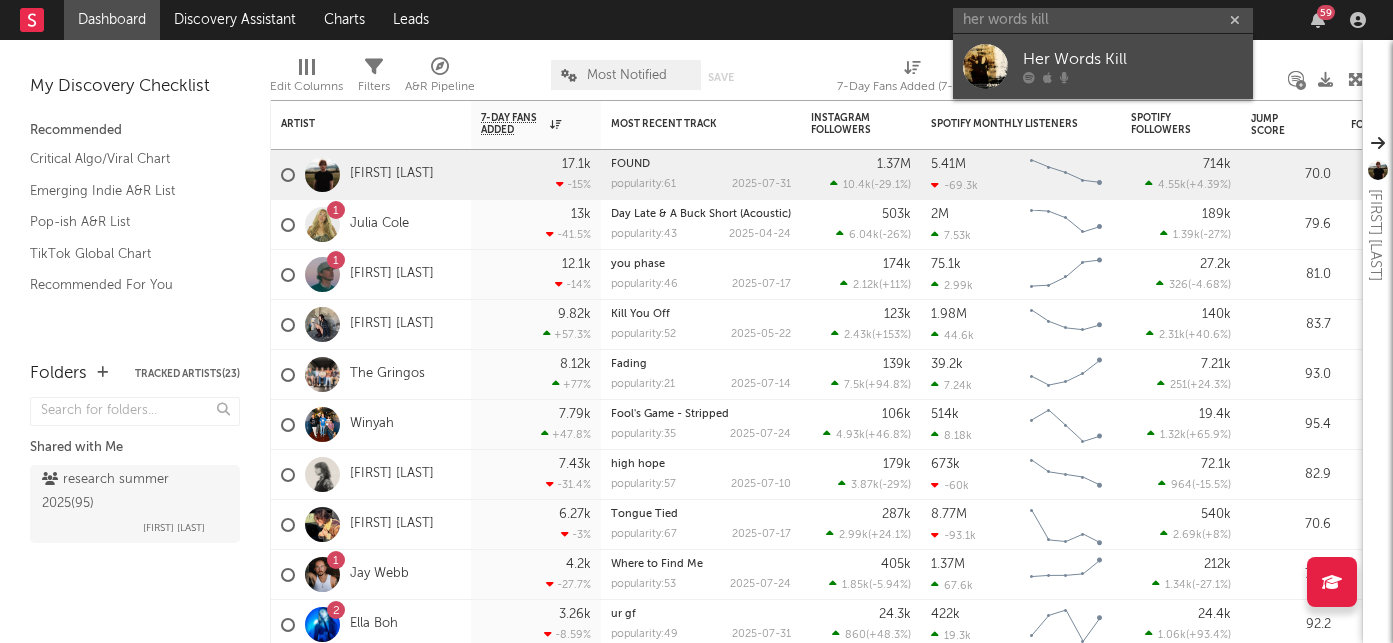 type on "her words kill" 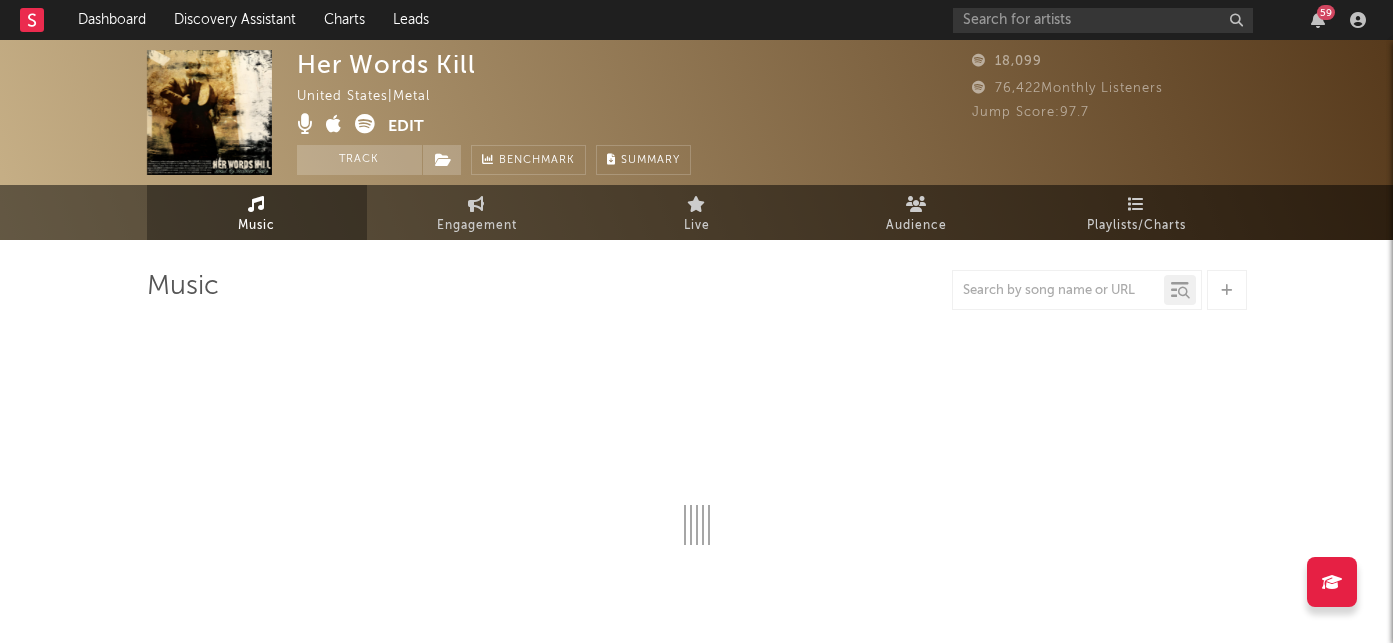 select on "1w" 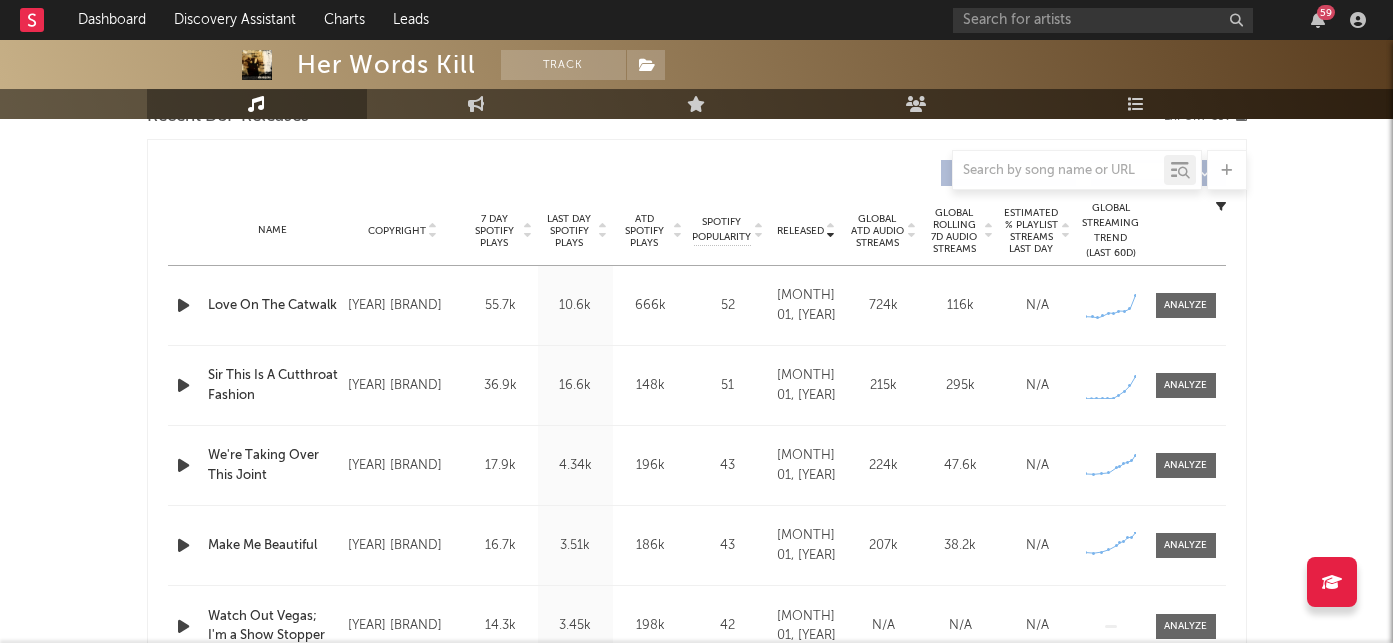 scroll, scrollTop: 632, scrollLeft: 0, axis: vertical 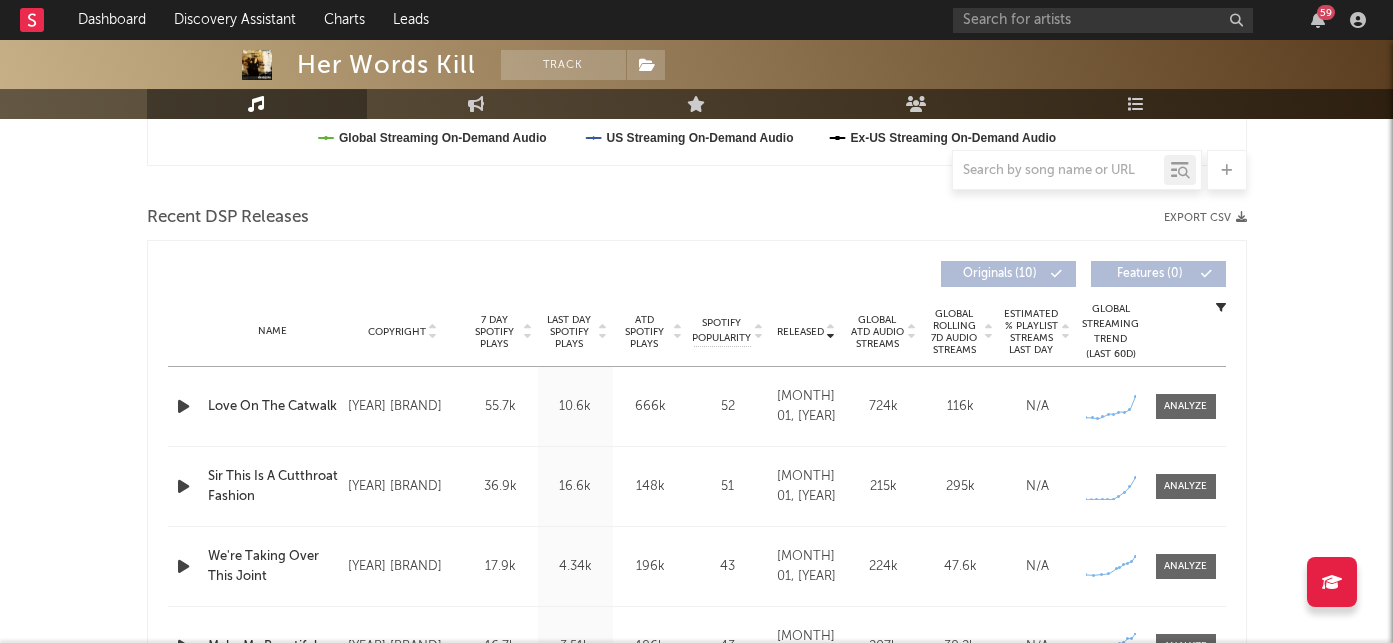click on "Released" at bounding box center [800, 332] 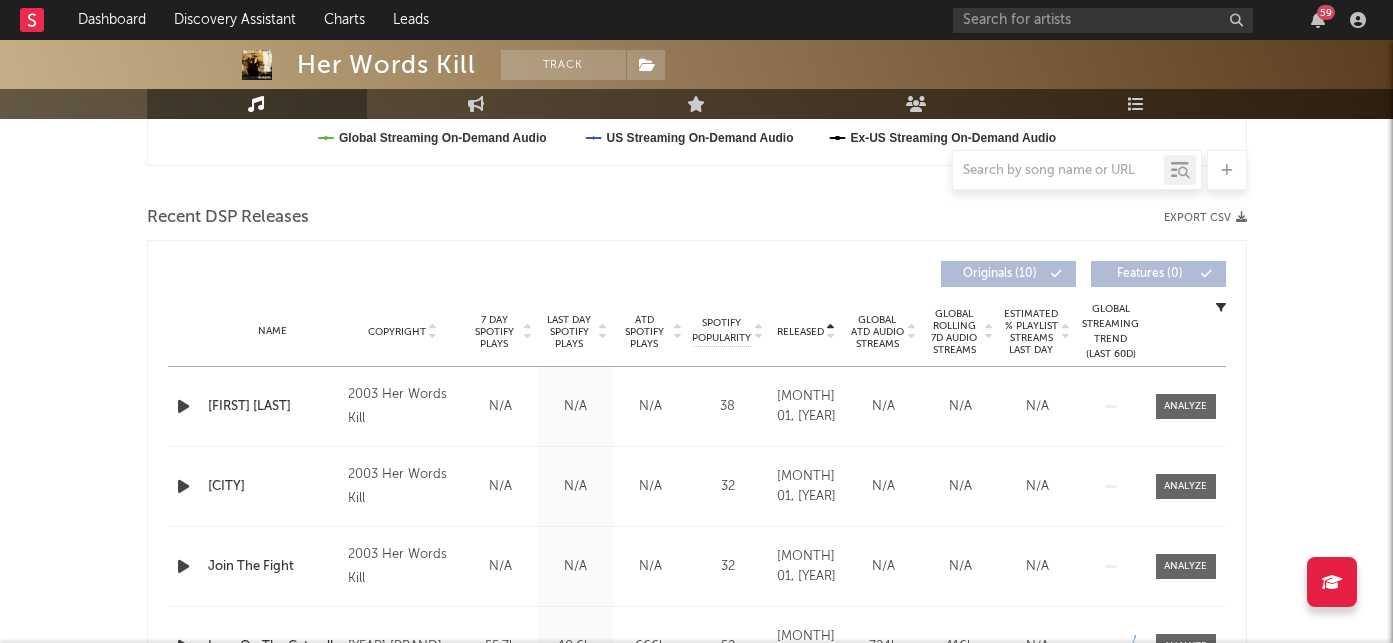 click on "Released" at bounding box center (800, 332) 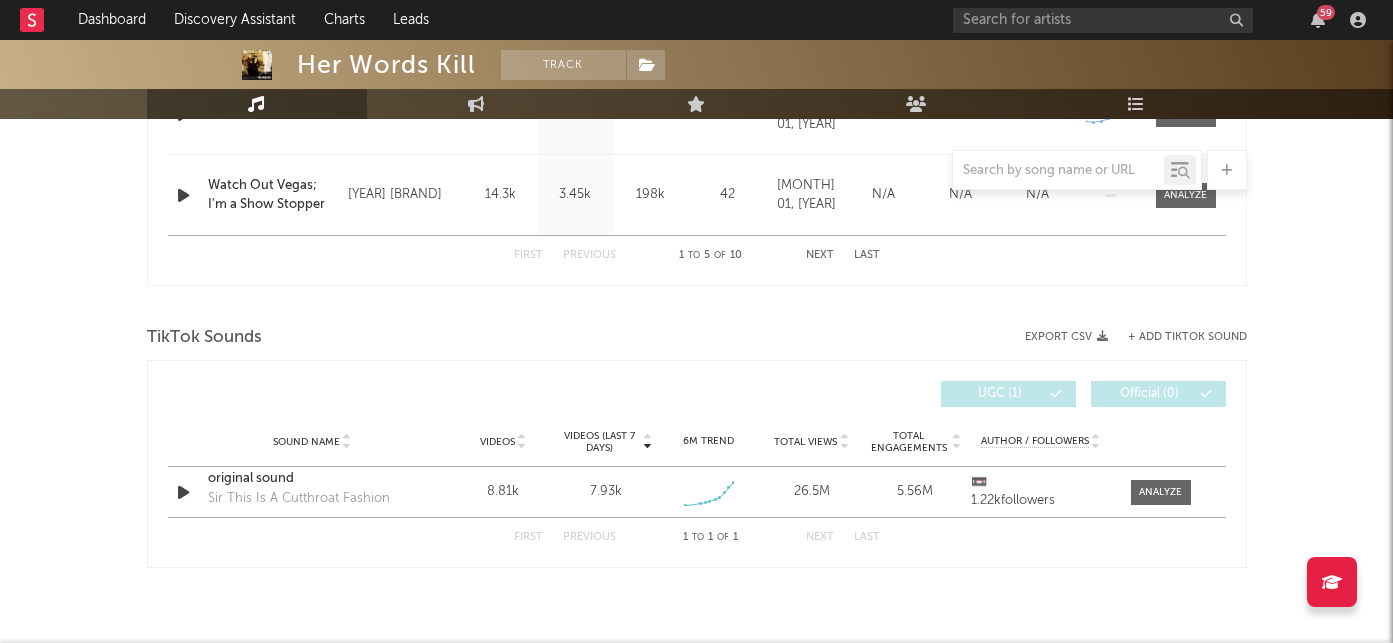 scroll, scrollTop: 1184, scrollLeft: 0, axis: vertical 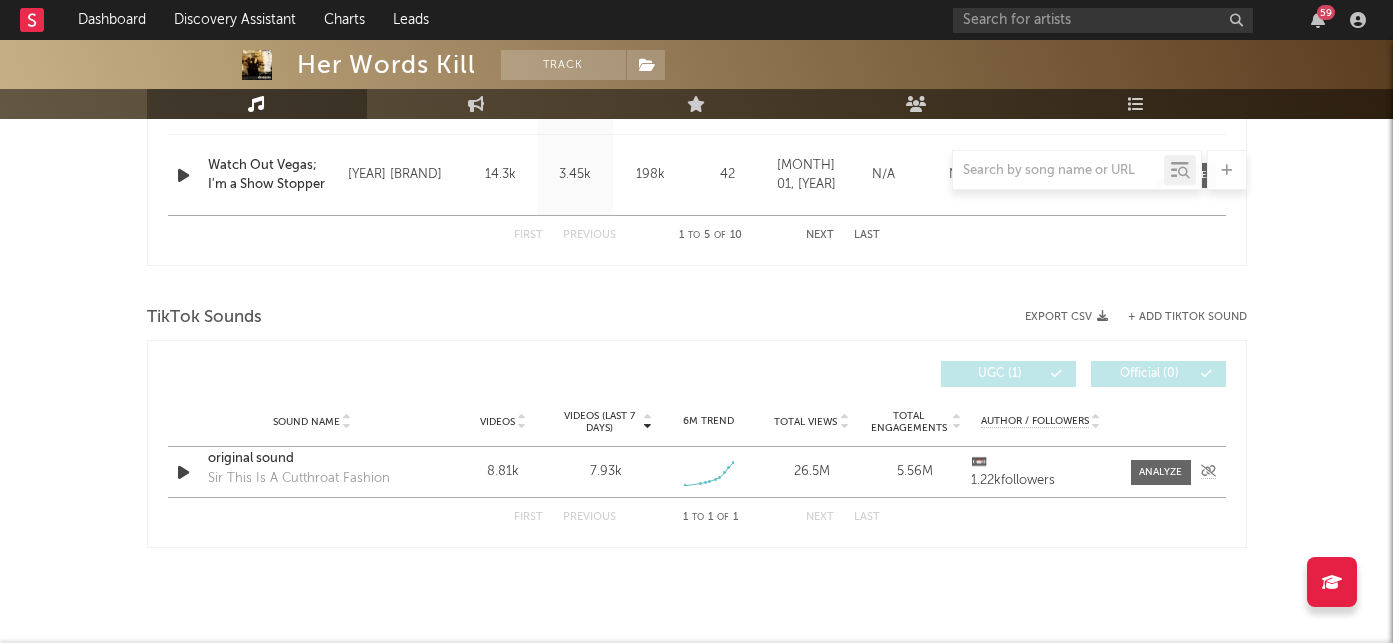click at bounding box center (183, 472) 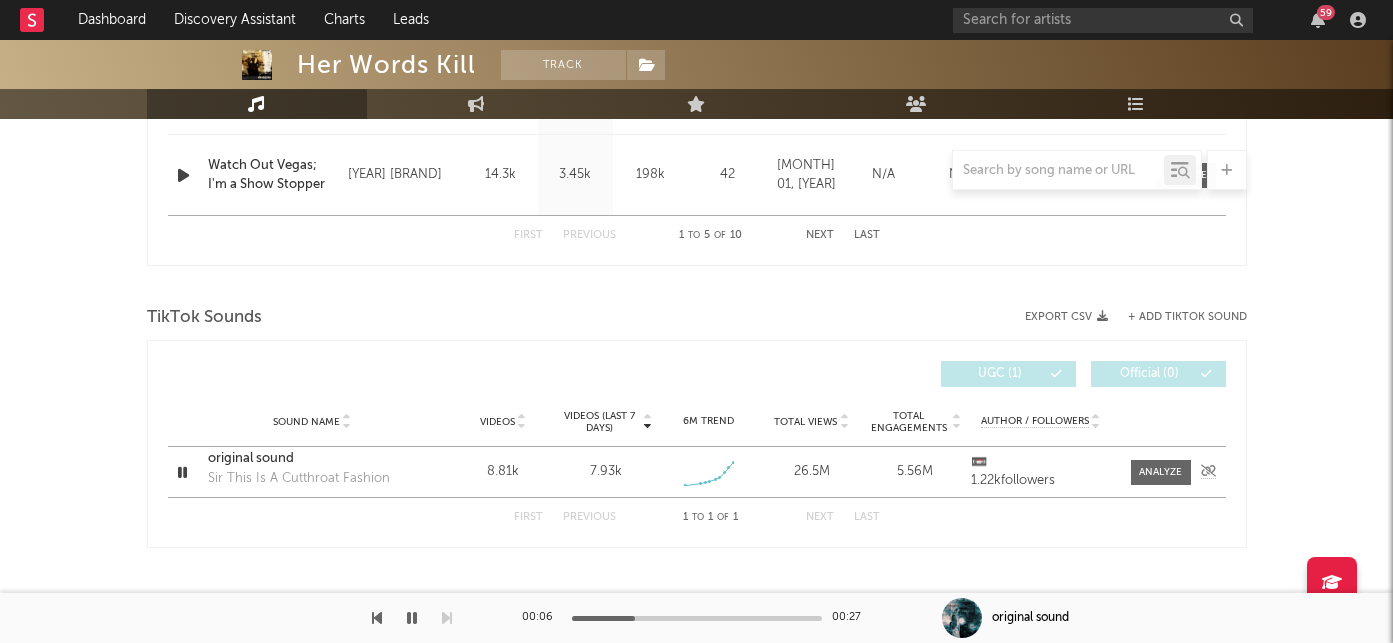 click at bounding box center [182, 472] 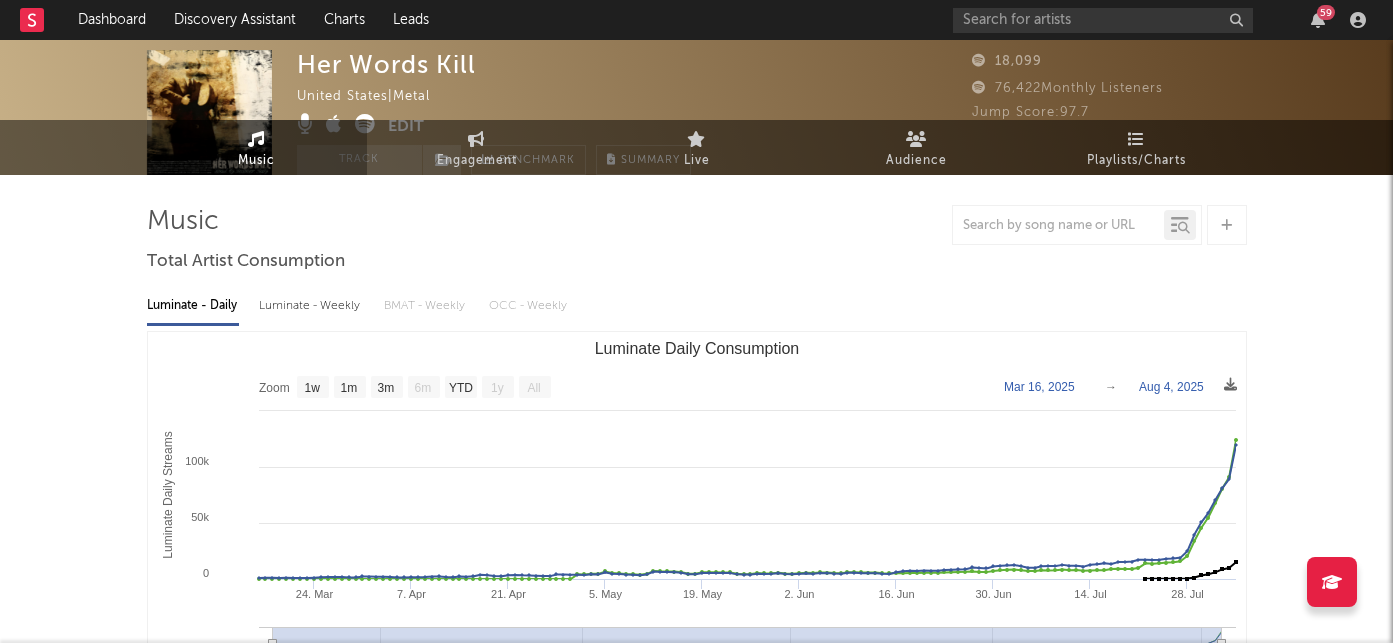 scroll, scrollTop: 0, scrollLeft: 0, axis: both 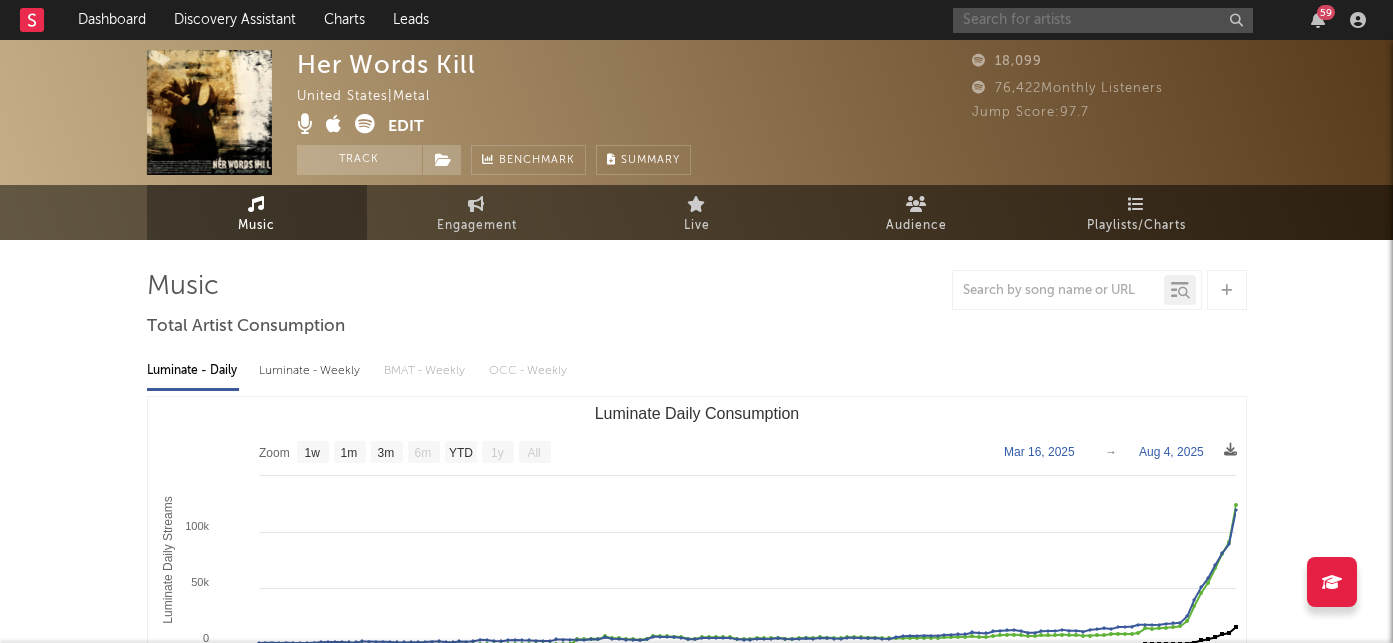 click at bounding box center [1103, 20] 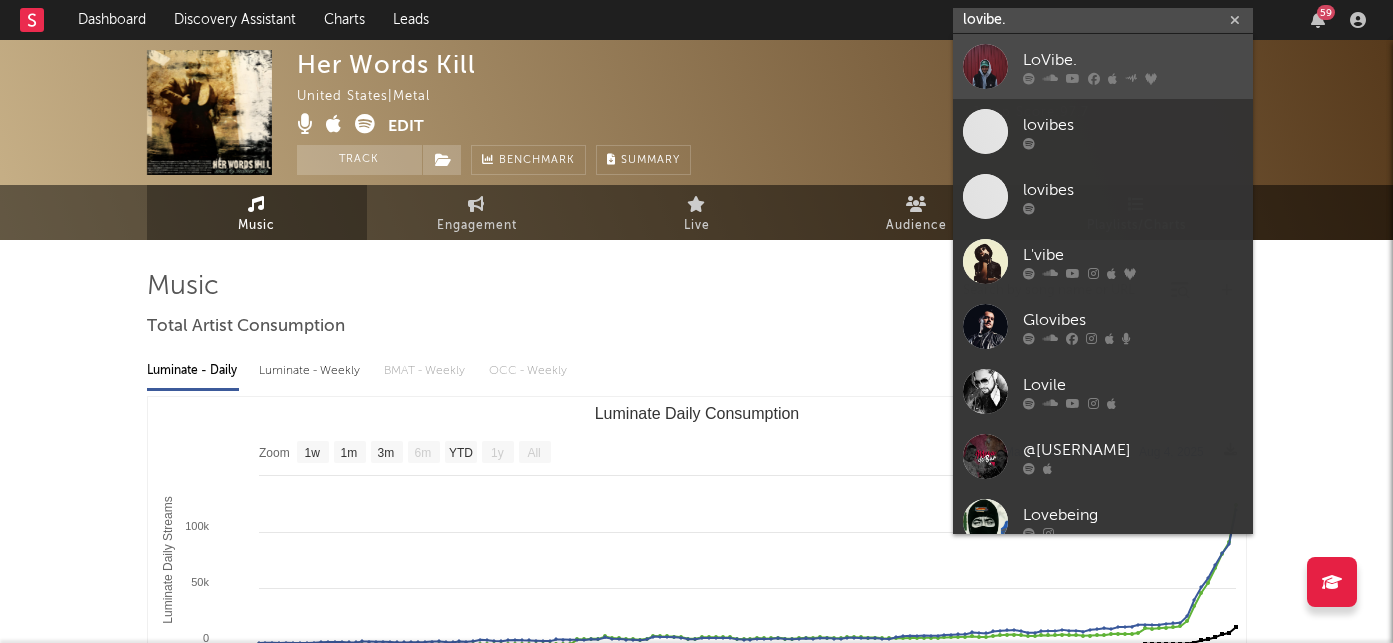 type on "lovibe." 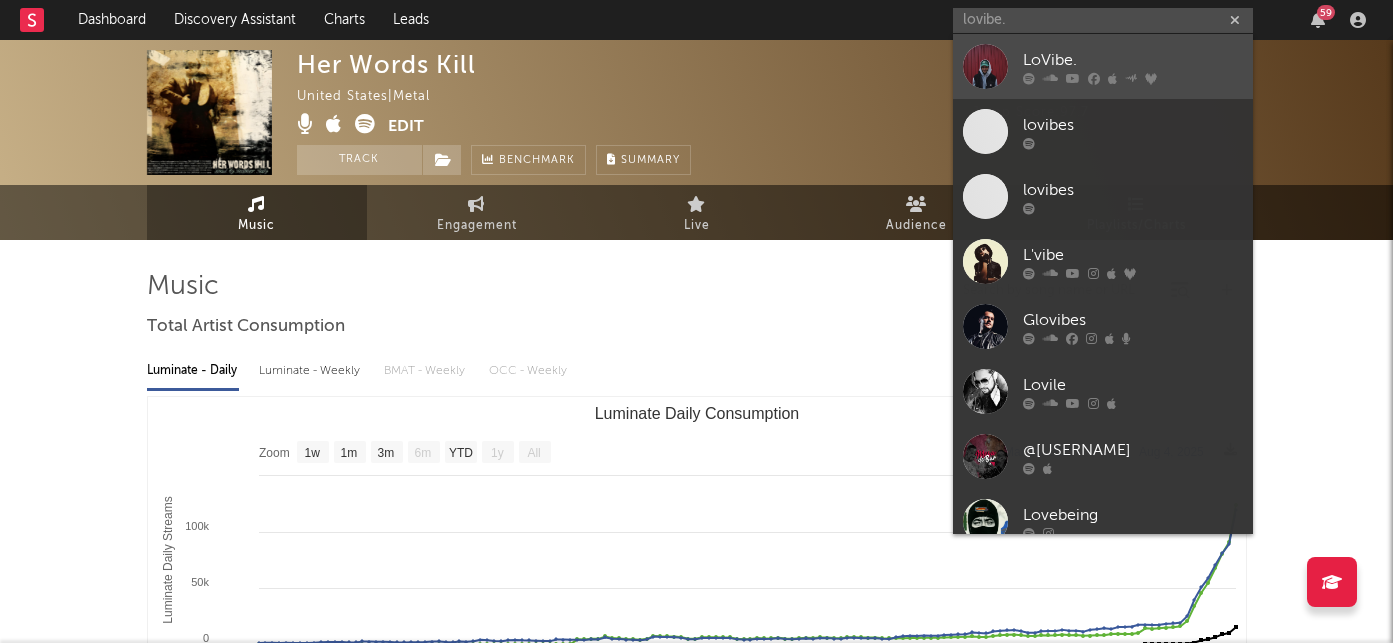 click on "LoVibe." at bounding box center (1133, 60) 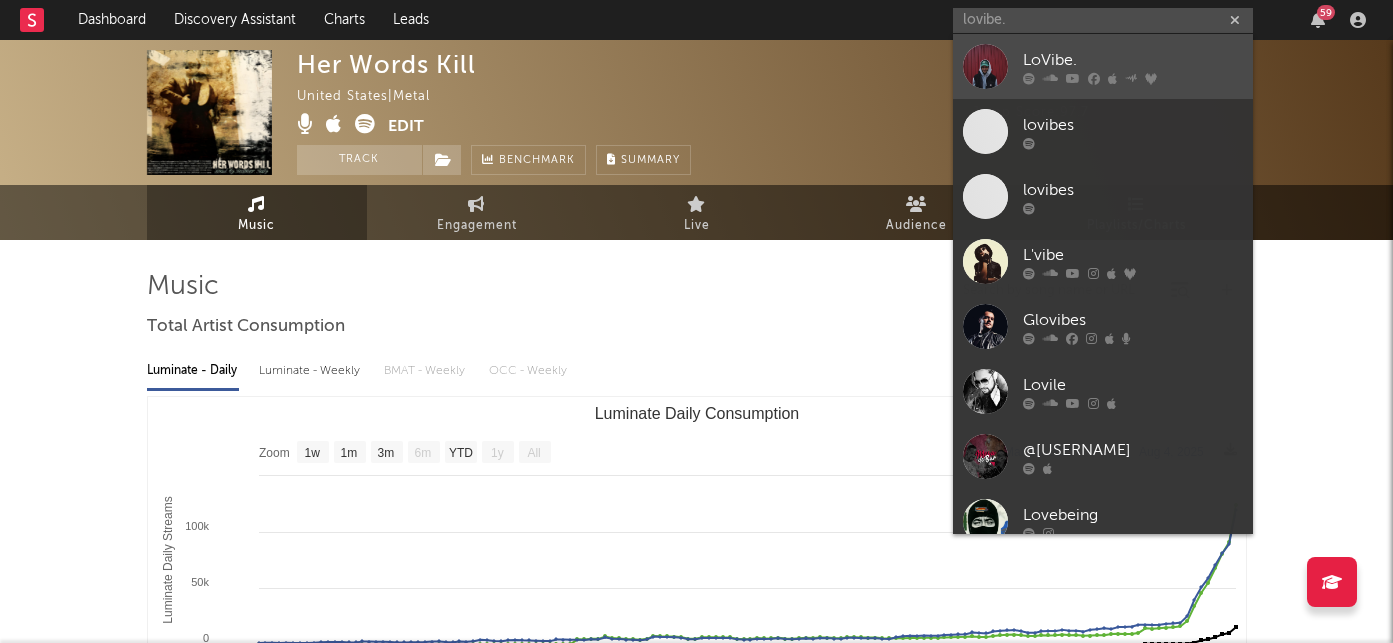 type 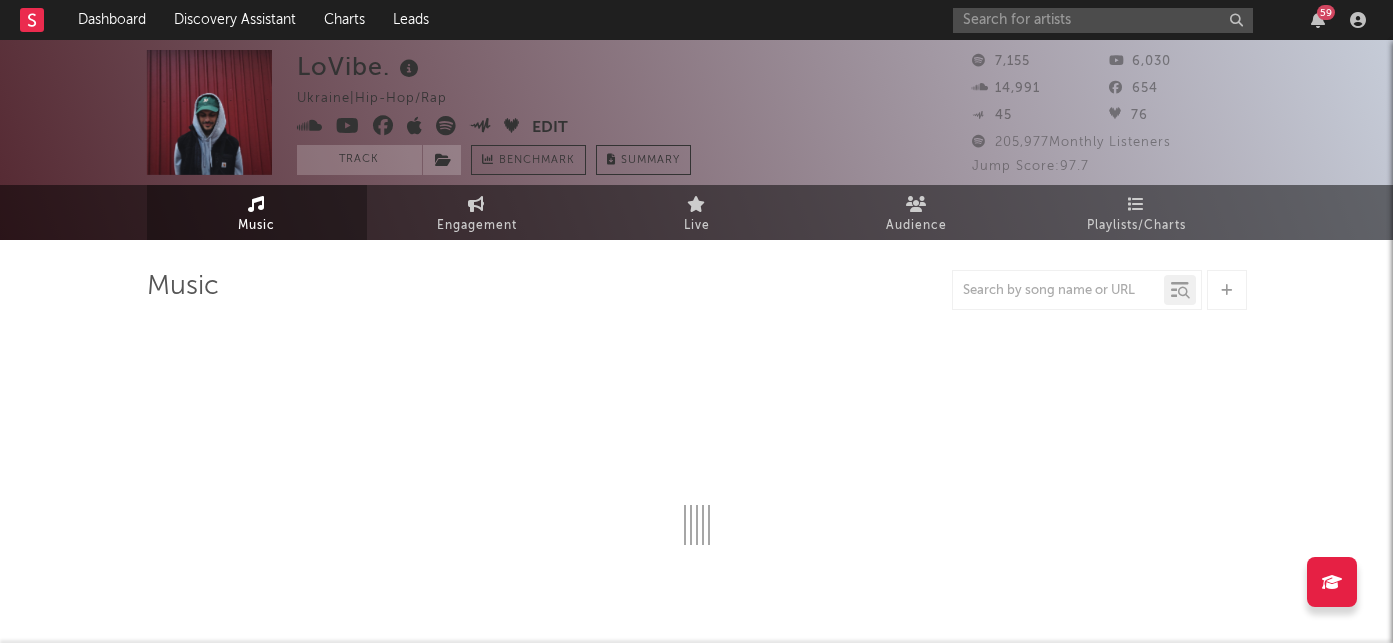 select on "6m" 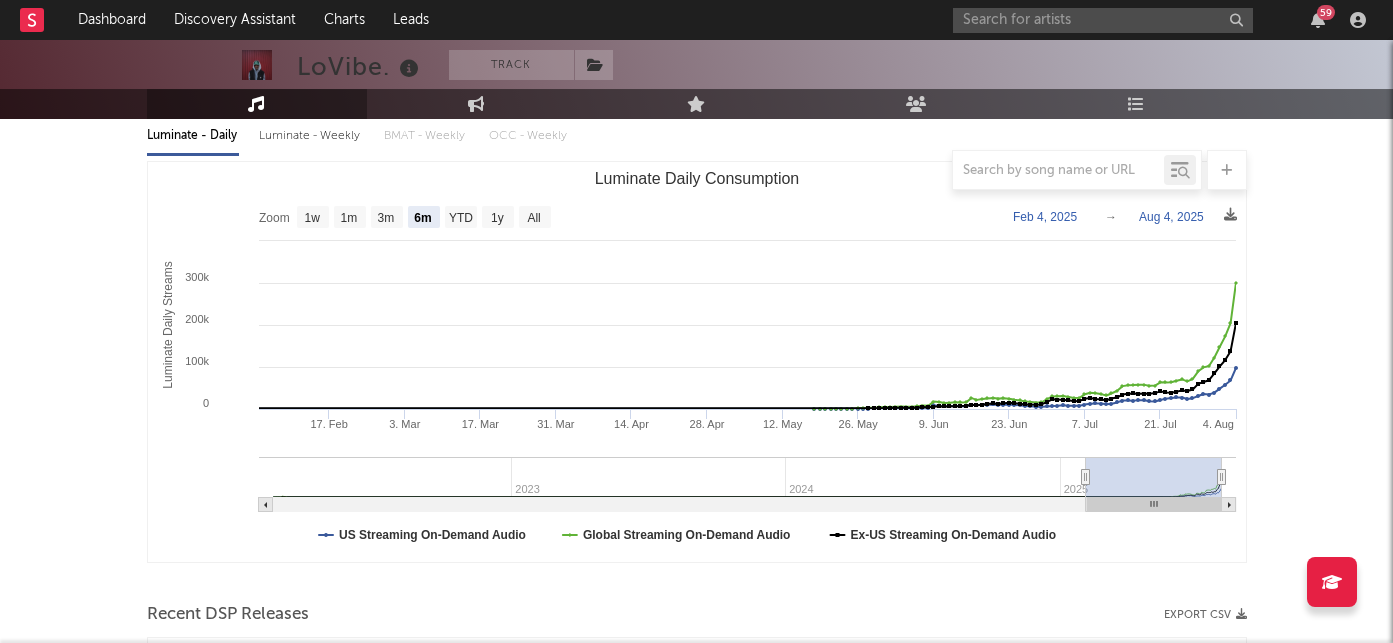 scroll, scrollTop: 0, scrollLeft: 0, axis: both 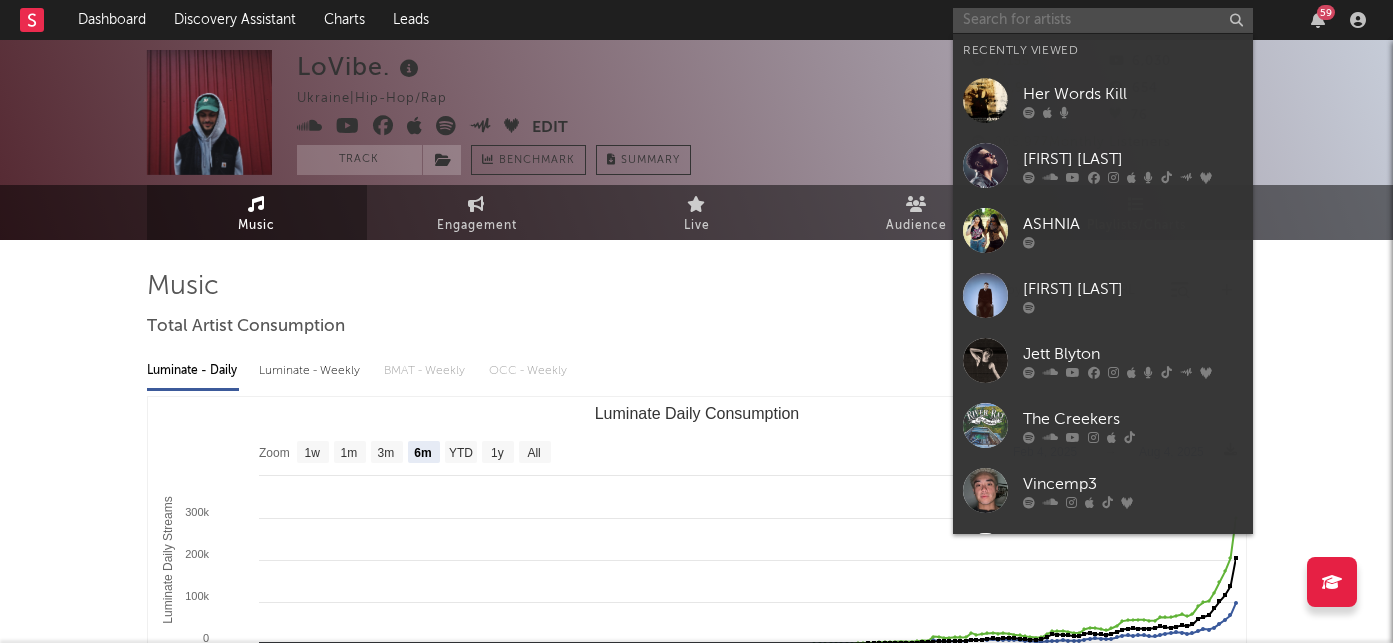 click at bounding box center (1103, 20) 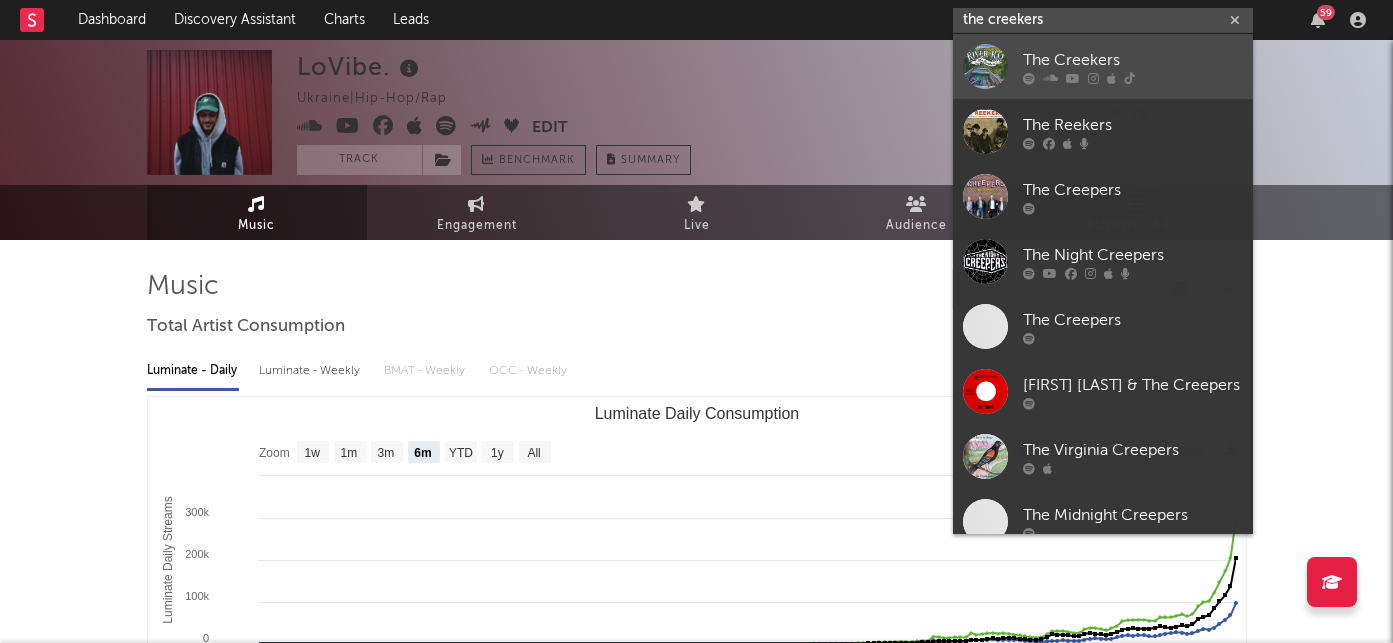 type on "the creekers" 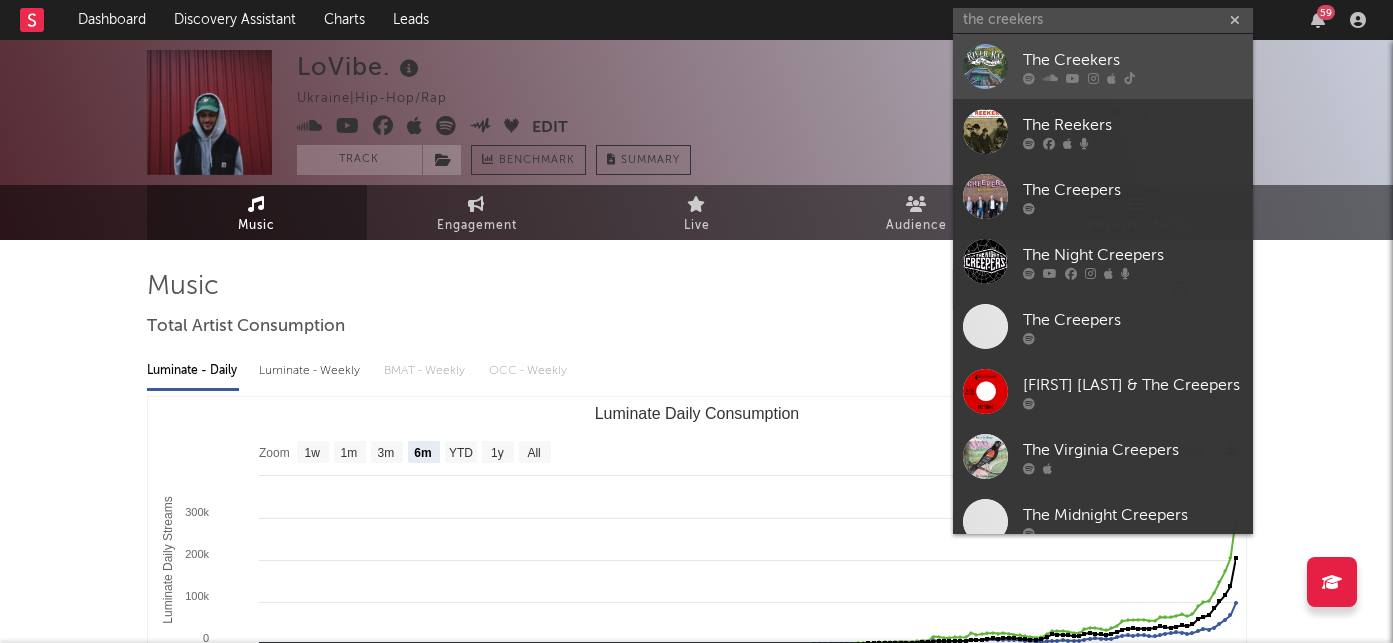 click on "The Creekers" at bounding box center (1133, 60) 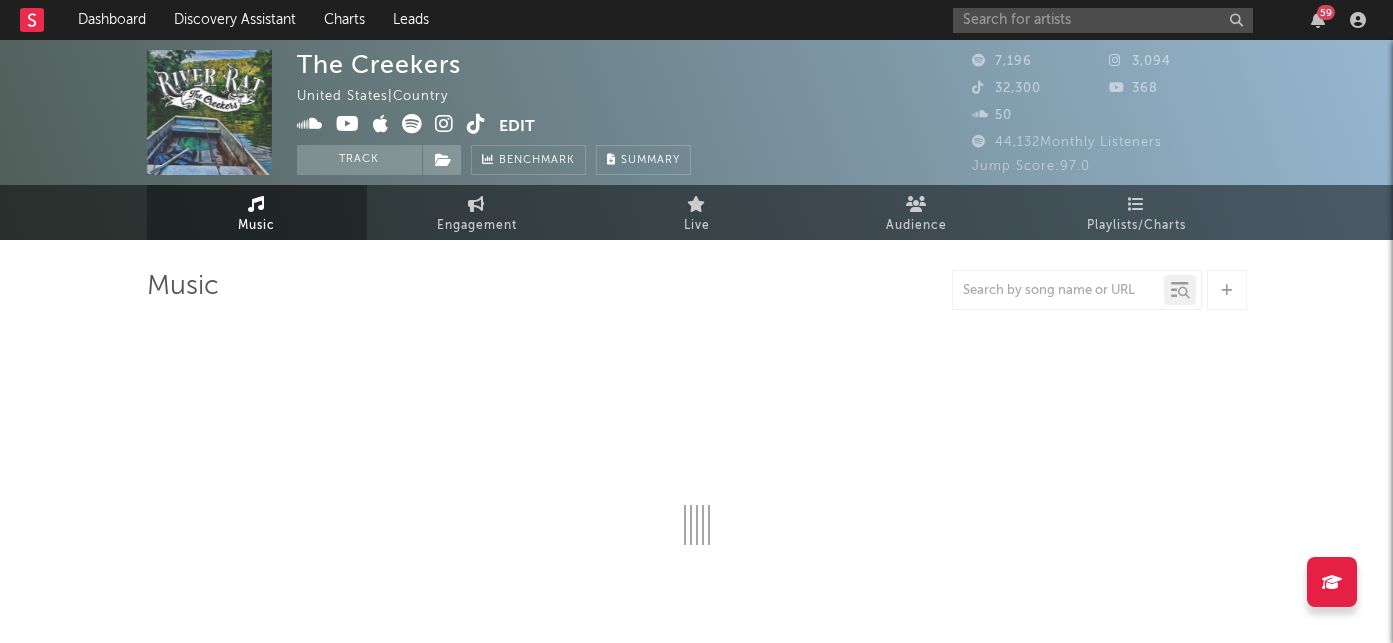 select on "6m" 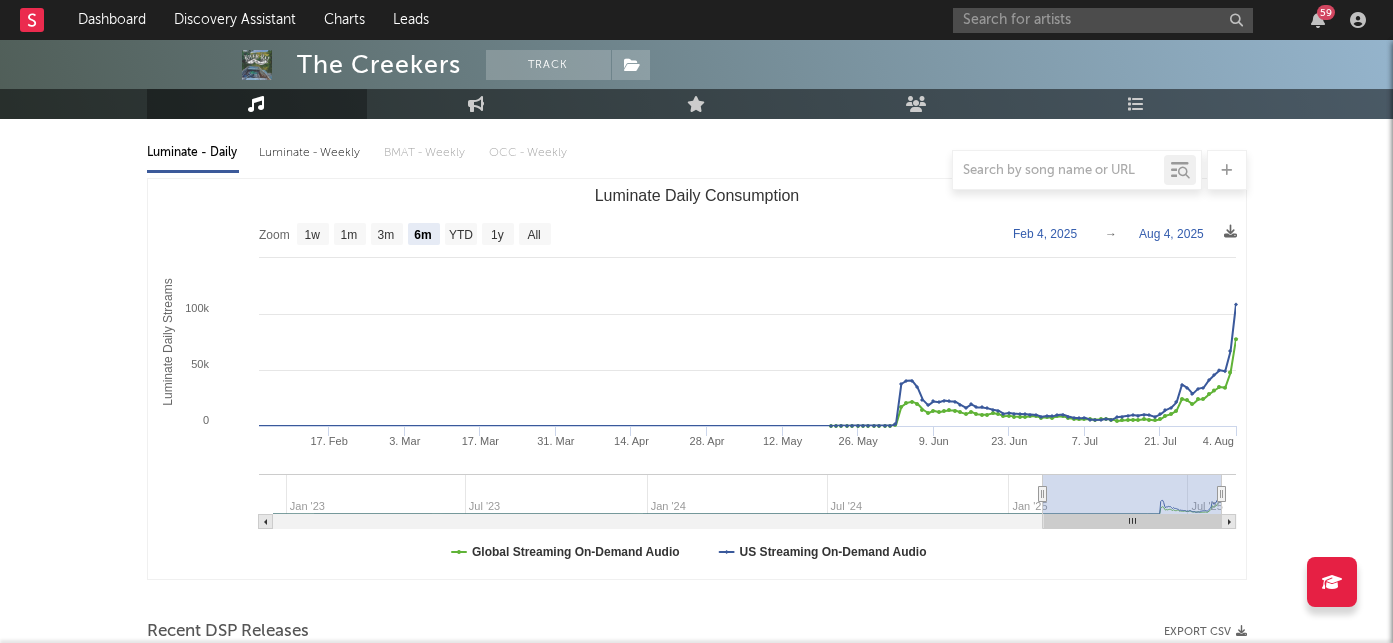 scroll, scrollTop: 198, scrollLeft: 0, axis: vertical 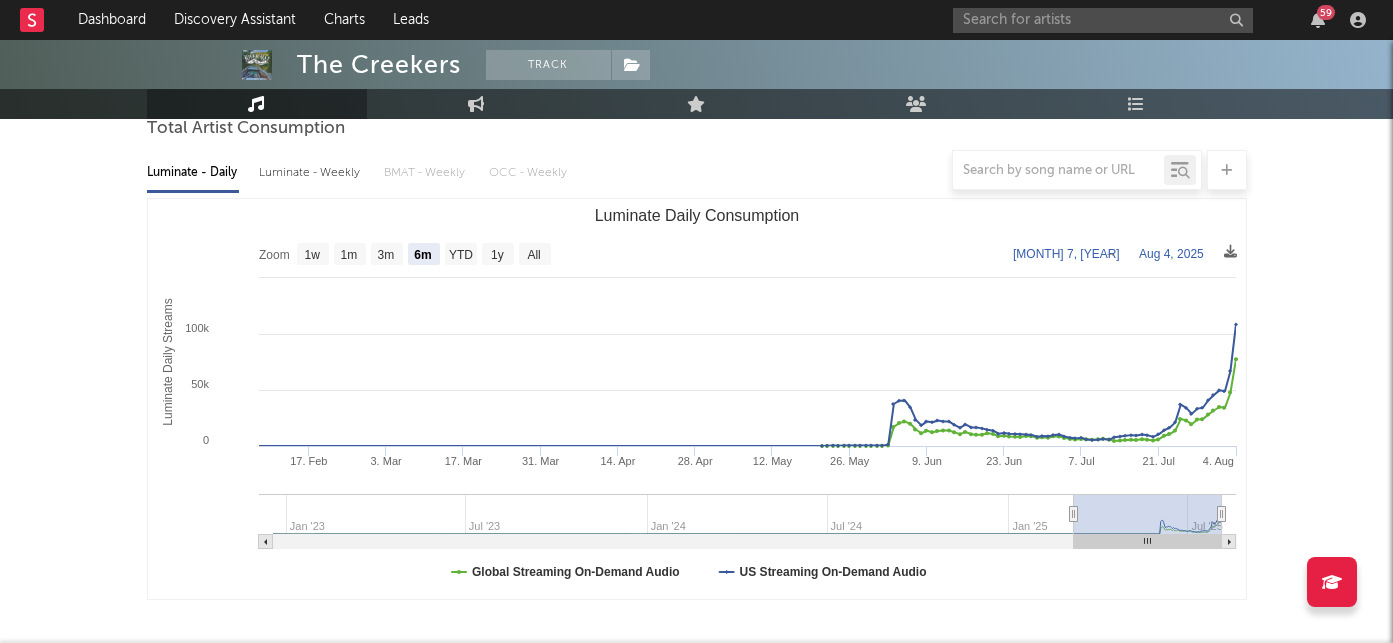 type on "2025-04-02" 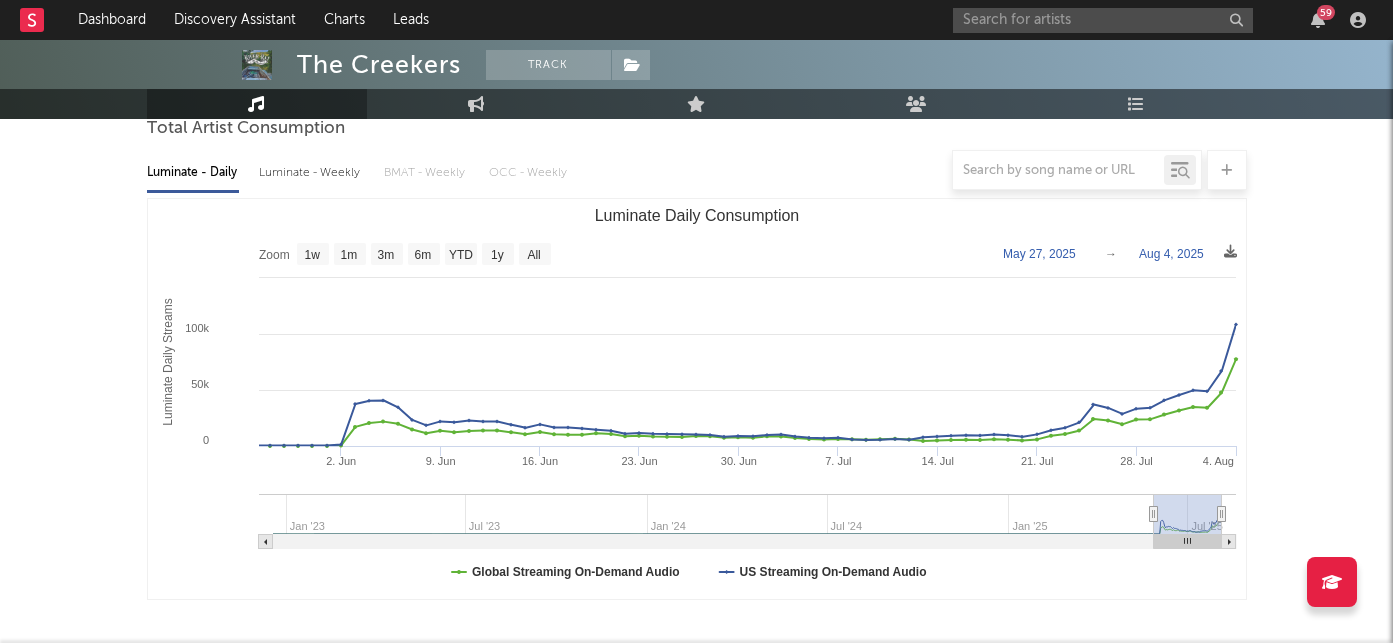 type on "2025-06-23" 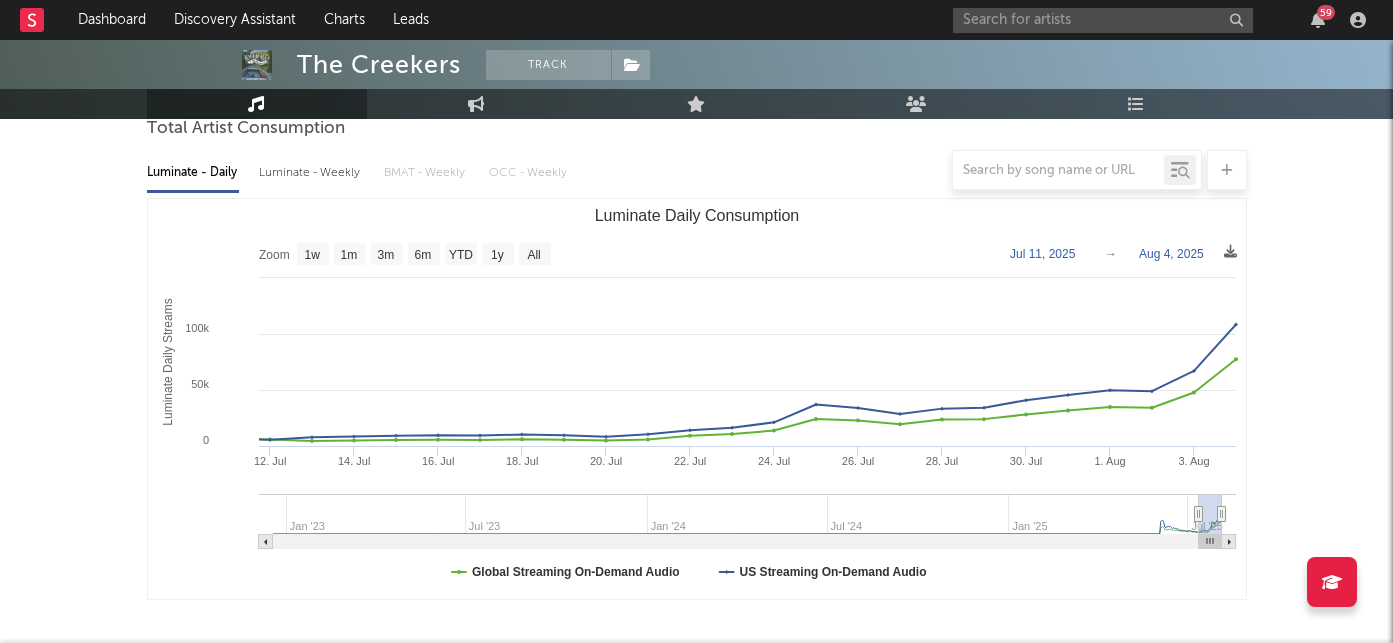 drag, startPoint x: 1043, startPoint y: 517, endPoint x: 1197, endPoint y: 527, distance: 154.32434 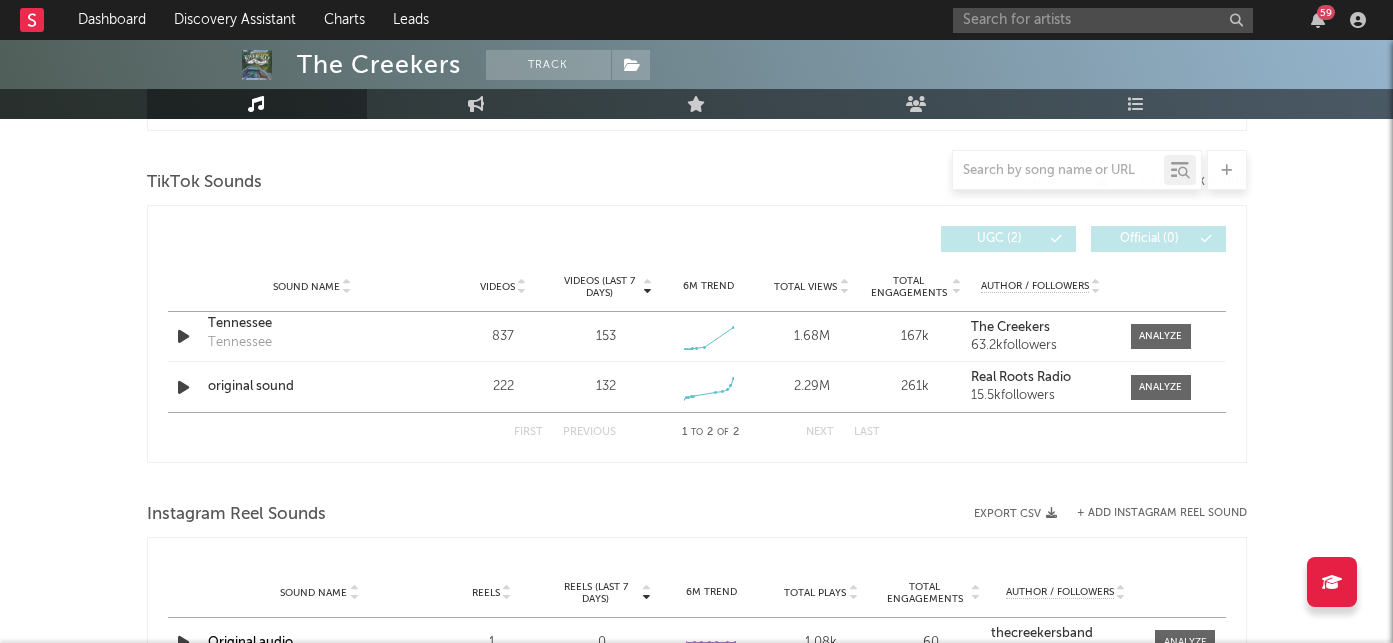 scroll, scrollTop: 1203, scrollLeft: 0, axis: vertical 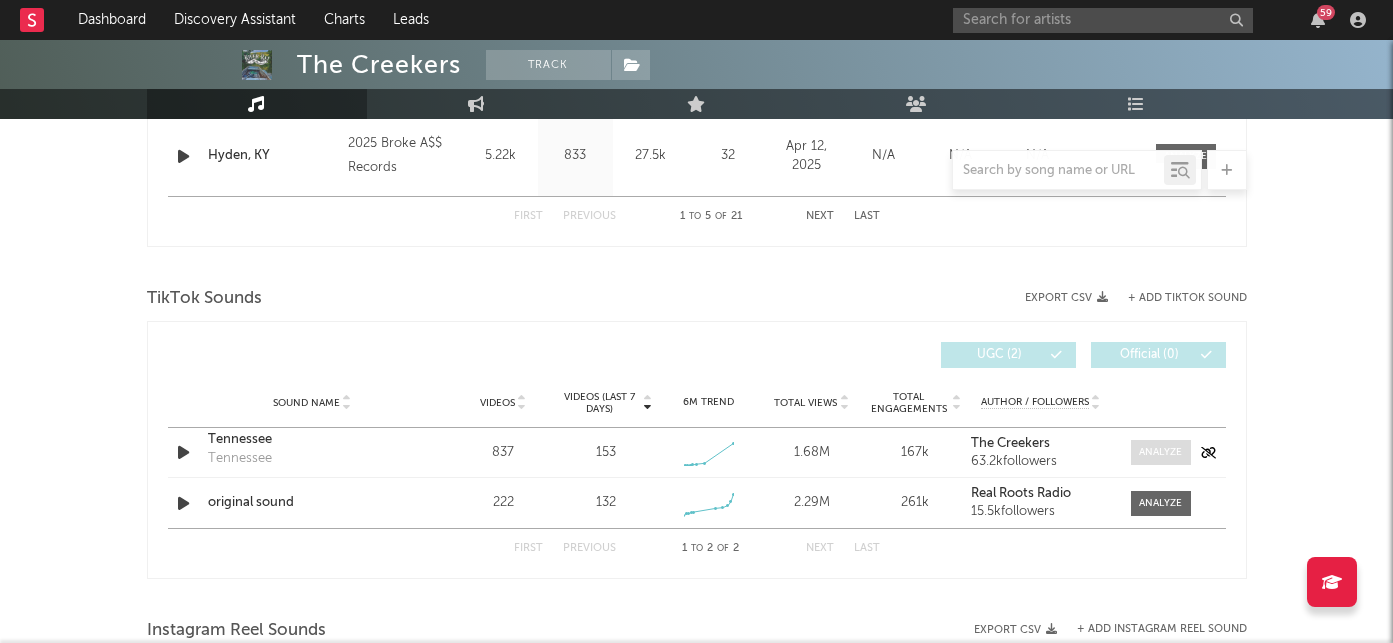 click at bounding box center (1160, 452) 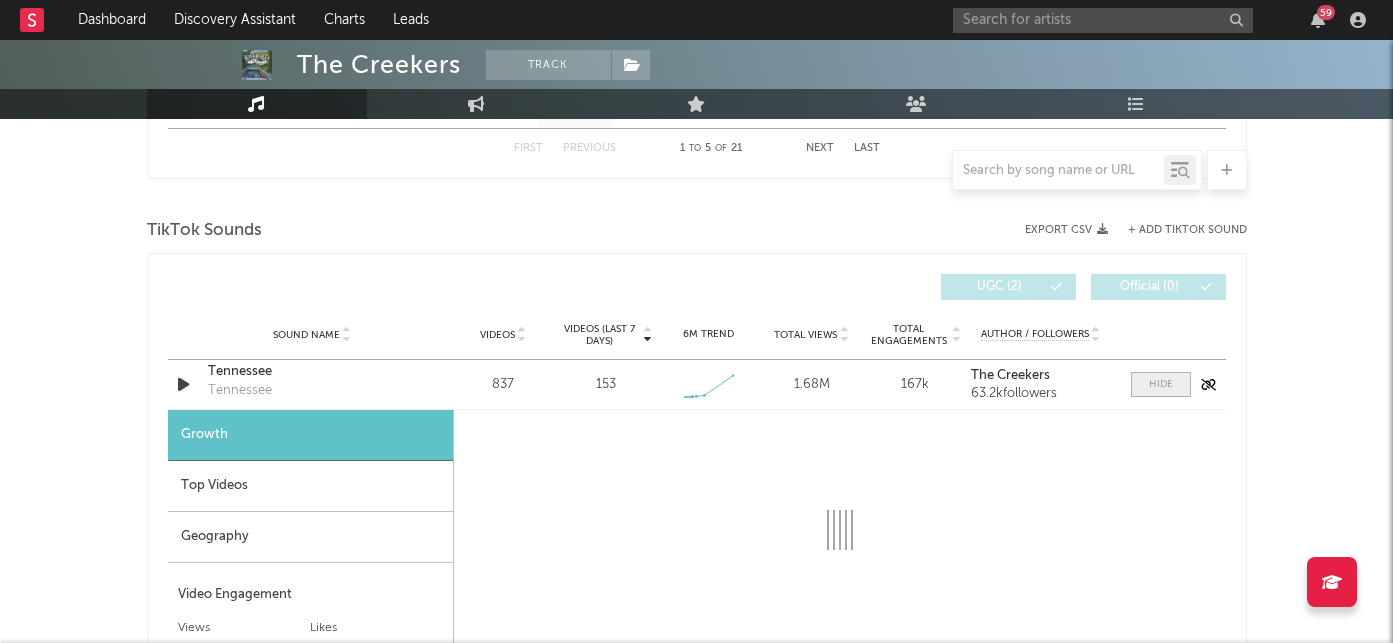 select on "1w" 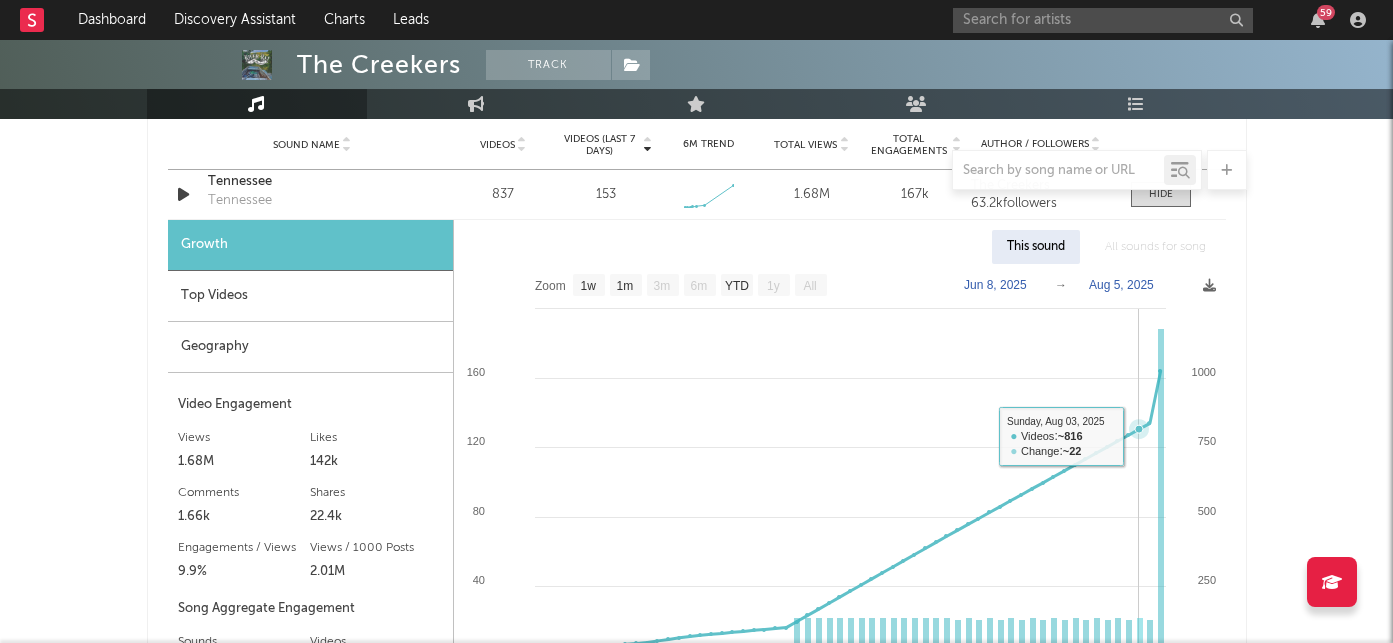 scroll, scrollTop: 1355, scrollLeft: 0, axis: vertical 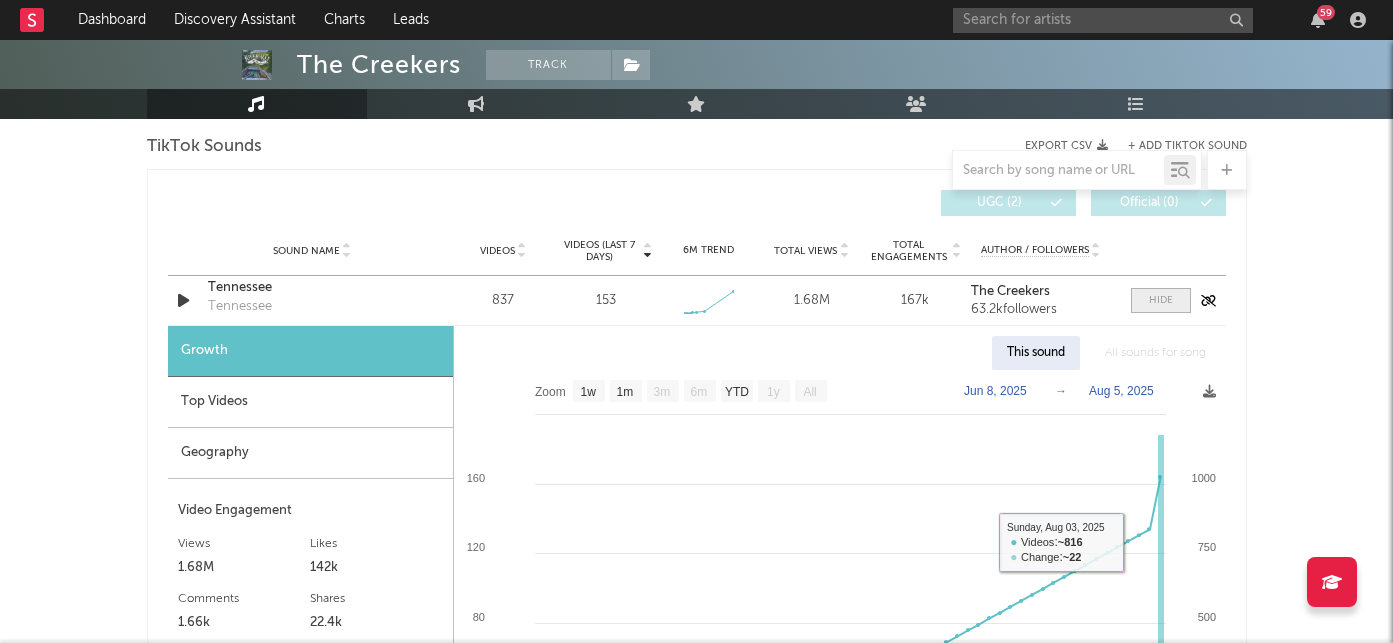 click at bounding box center (1161, 300) 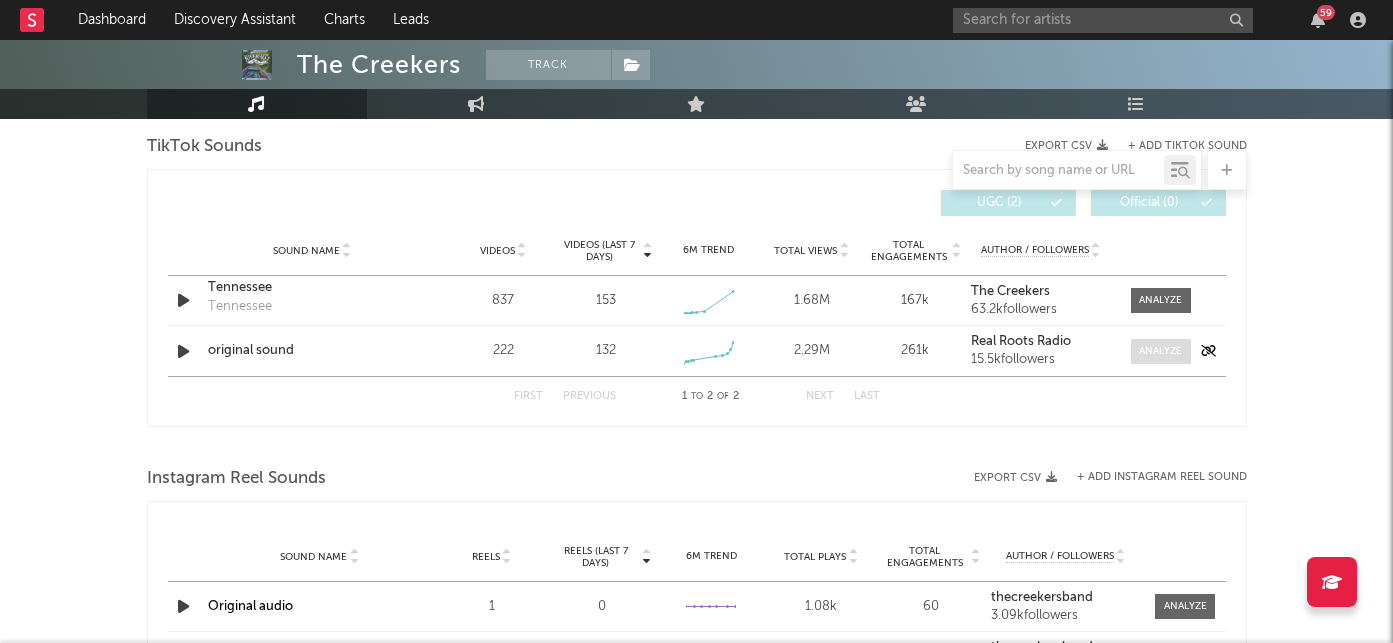 click at bounding box center [1160, 351] 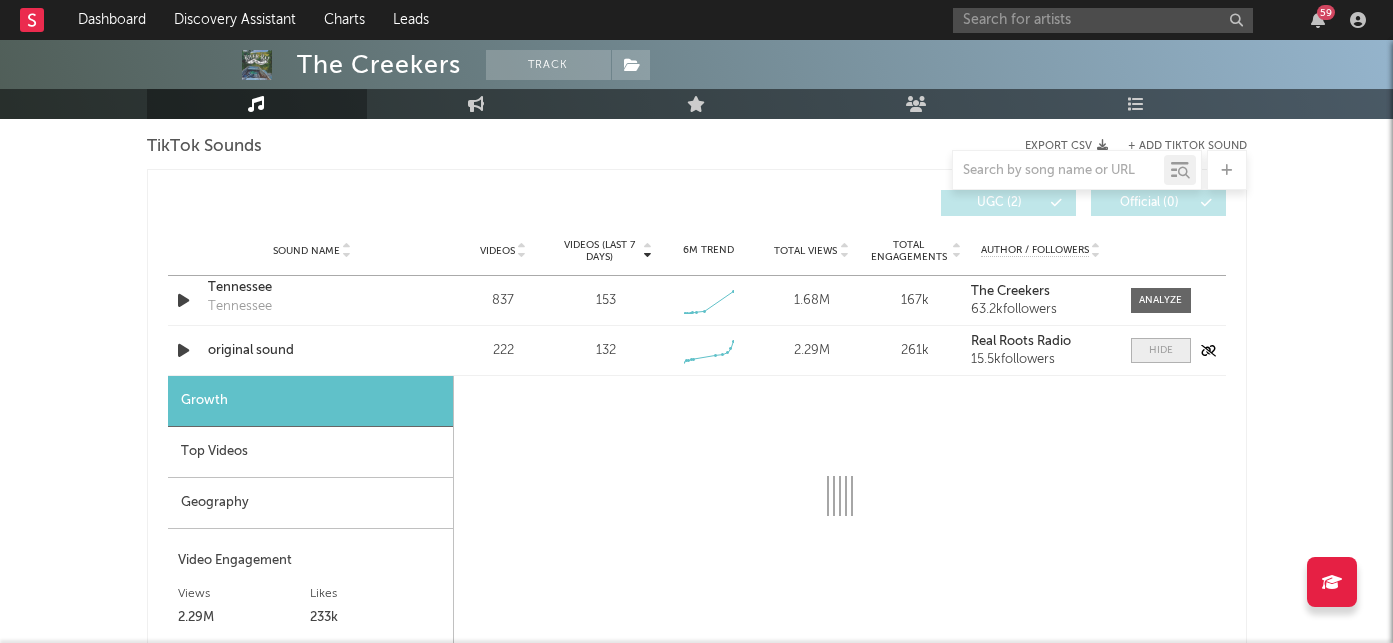 select on "1w" 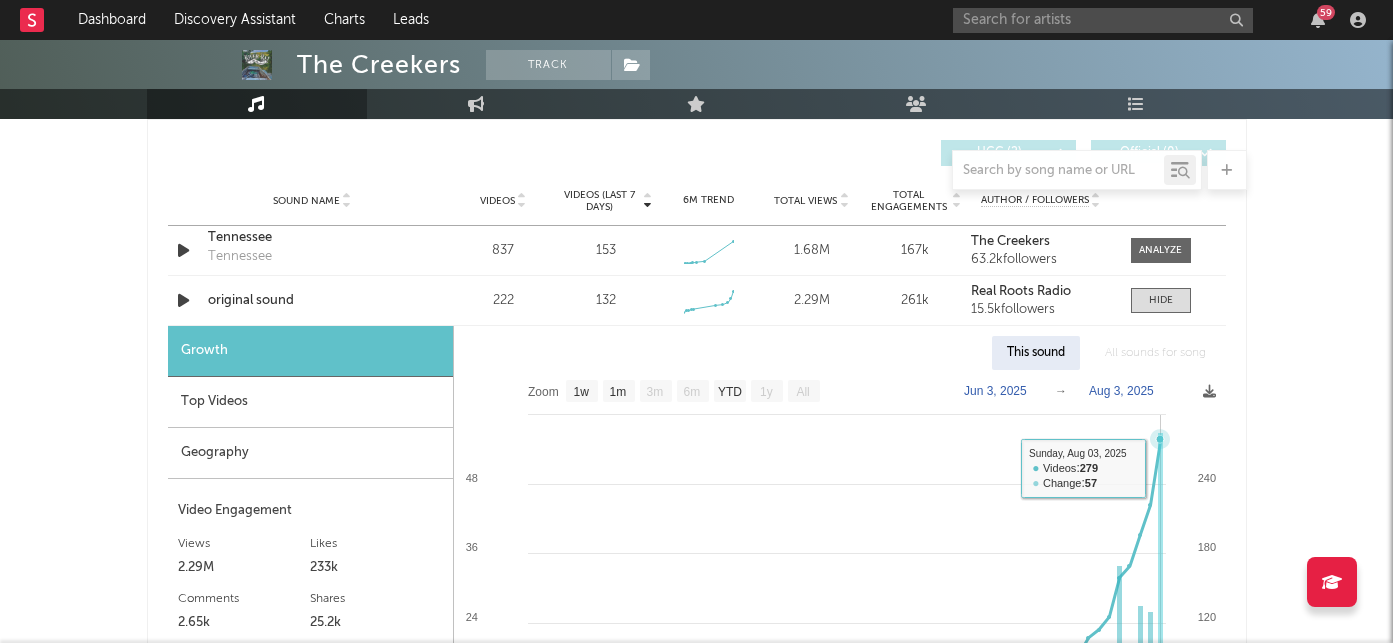 scroll, scrollTop: 1392, scrollLeft: 0, axis: vertical 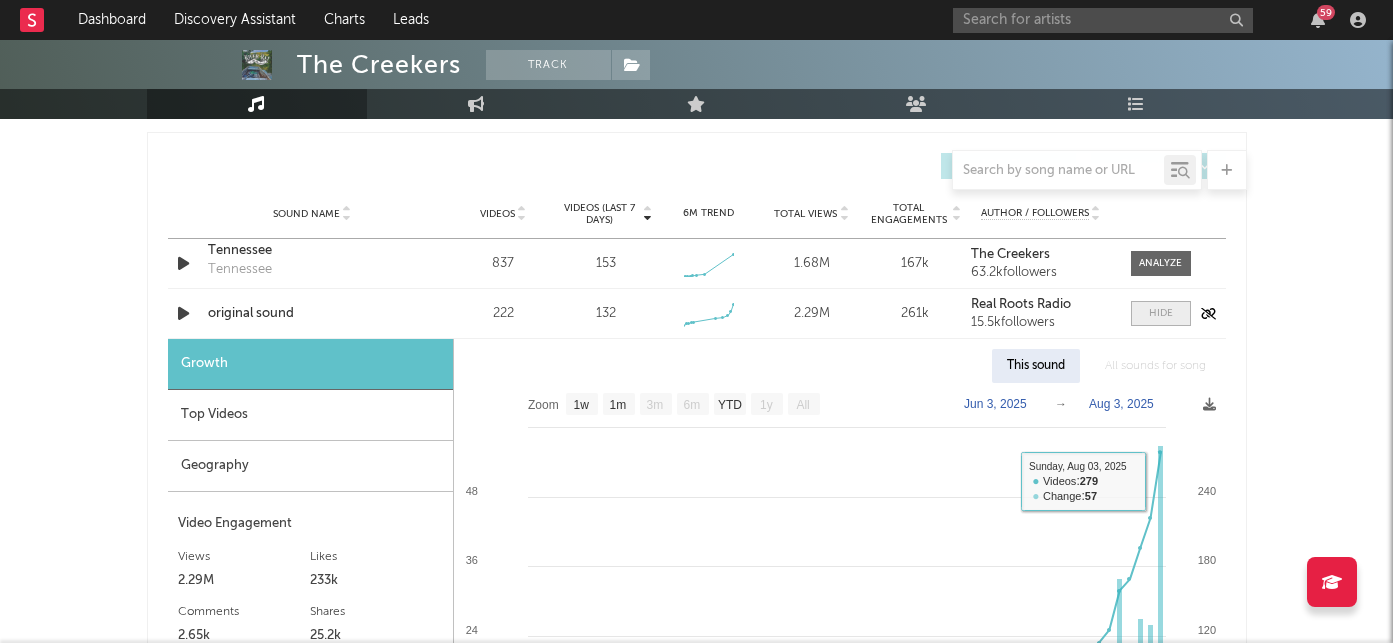 click at bounding box center (1161, 313) 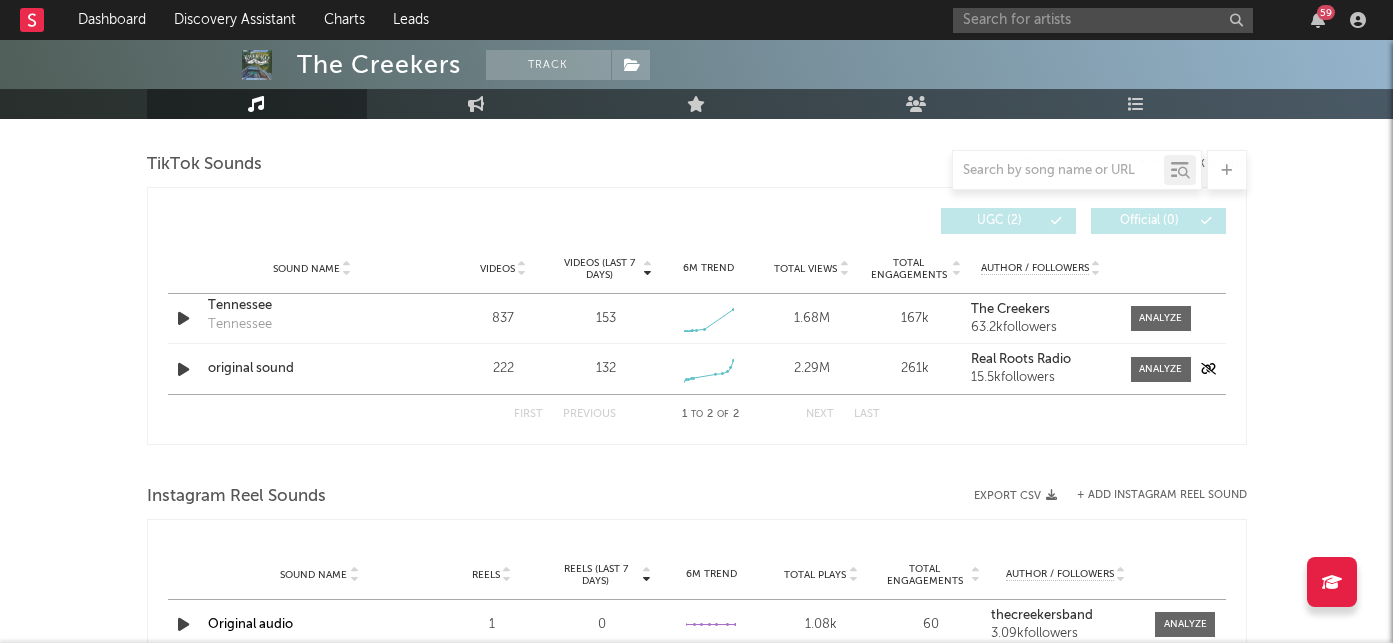scroll, scrollTop: 1268, scrollLeft: 0, axis: vertical 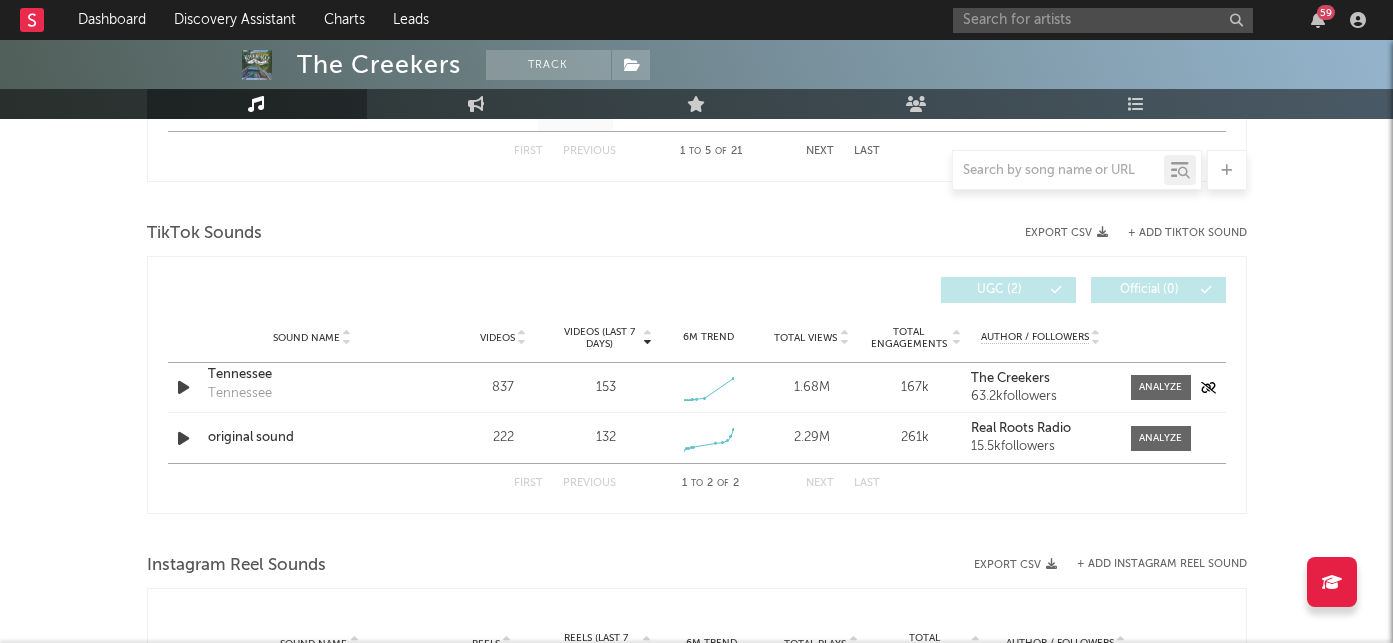 click on "Tennessee" at bounding box center [312, 375] 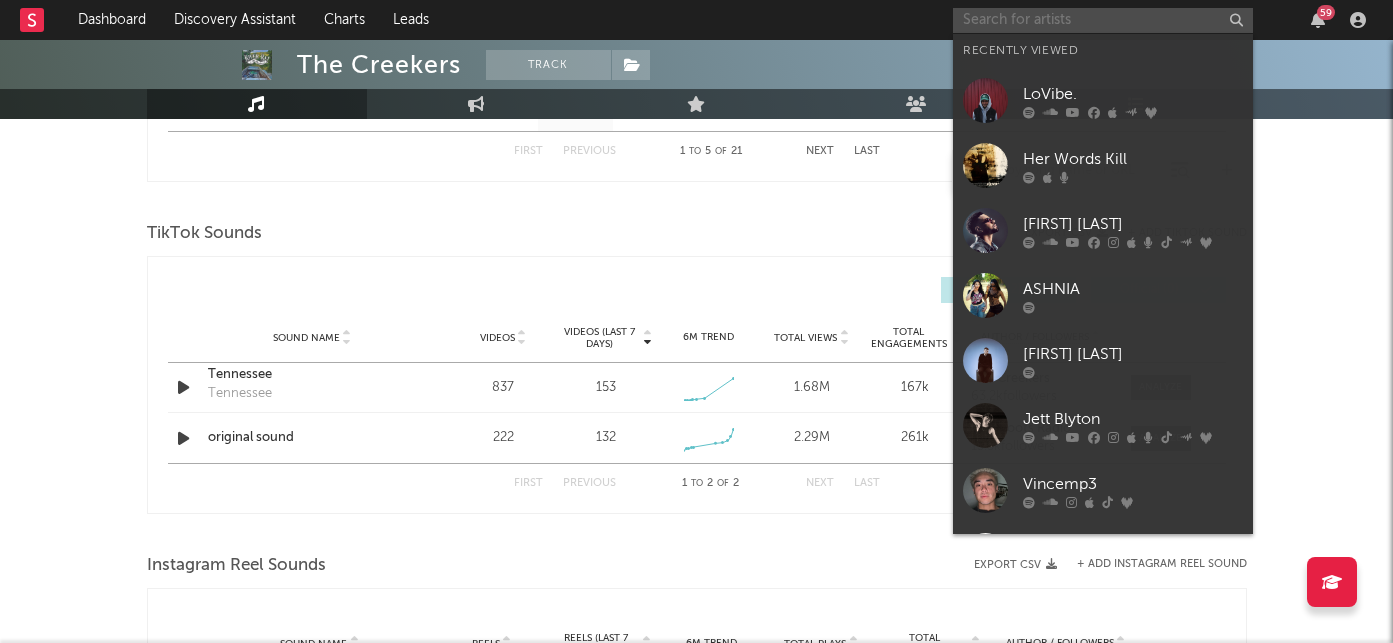 click at bounding box center [1103, 20] 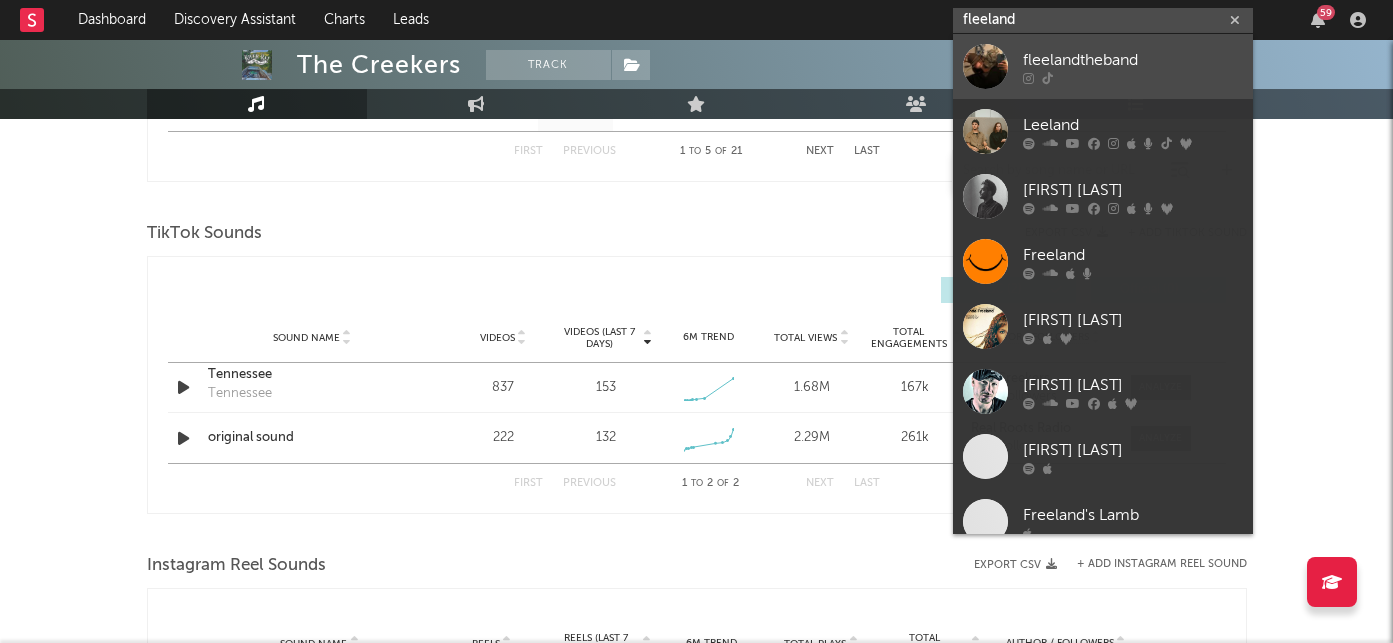 type on "fleeland" 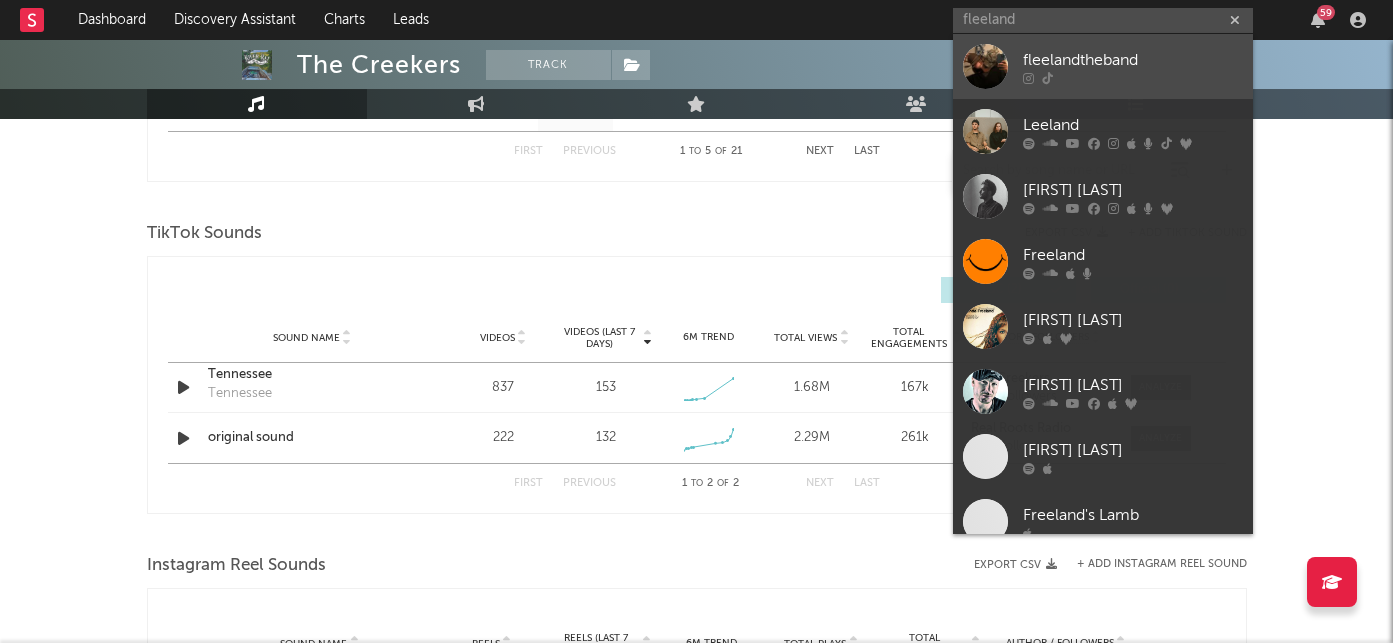 click on "fleelandtheband" at bounding box center [1133, 60] 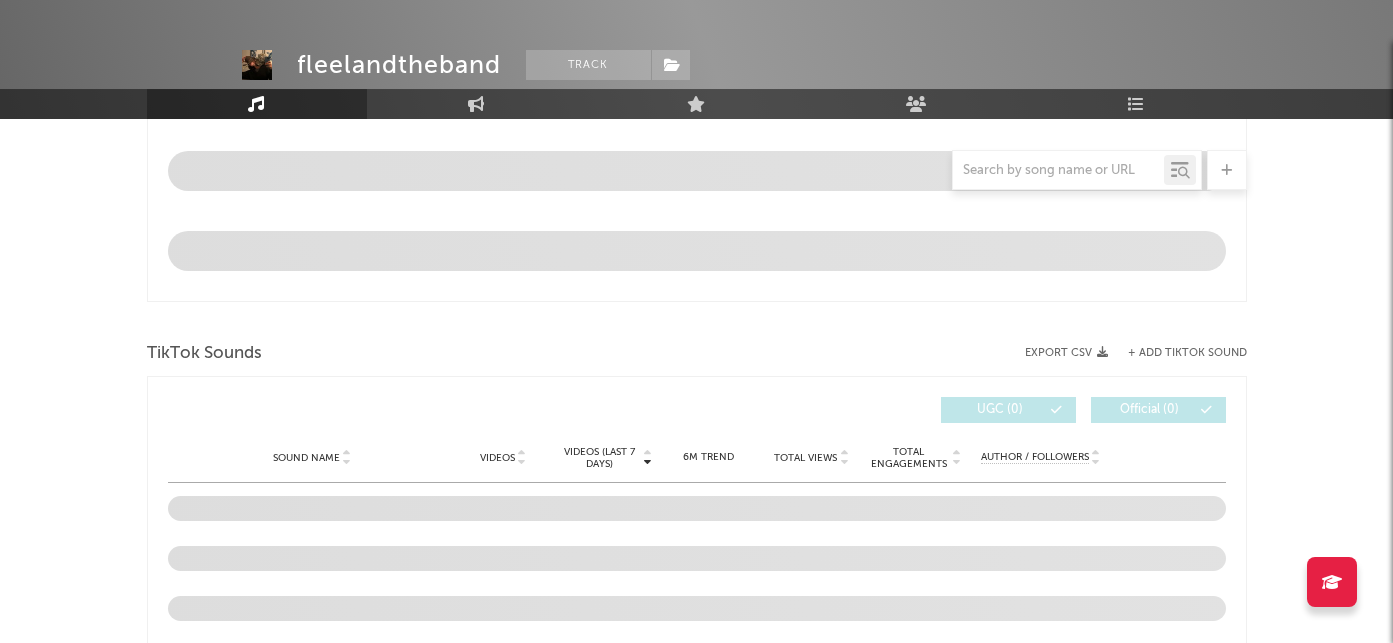 select on "1w" 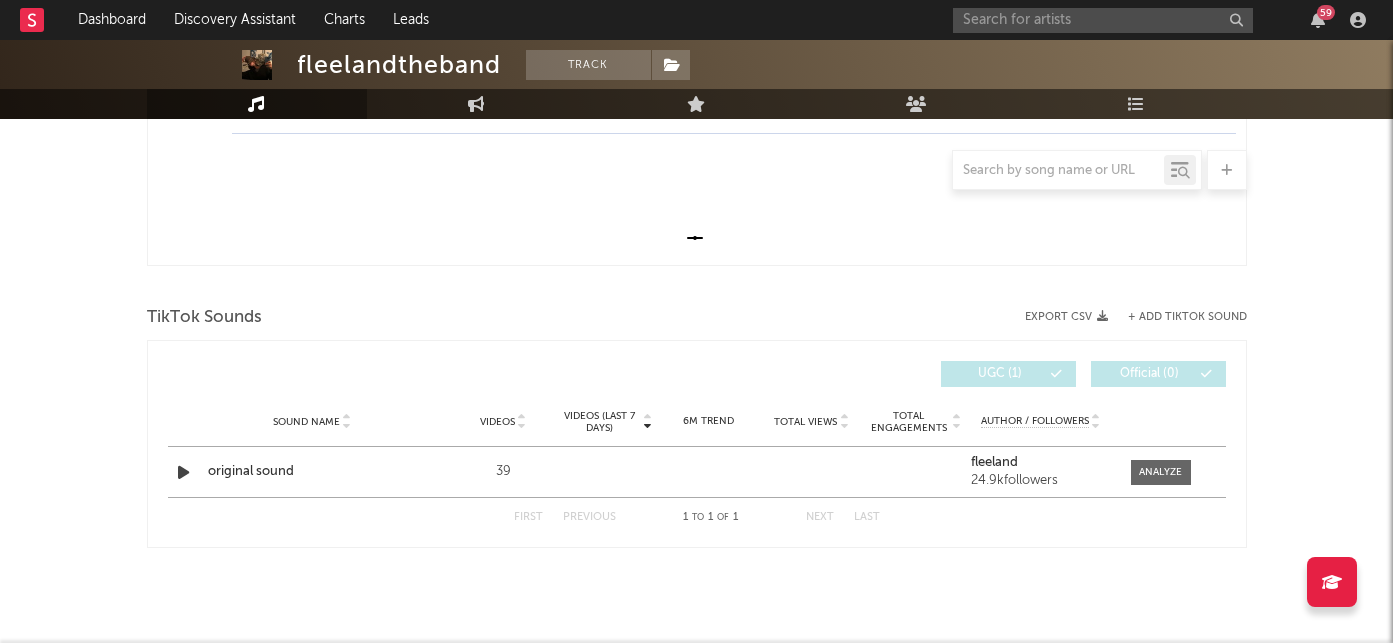 scroll, scrollTop: 519, scrollLeft: 0, axis: vertical 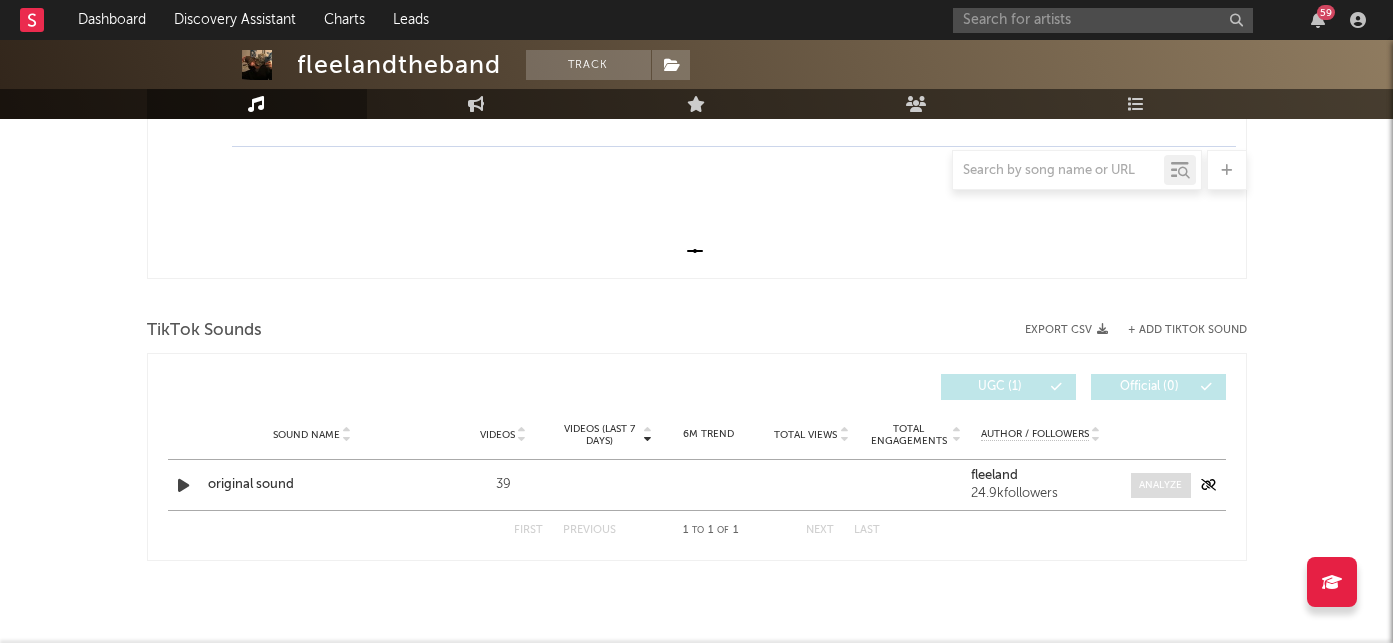click at bounding box center [1160, 485] 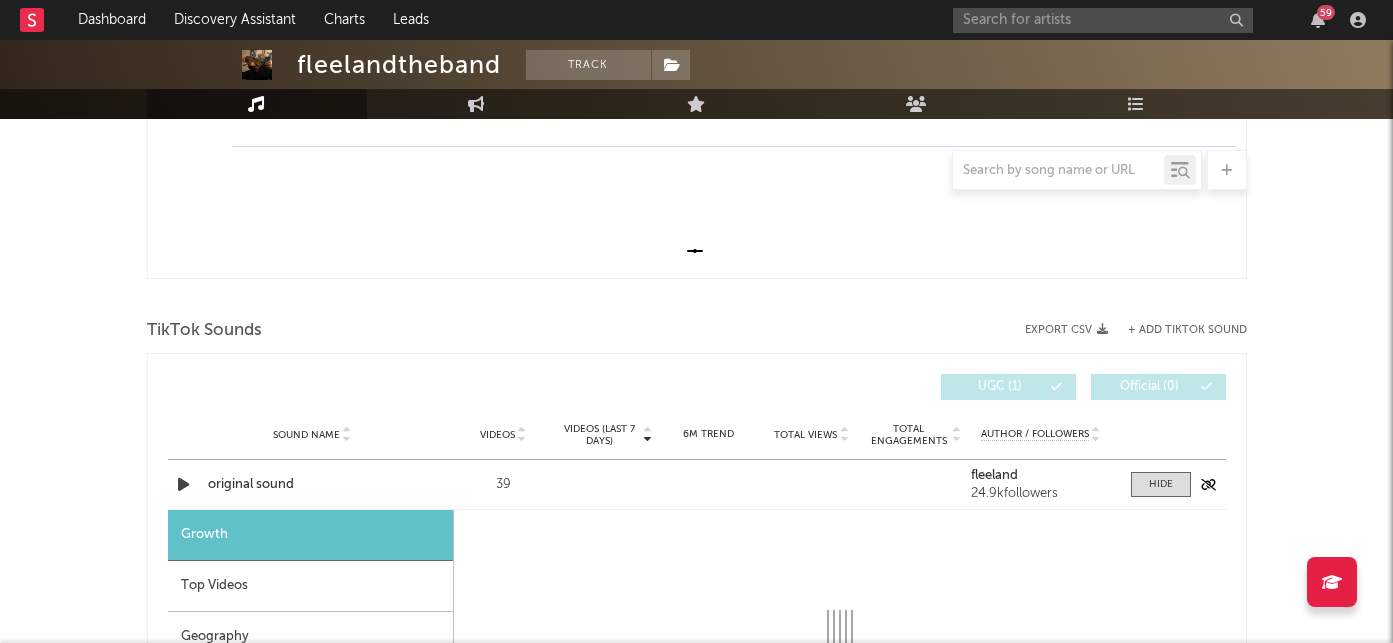 select on "1w" 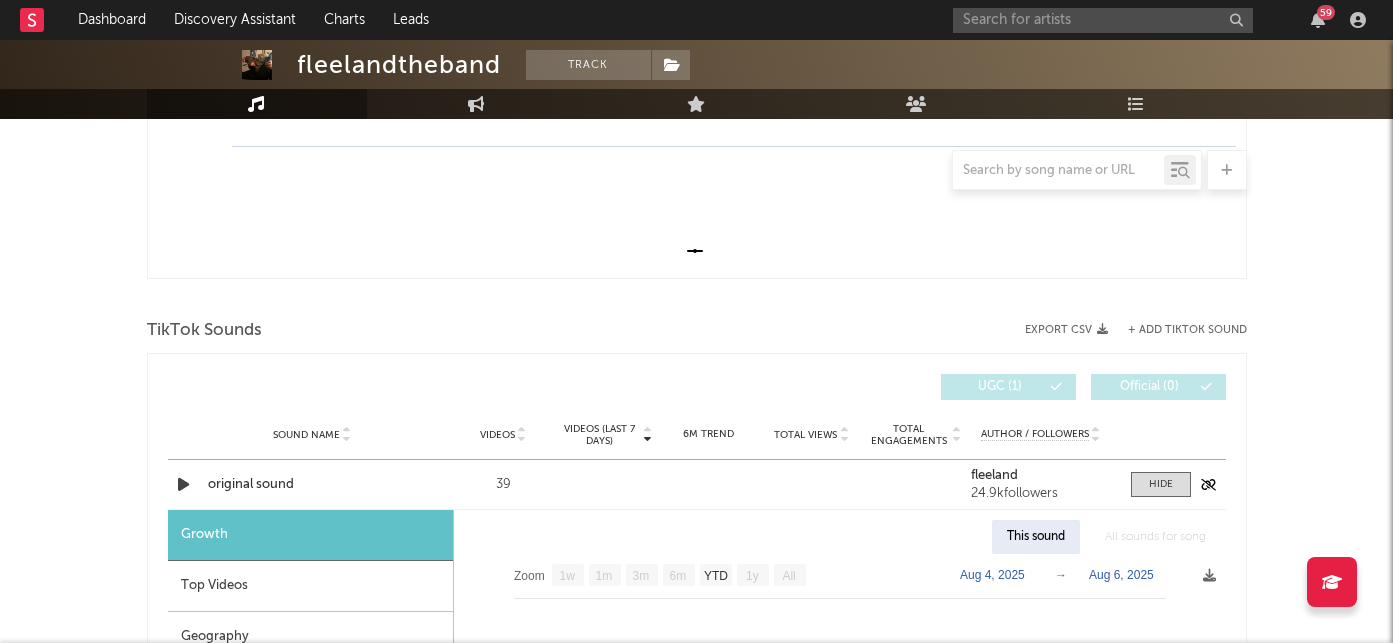 click on "original sound" at bounding box center [312, 485] 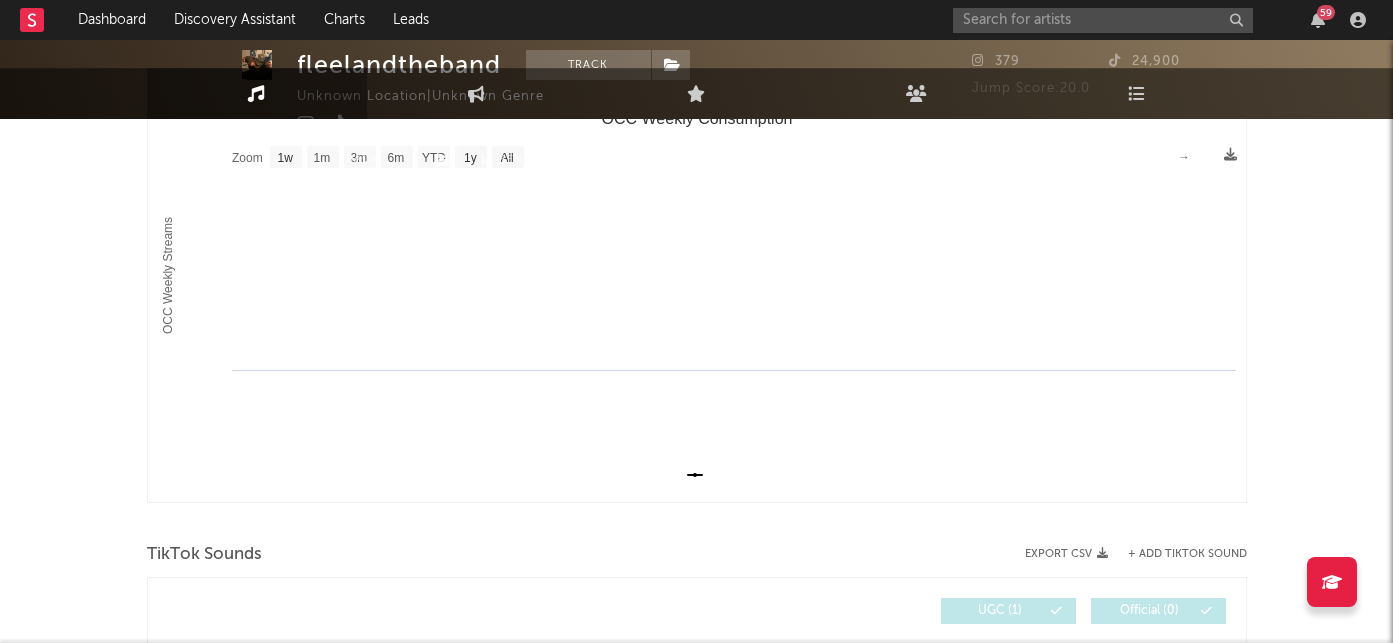 scroll, scrollTop: 0, scrollLeft: 0, axis: both 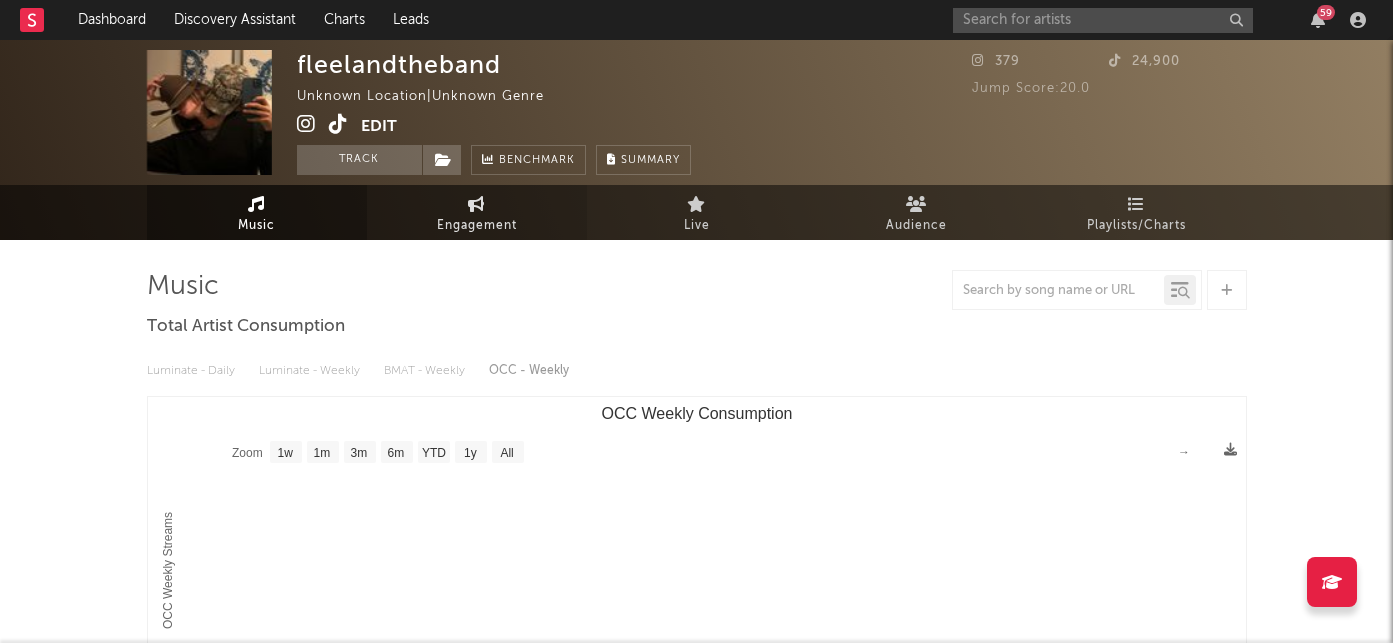 click on "Engagement" at bounding box center [477, 226] 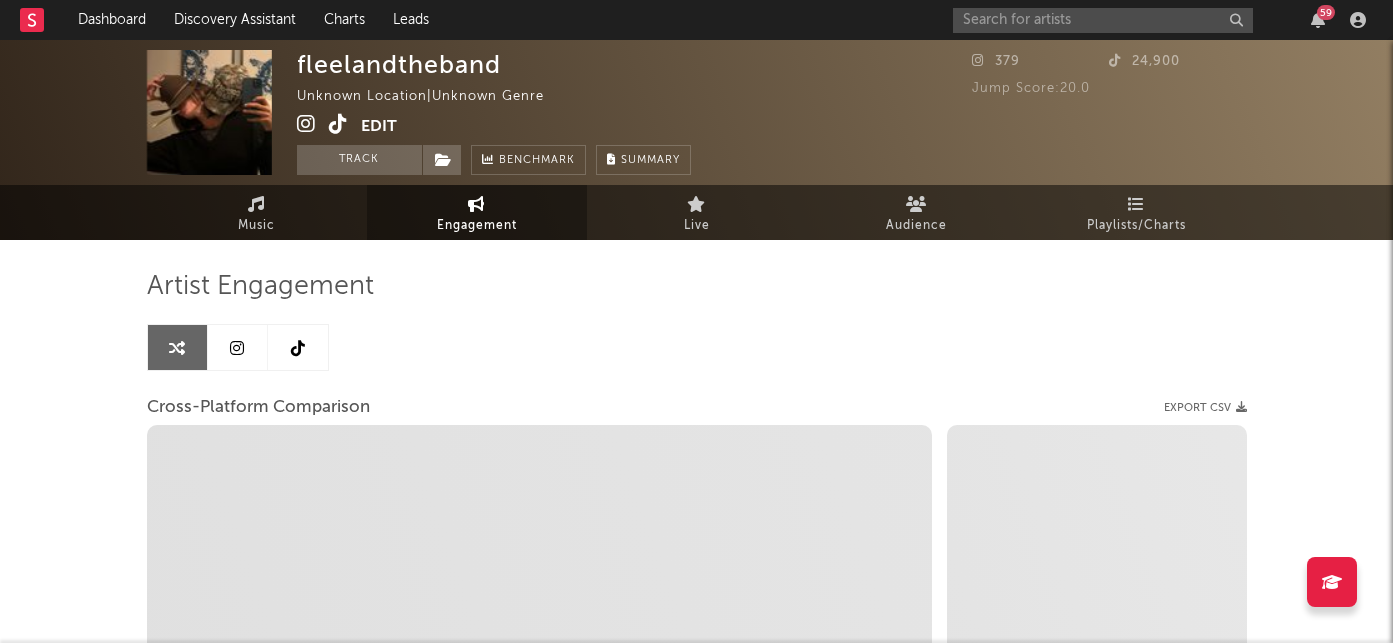 click at bounding box center [298, 347] 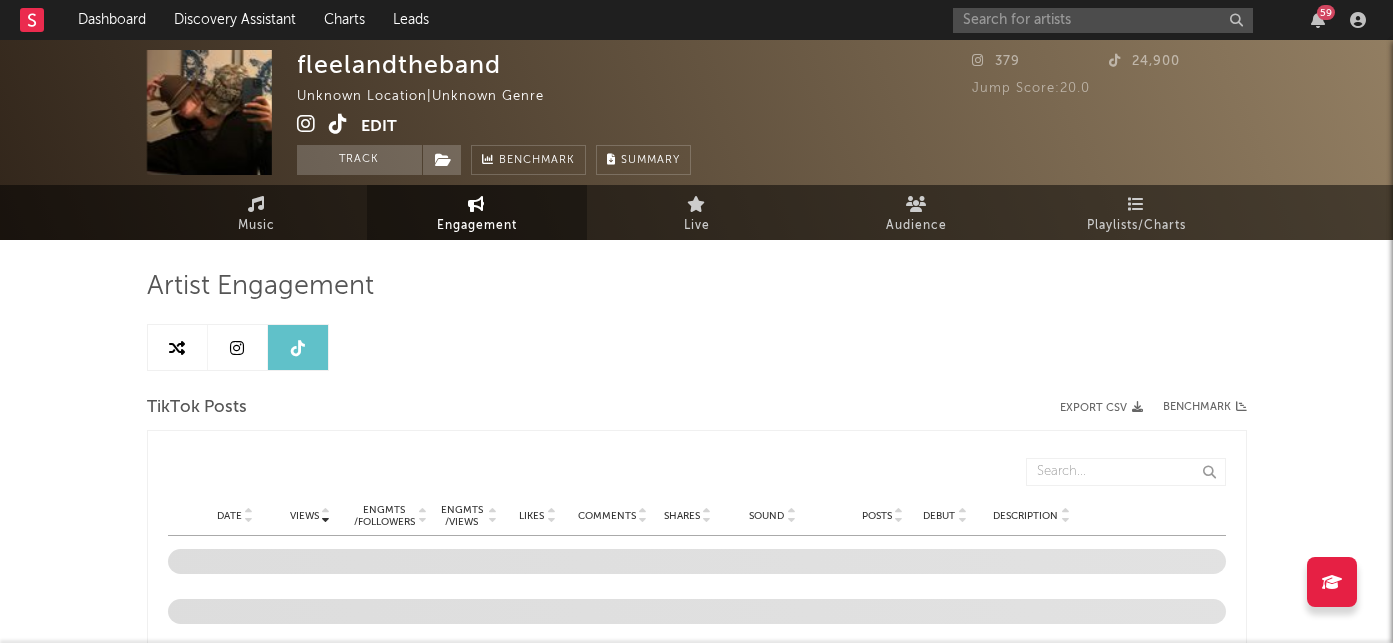 select on "1w" 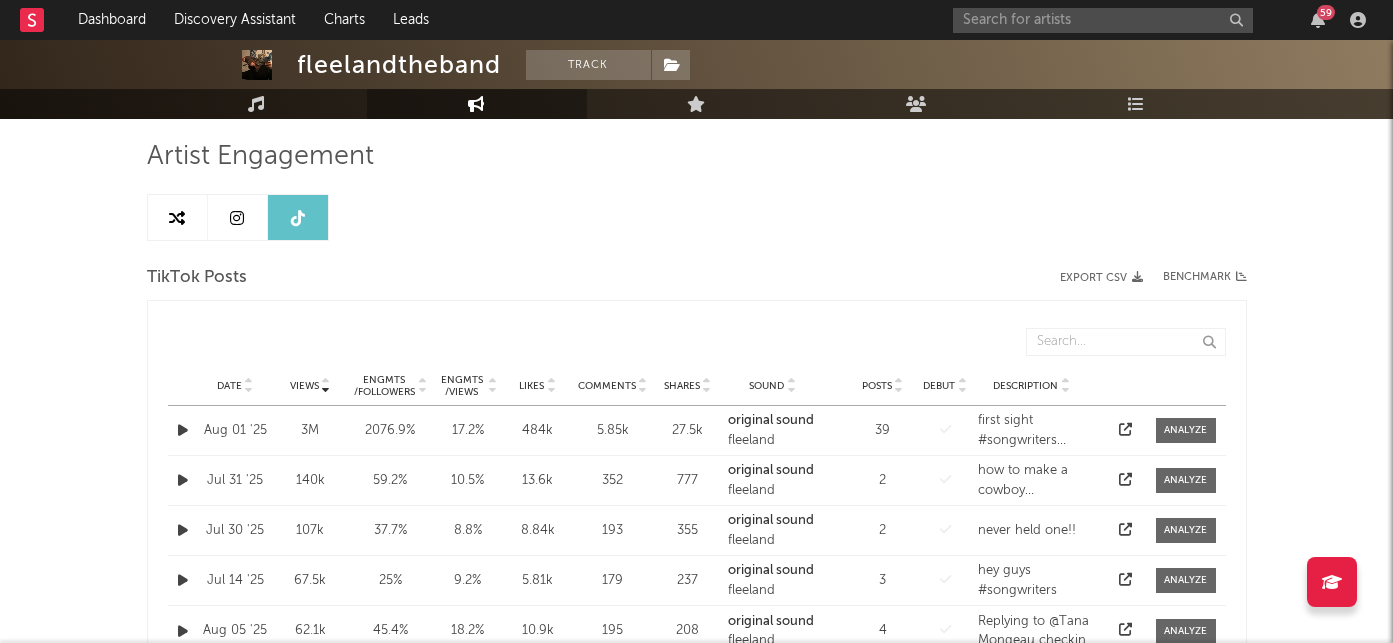 scroll, scrollTop: 154, scrollLeft: 0, axis: vertical 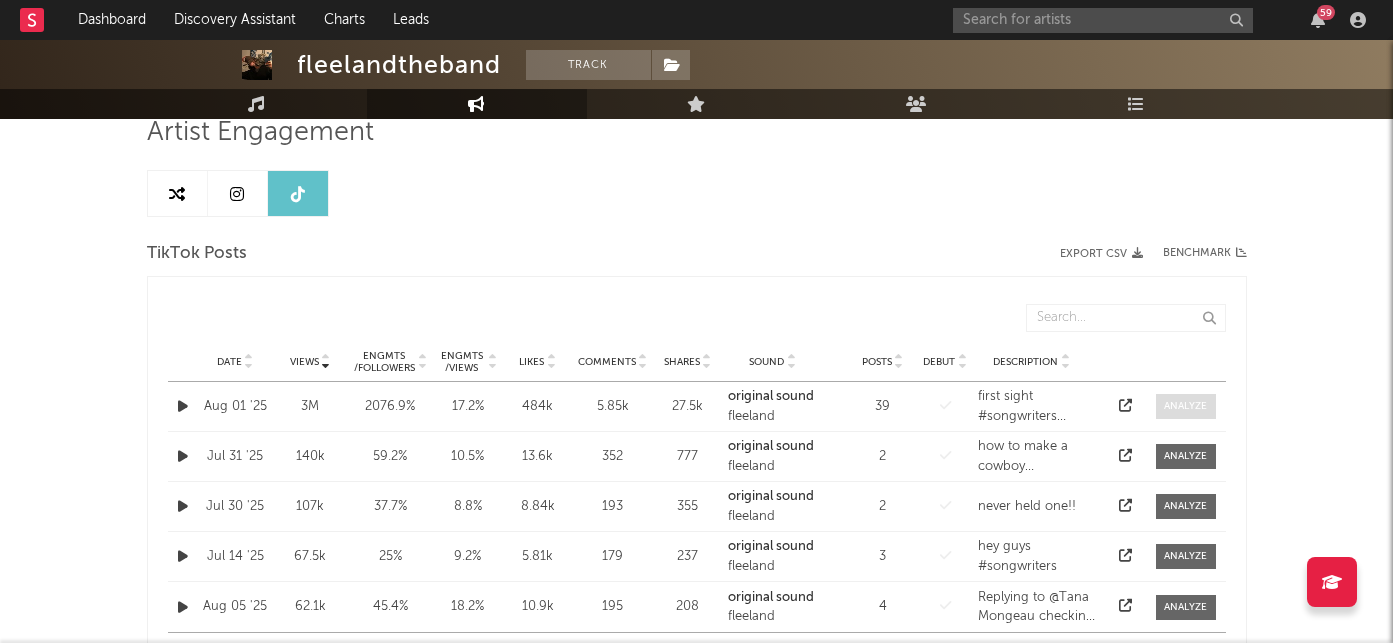 click at bounding box center (1185, 406) 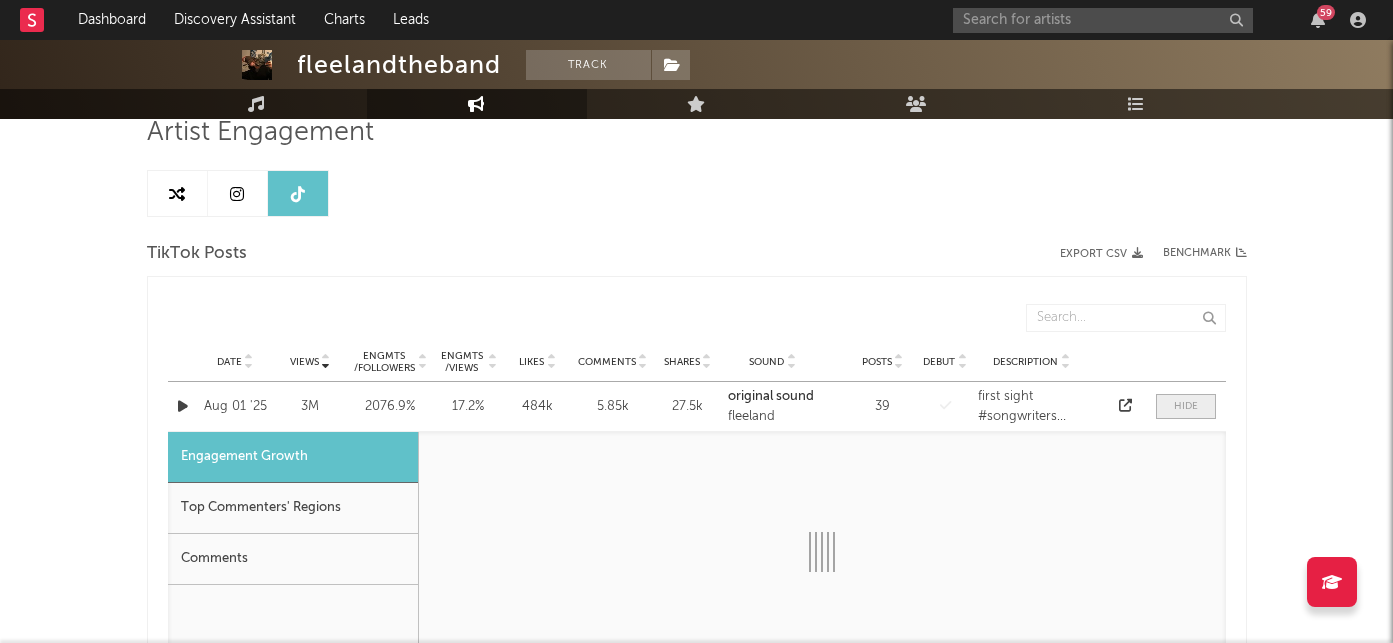 select on "1w" 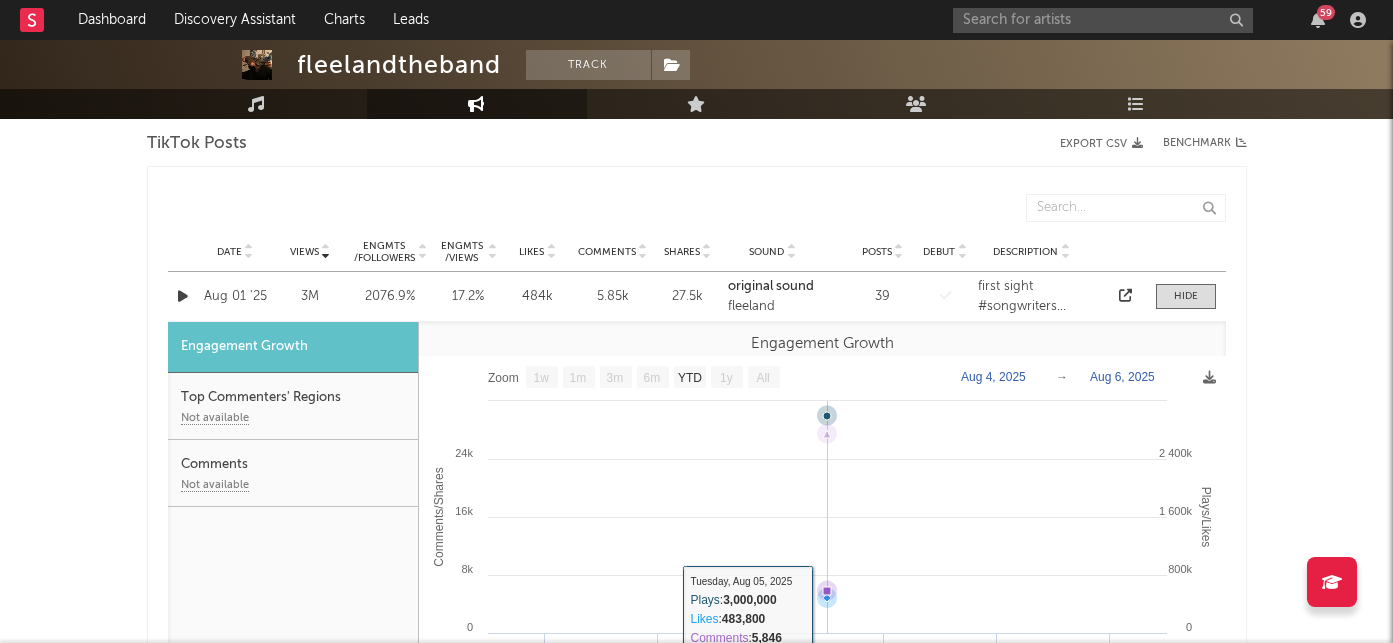 scroll, scrollTop: 225, scrollLeft: 0, axis: vertical 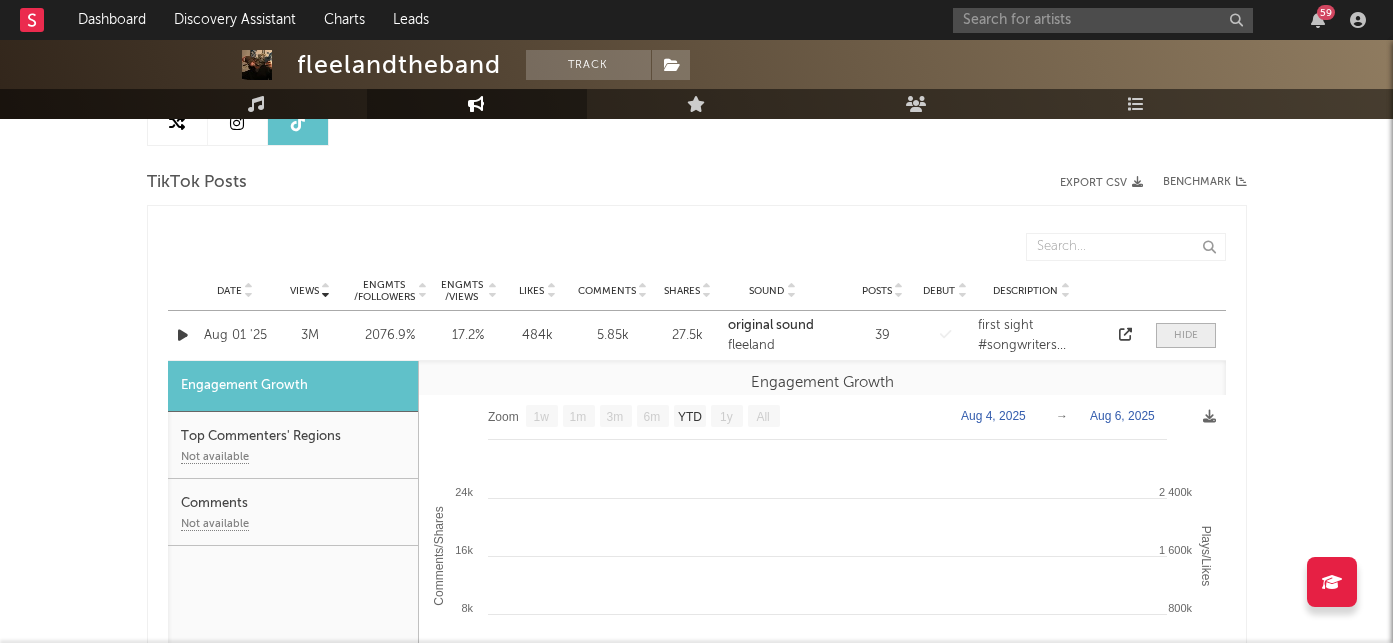 click at bounding box center [1186, 335] 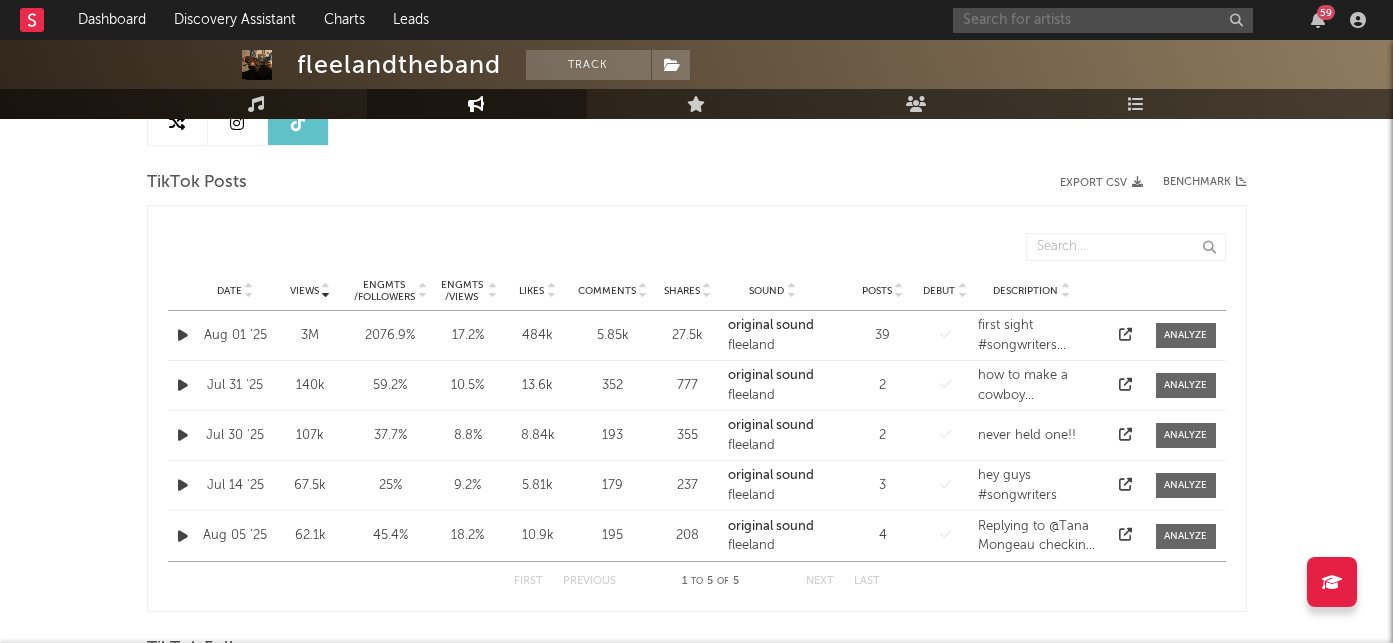 click at bounding box center (1103, 20) 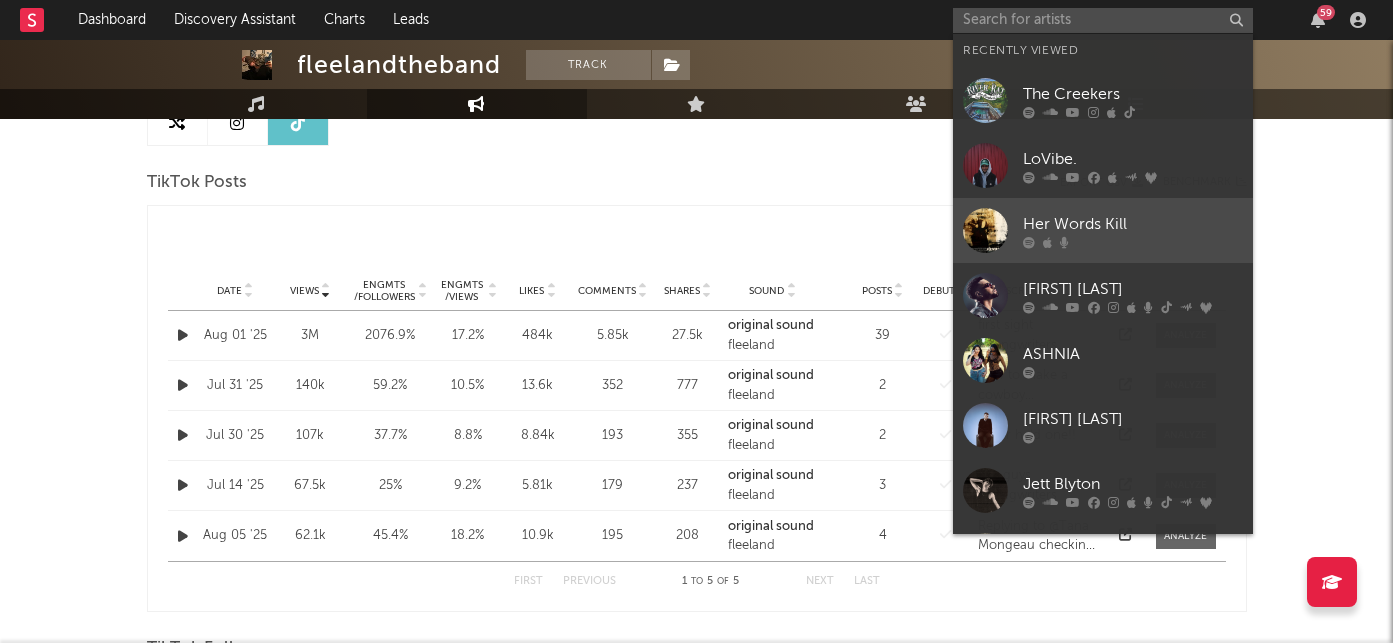 click on "Her Words Kill" at bounding box center [1133, 224] 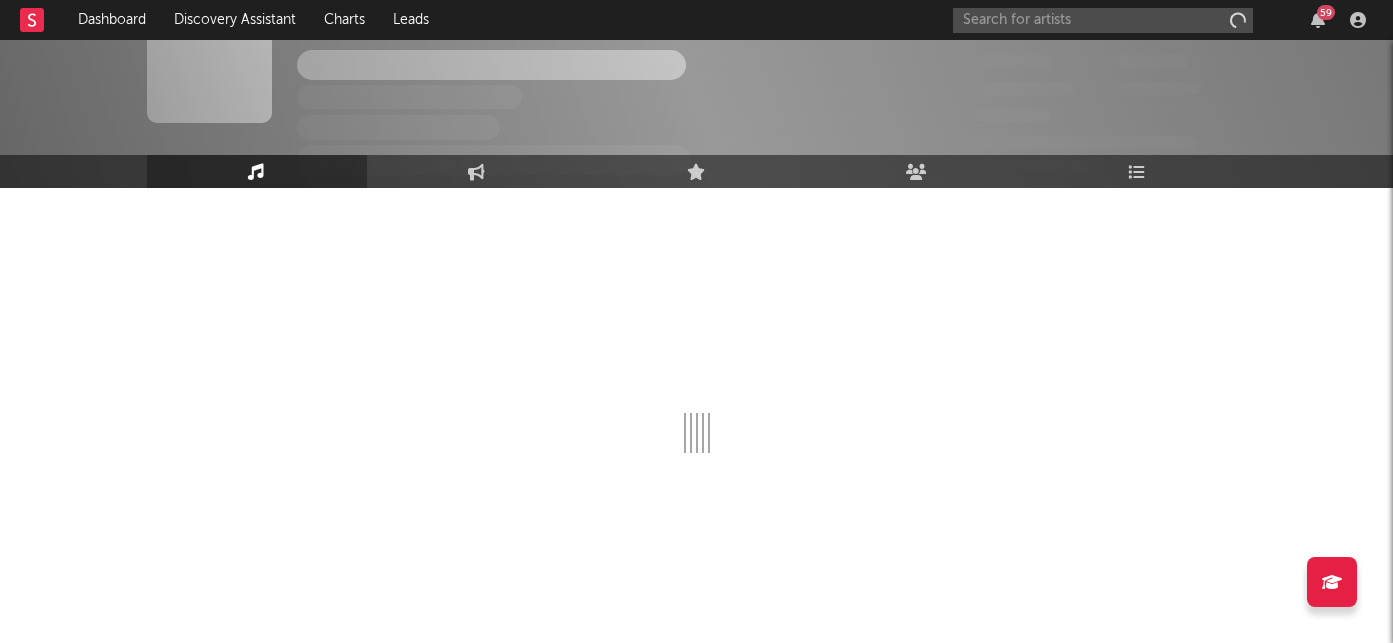 scroll, scrollTop: 52, scrollLeft: 0, axis: vertical 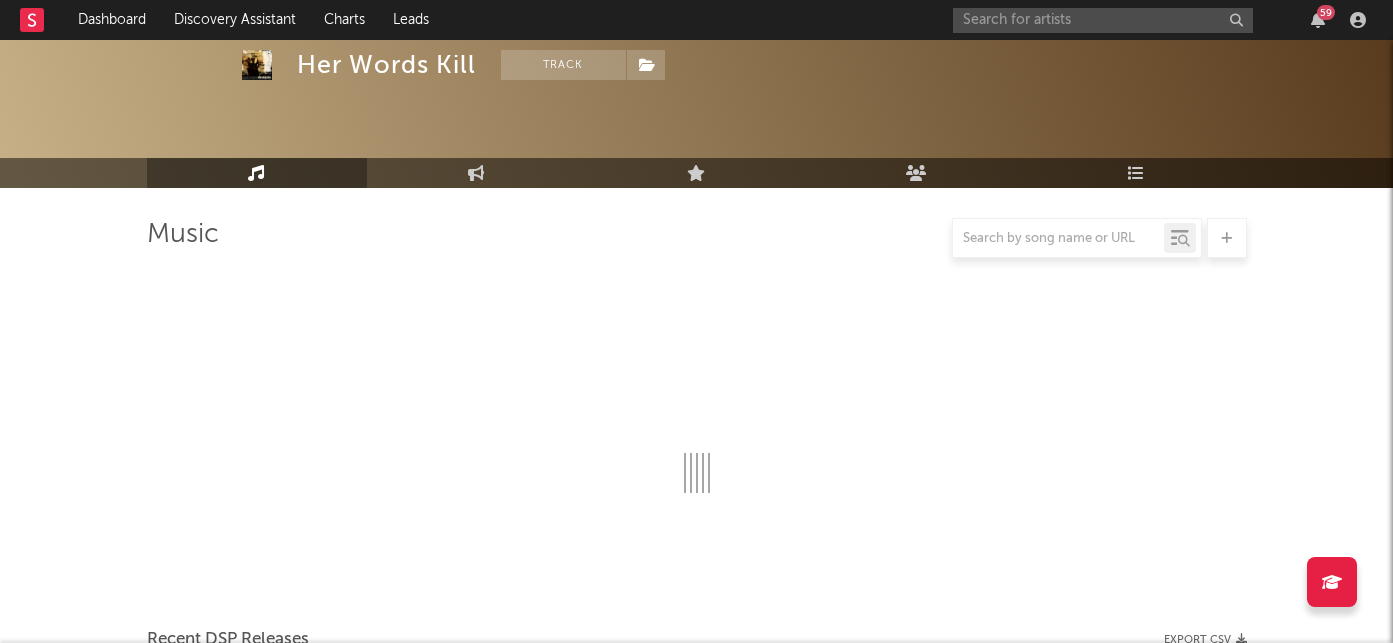 select on "1w" 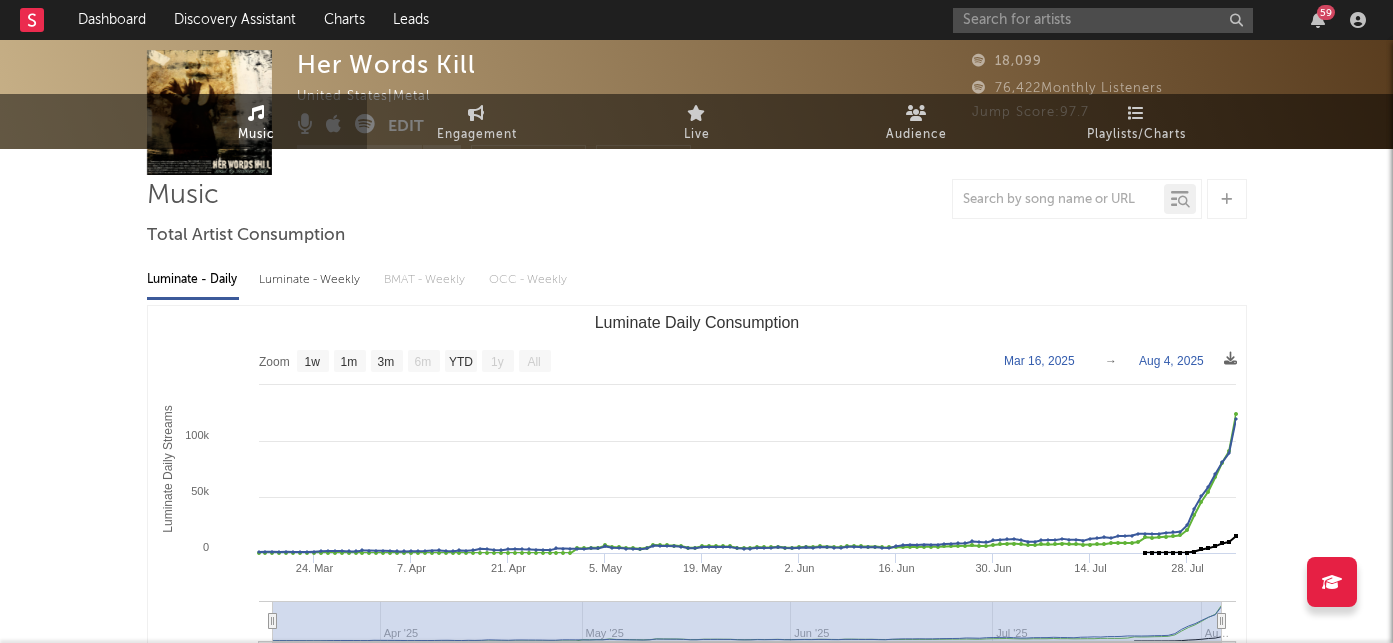 scroll, scrollTop: 0, scrollLeft: 0, axis: both 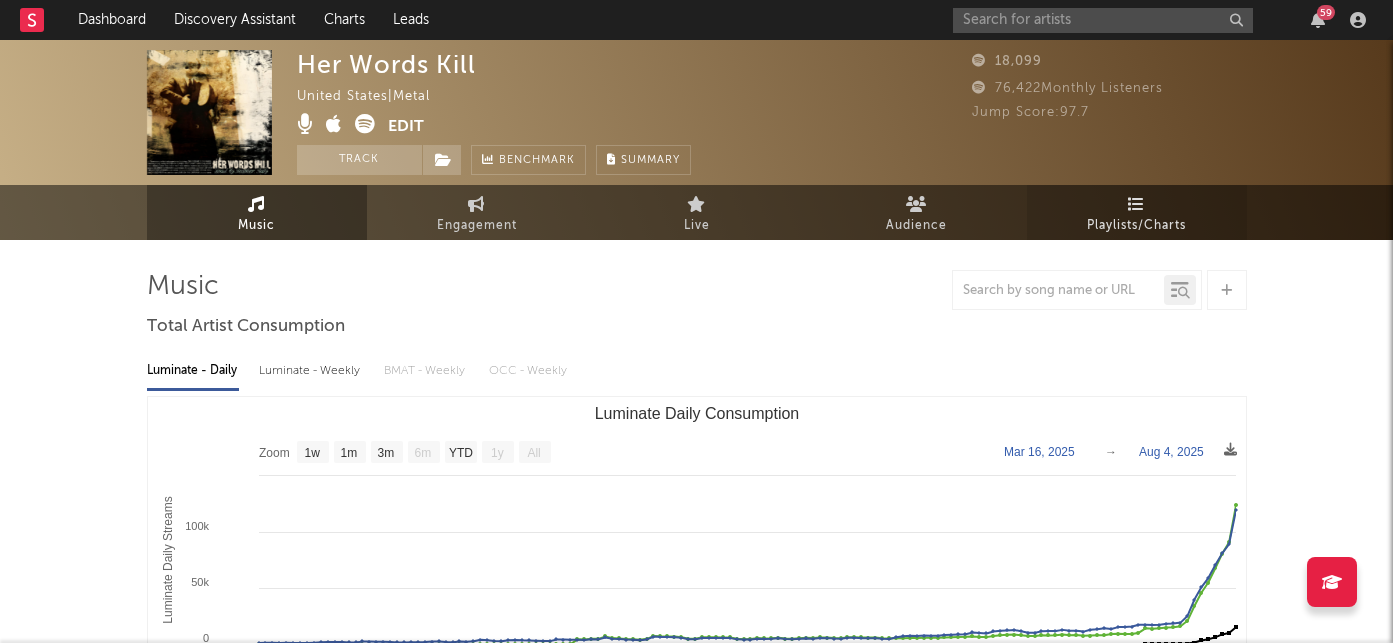 click on "Playlists/Charts" at bounding box center (1137, 212) 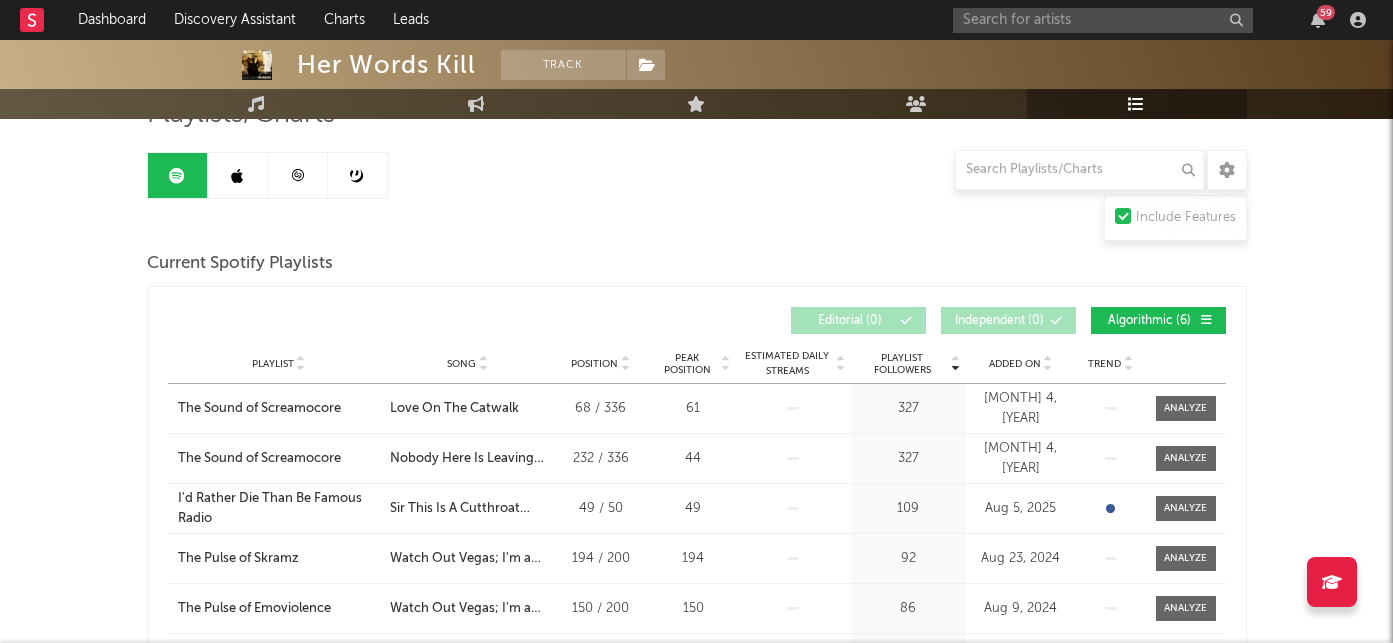 scroll, scrollTop: 0, scrollLeft: 0, axis: both 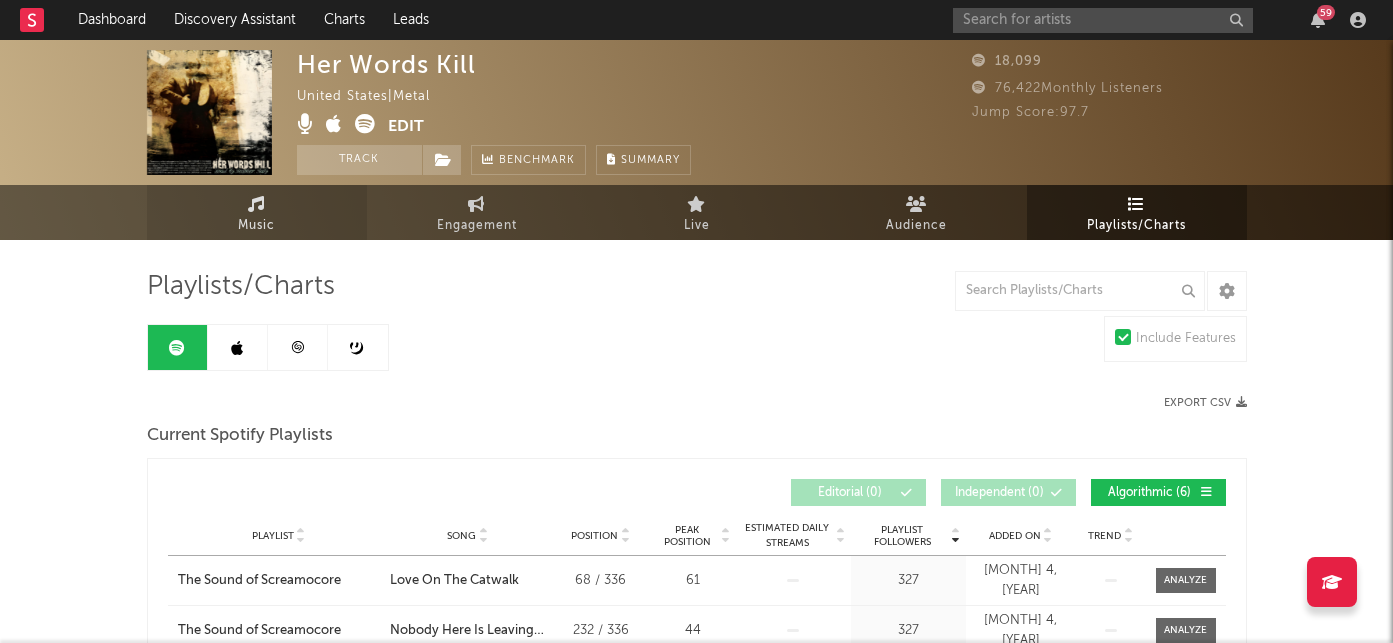 click on "Music" at bounding box center (257, 212) 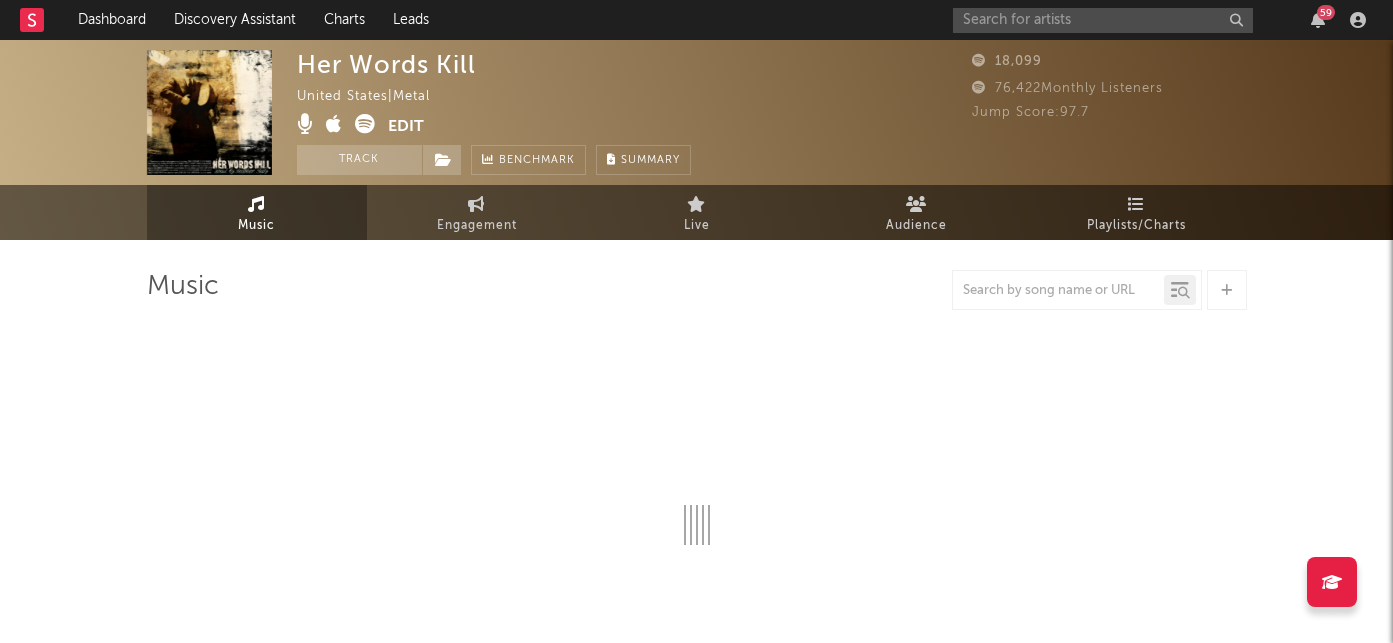 select on "1w" 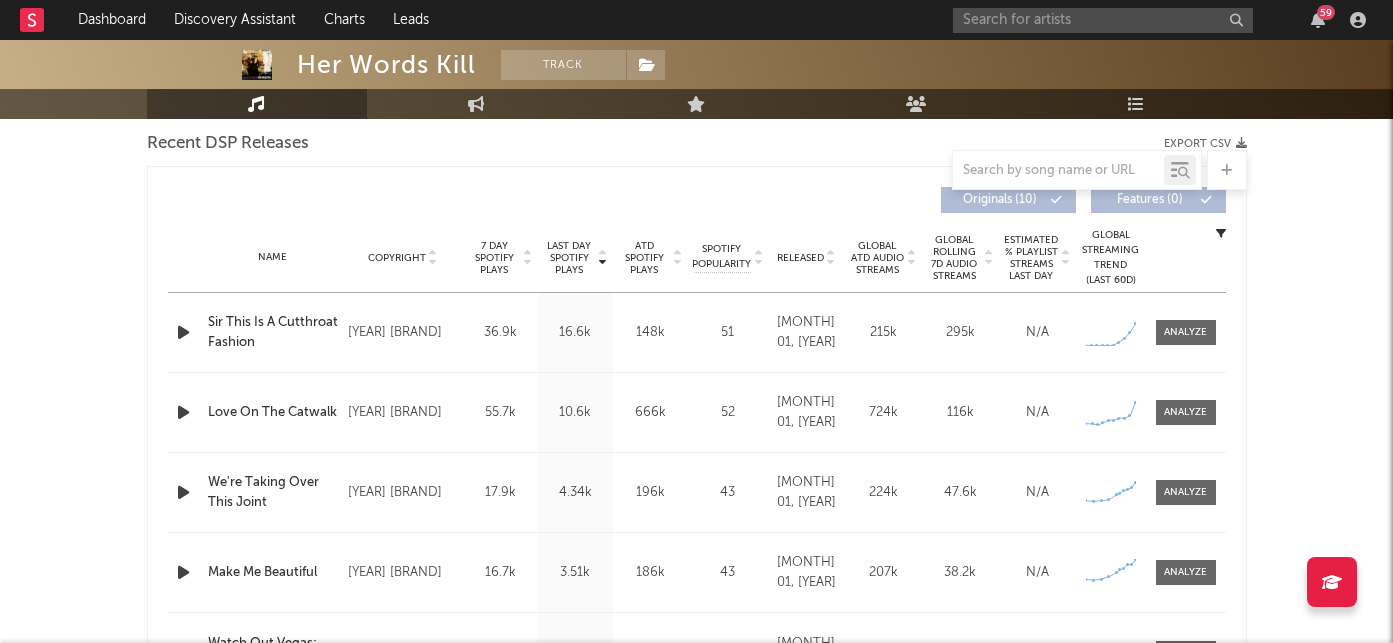 scroll, scrollTop: 708, scrollLeft: 0, axis: vertical 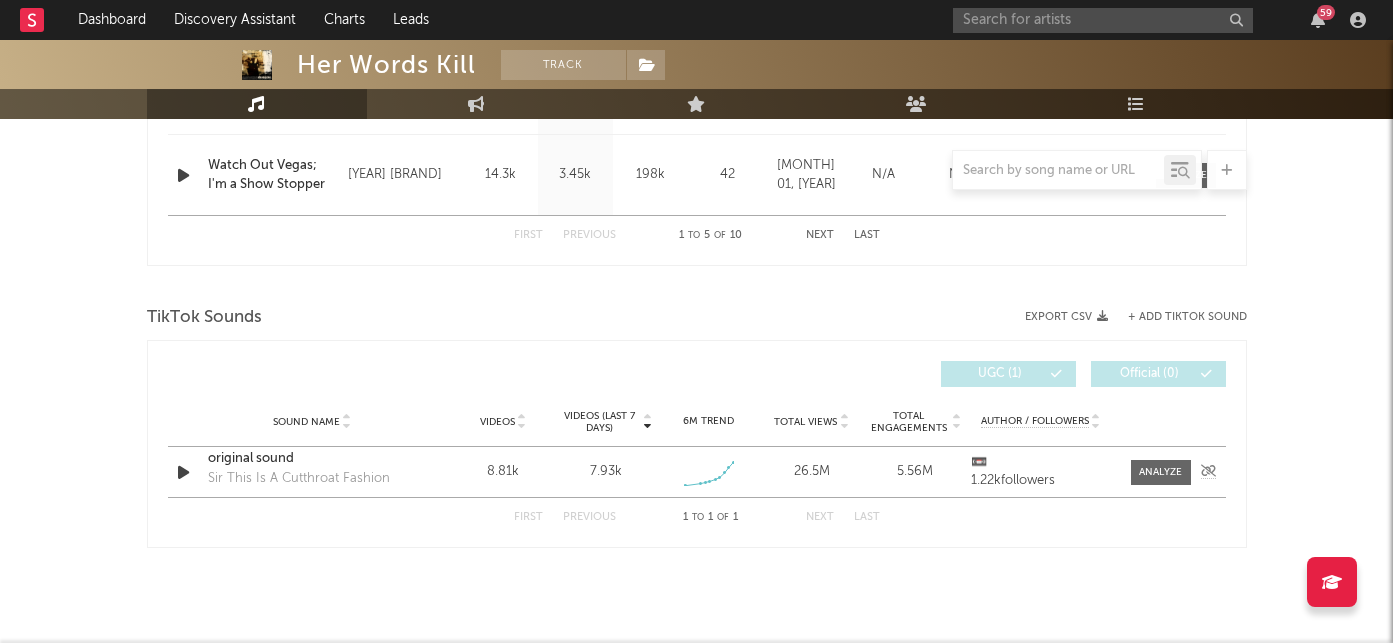 click on "original sound" at bounding box center (312, 459) 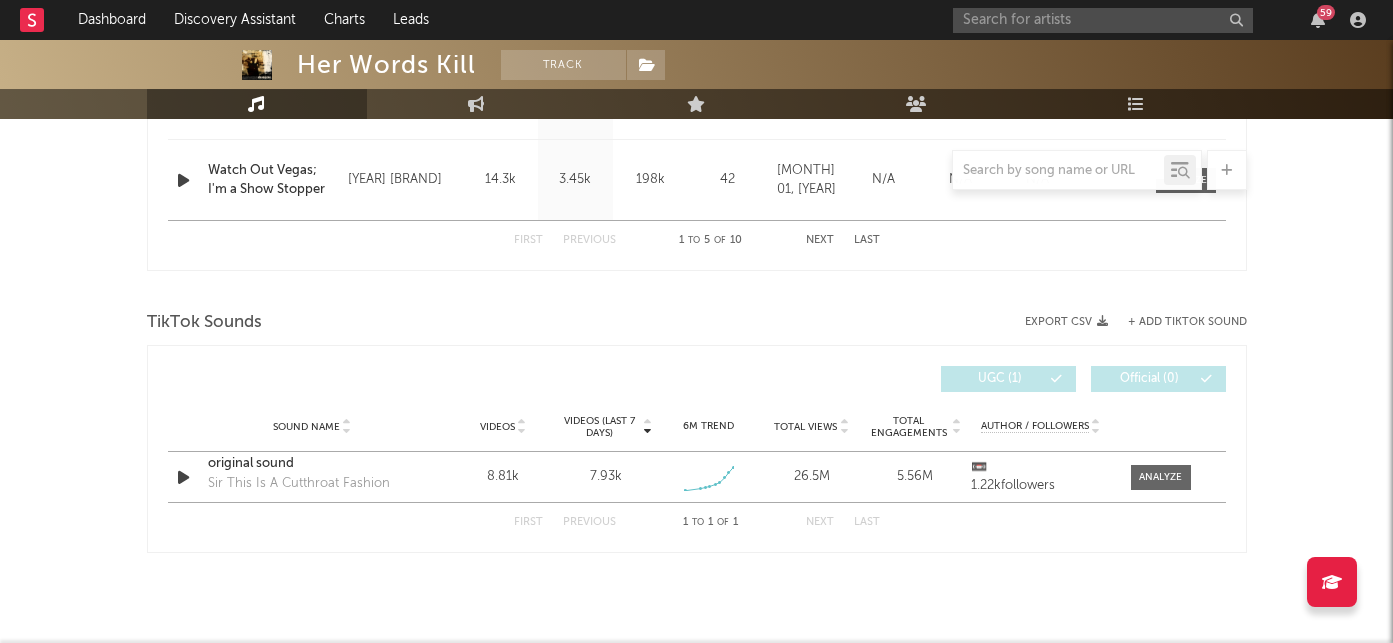 scroll, scrollTop: 1184, scrollLeft: 0, axis: vertical 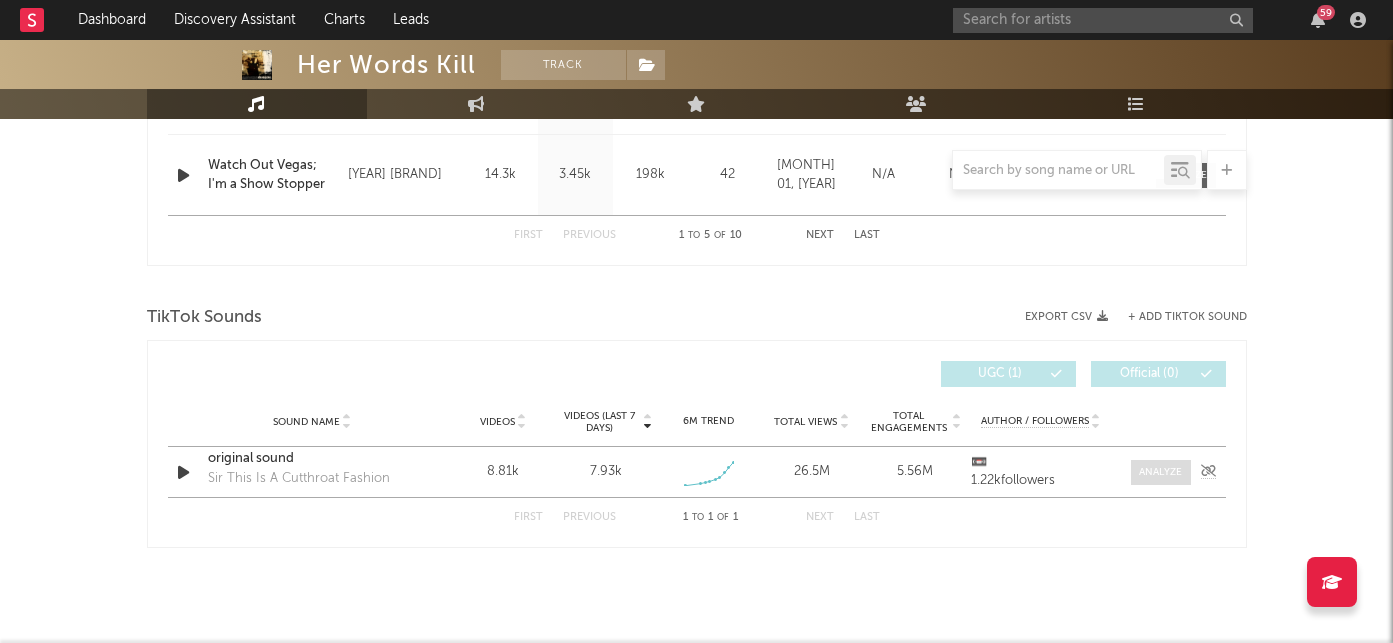click at bounding box center (1161, 472) 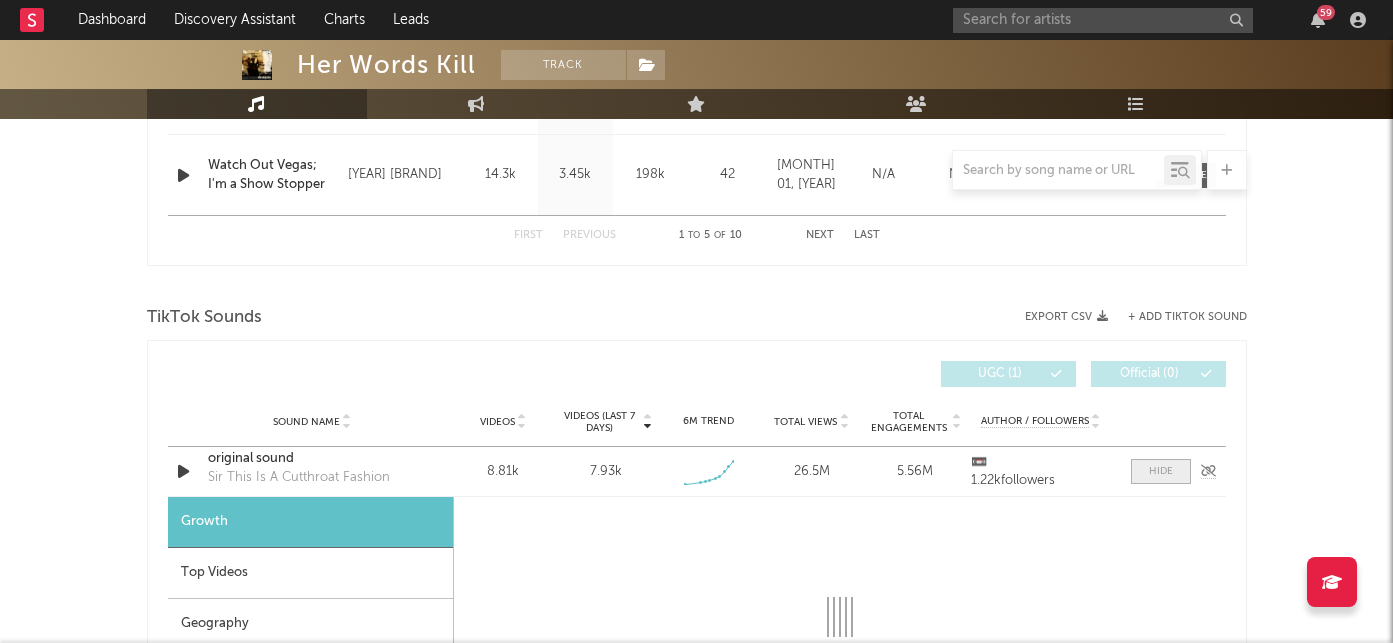 select on "1w" 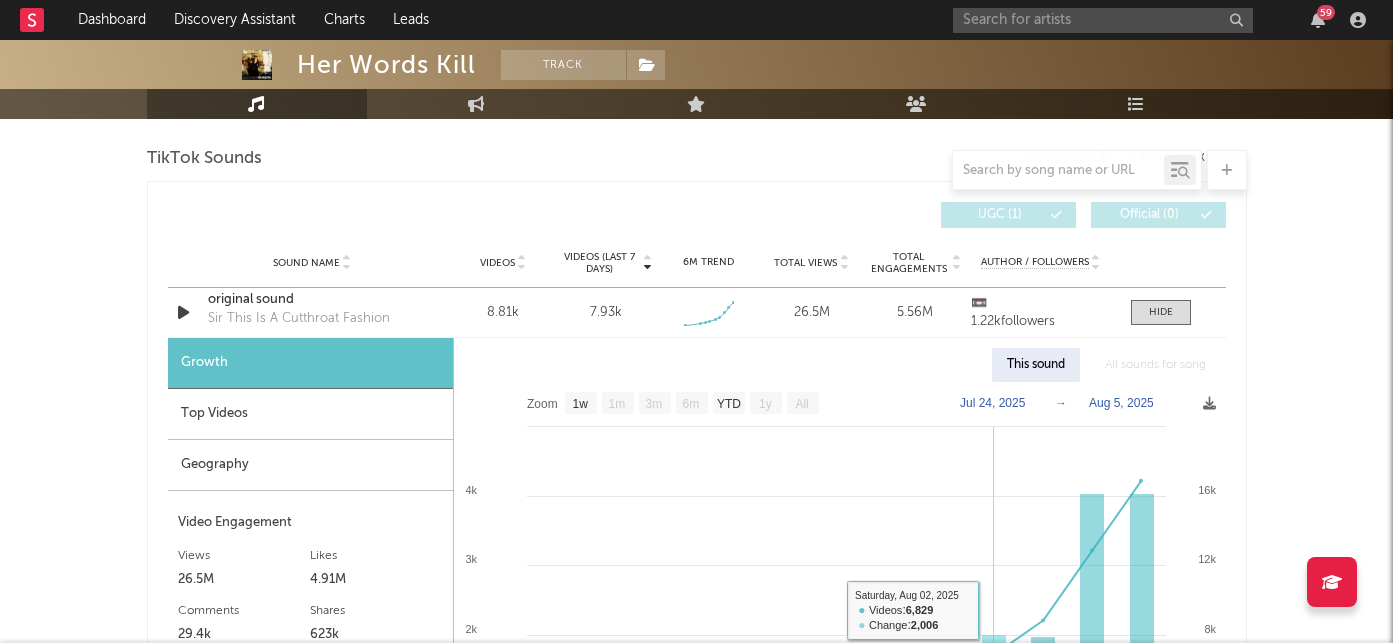 scroll, scrollTop: 1258, scrollLeft: 0, axis: vertical 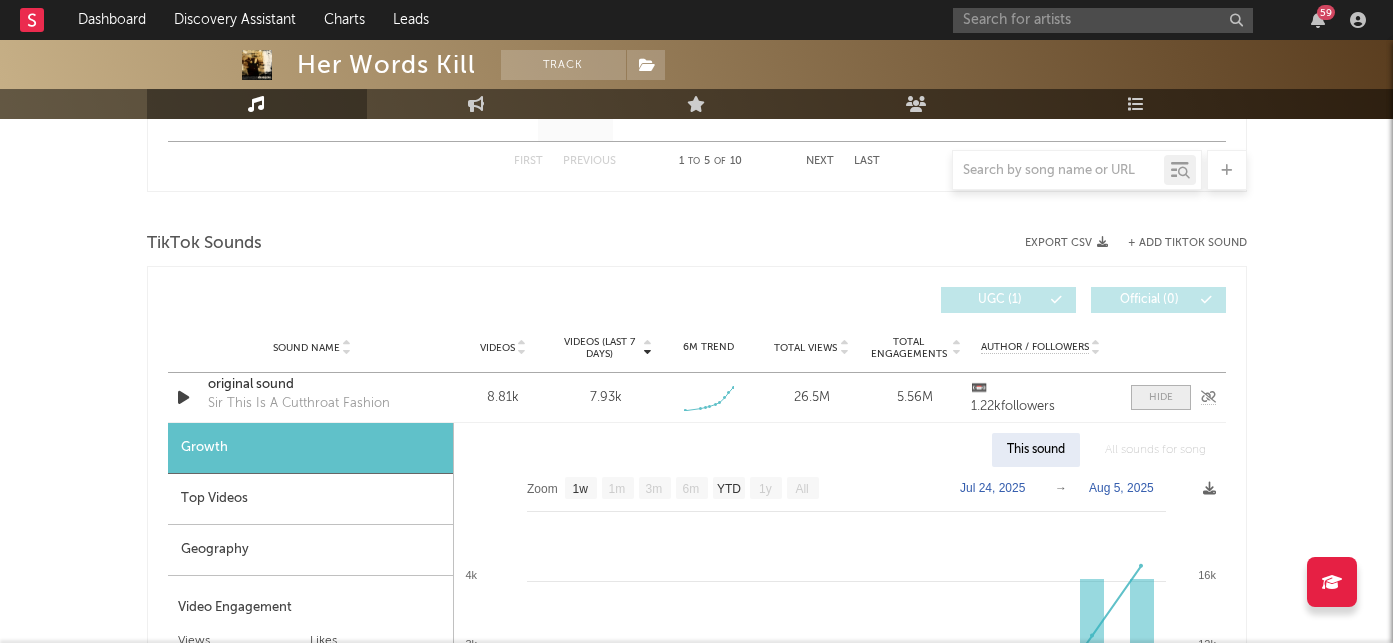 click at bounding box center (1161, 397) 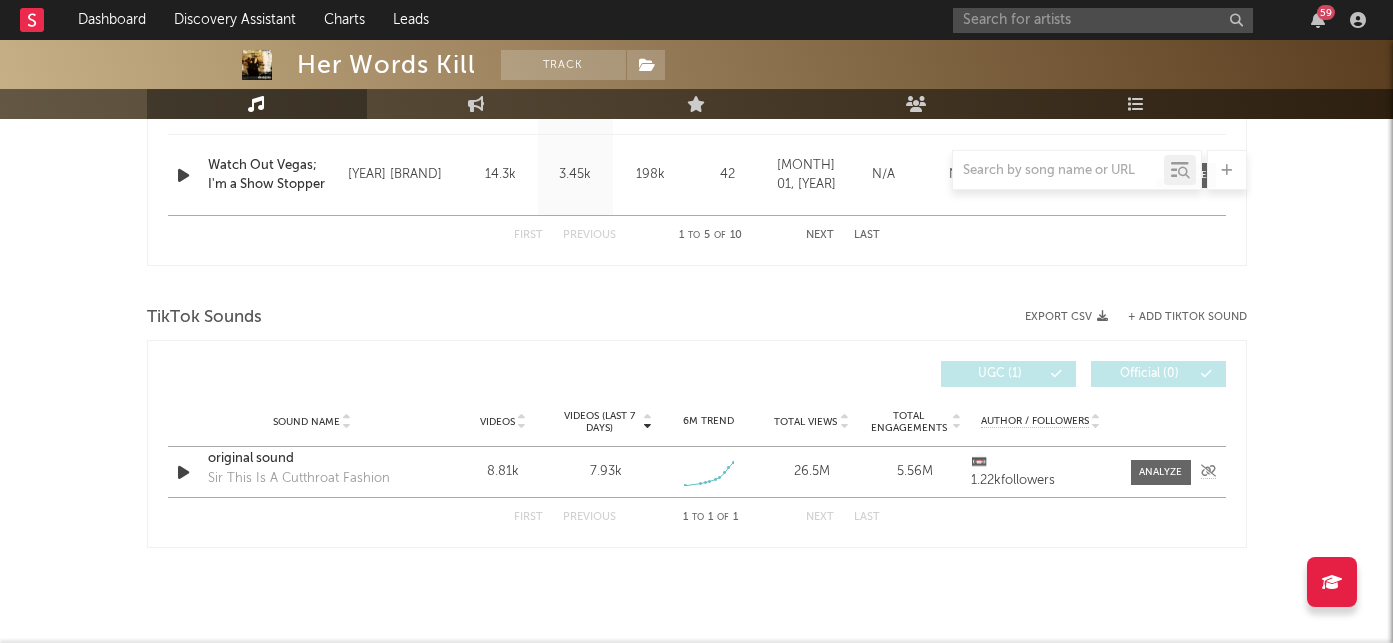 click on "original sound" at bounding box center (312, 459) 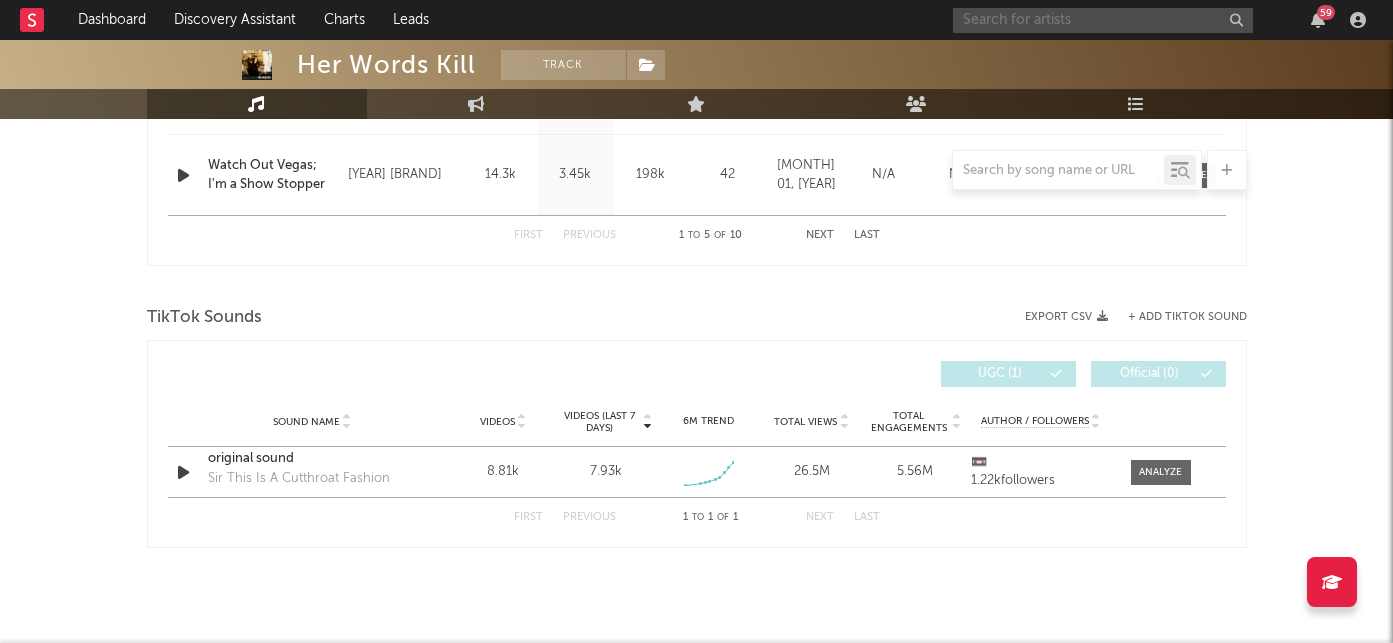 click at bounding box center (1103, 20) 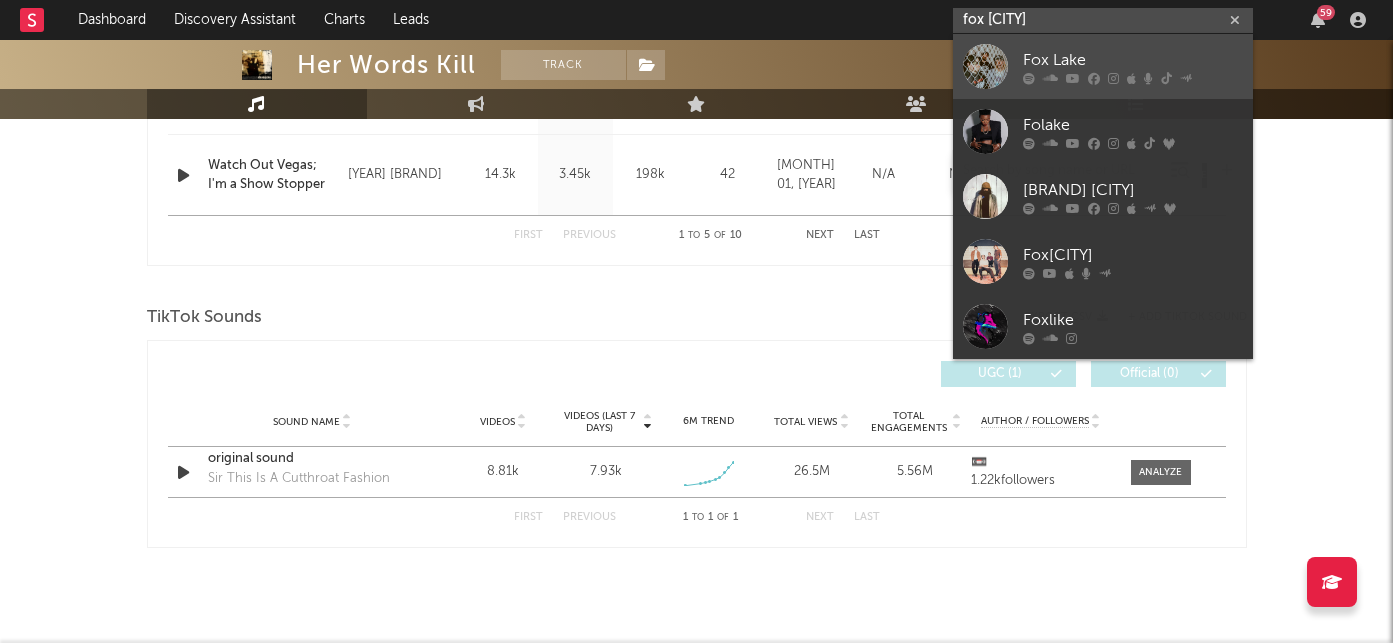 type on "fox lake" 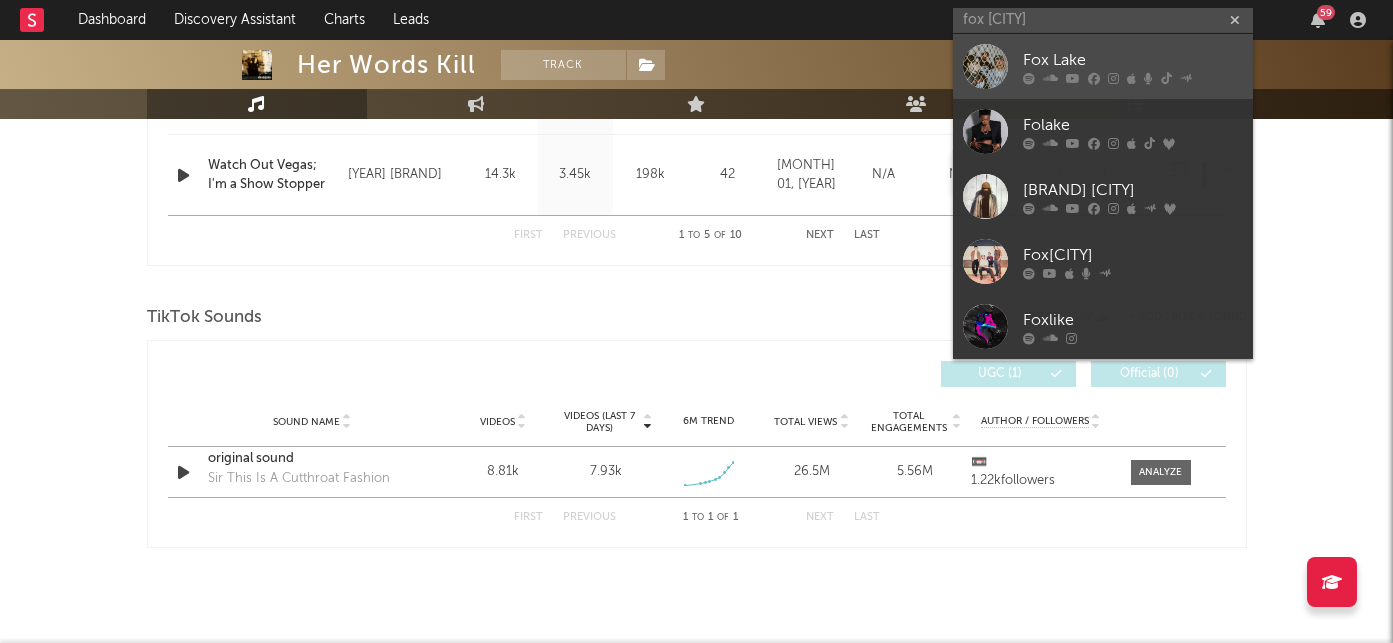 click at bounding box center (1133, 78) 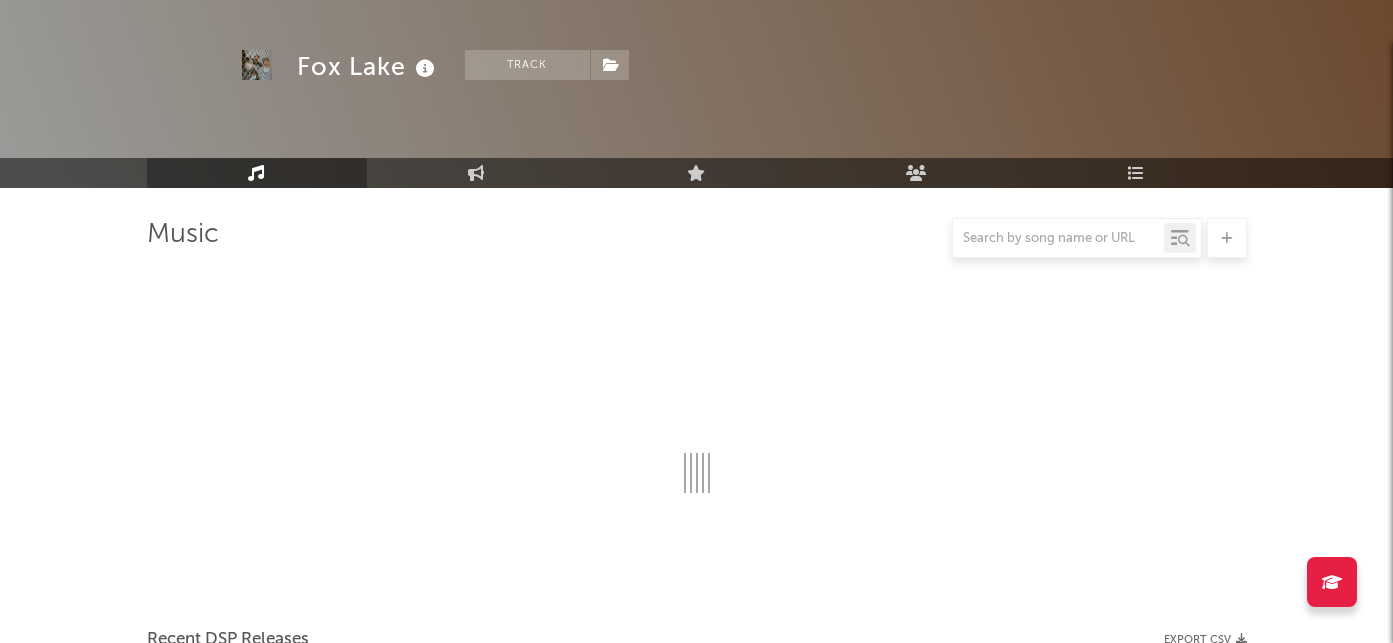 scroll, scrollTop: 1184, scrollLeft: 0, axis: vertical 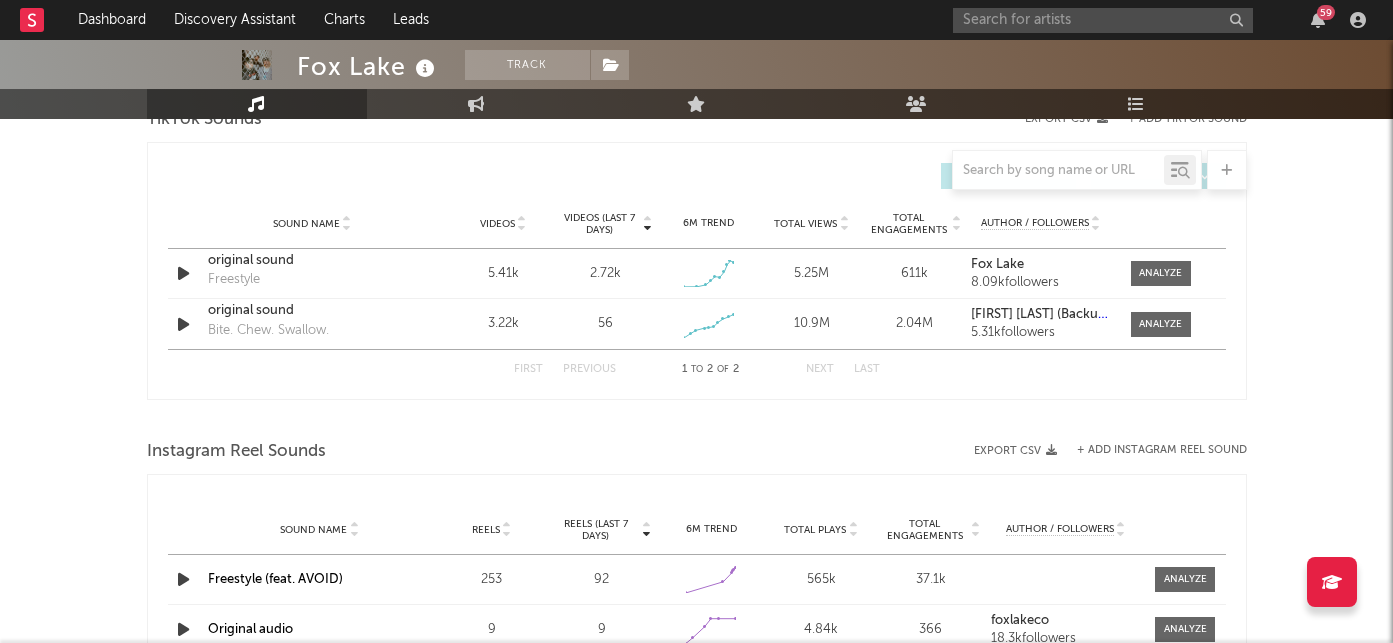 select on "6m" 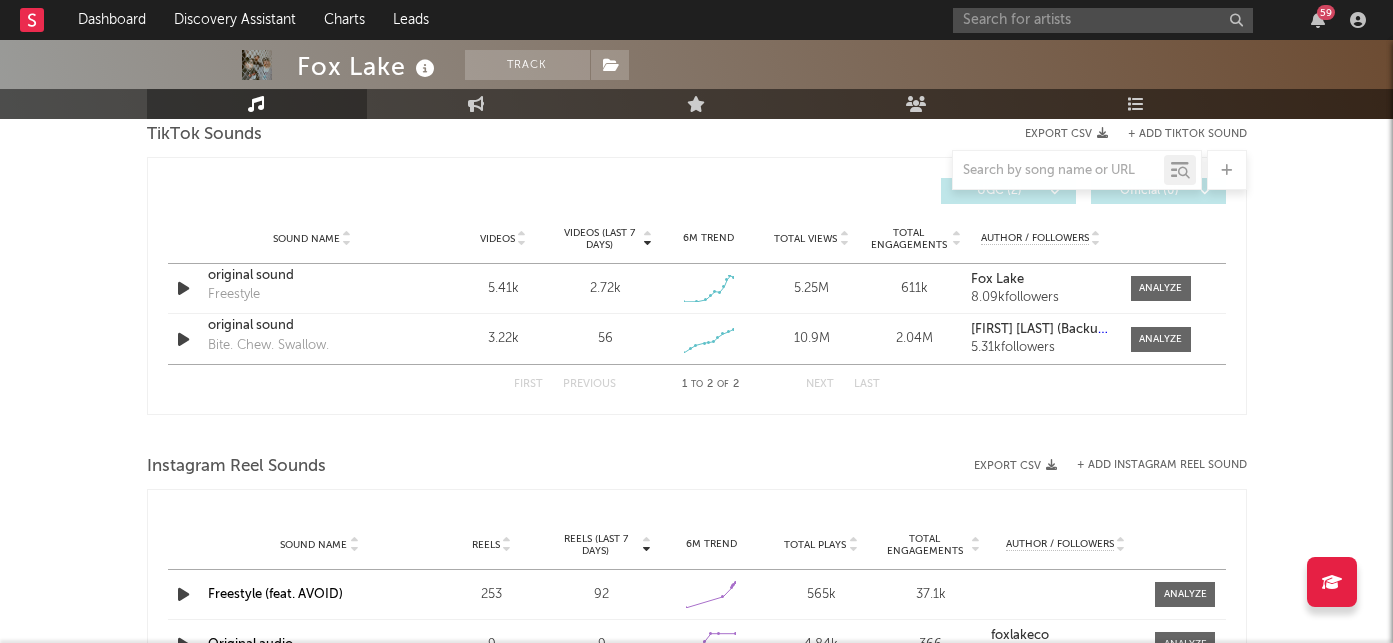 scroll, scrollTop: 1363, scrollLeft: 0, axis: vertical 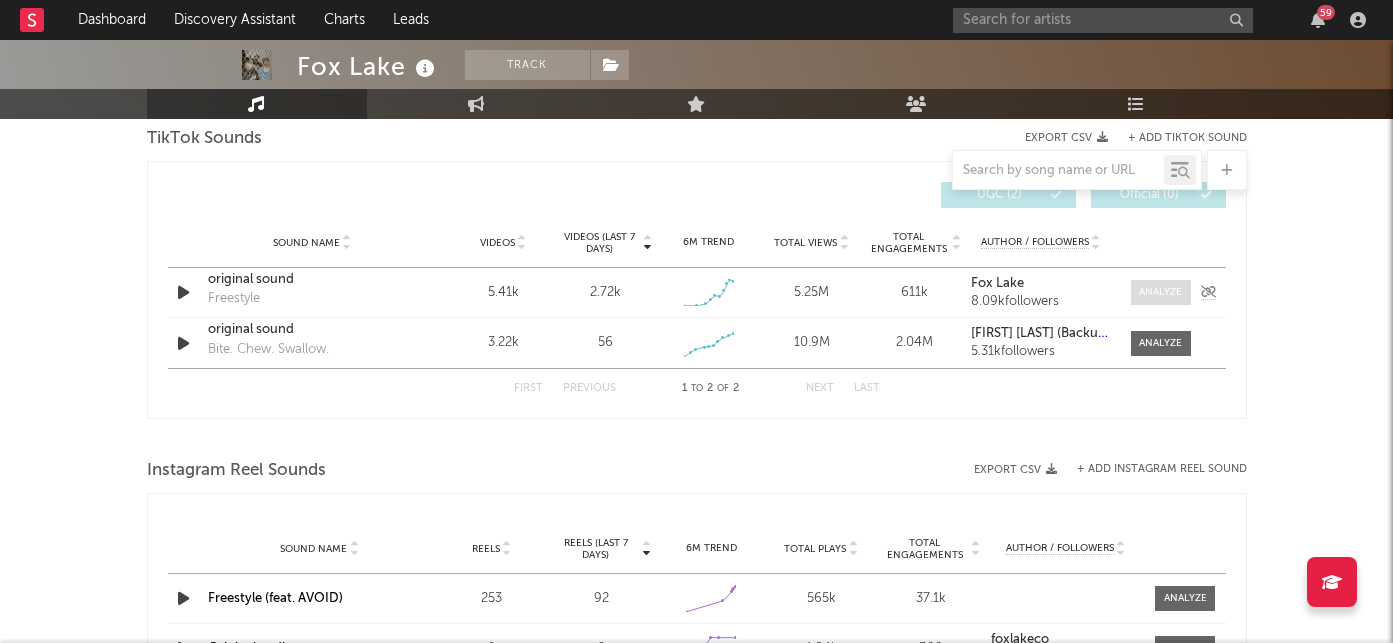 click at bounding box center [1161, 292] 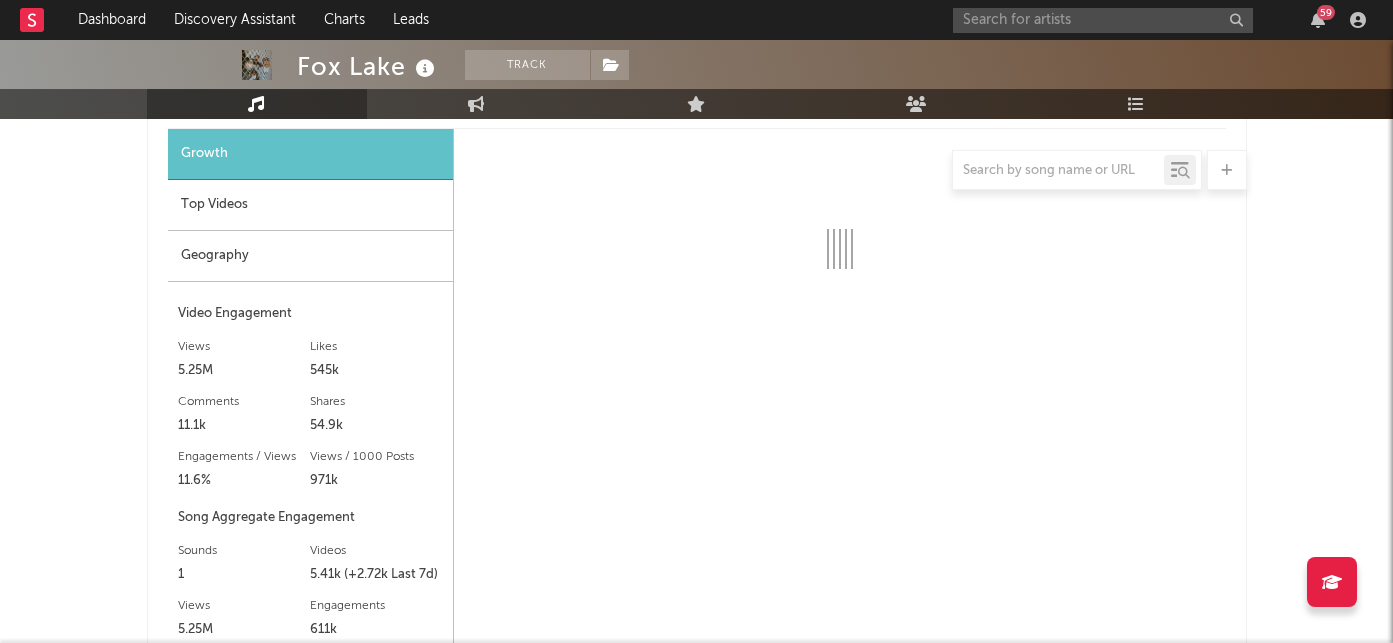 select on "1w" 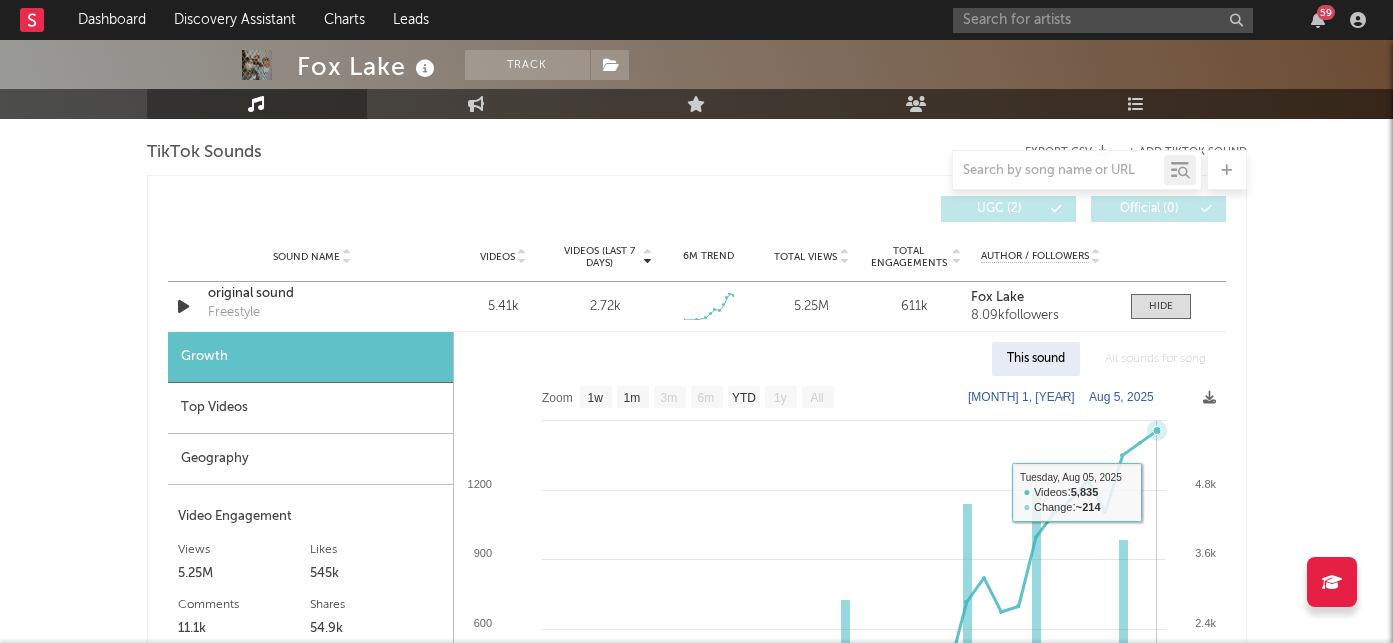 scroll, scrollTop: 1263, scrollLeft: 0, axis: vertical 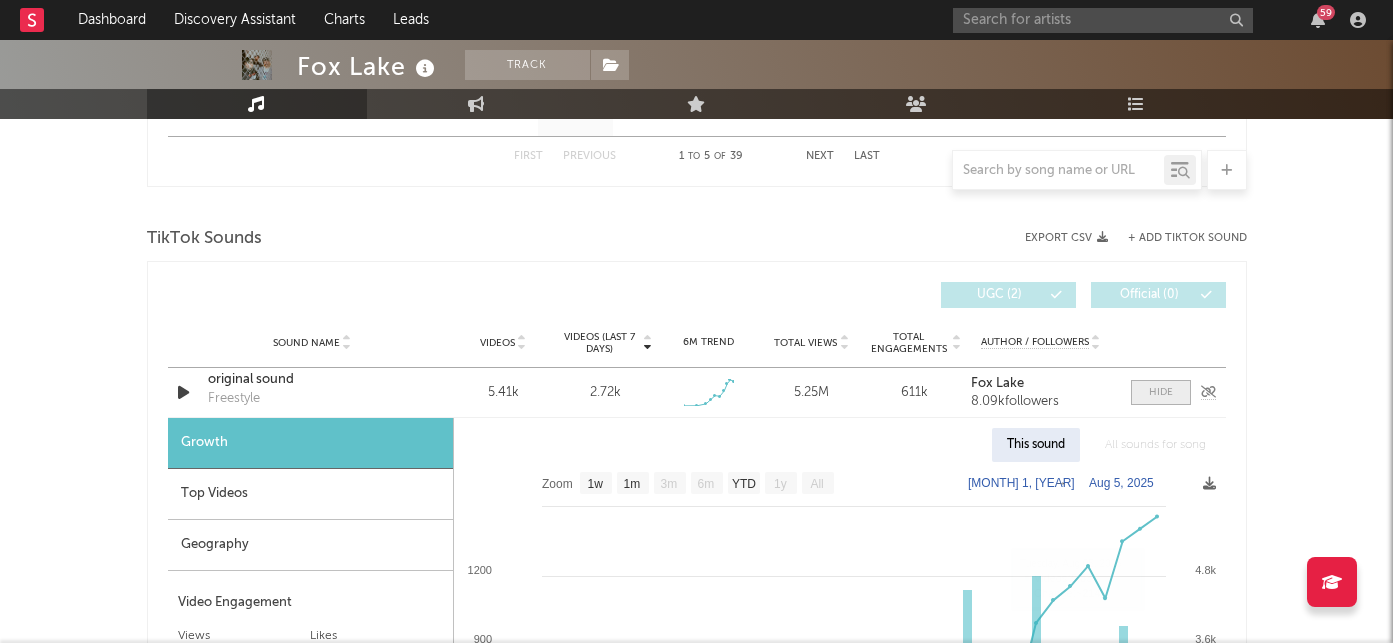click at bounding box center (1161, 392) 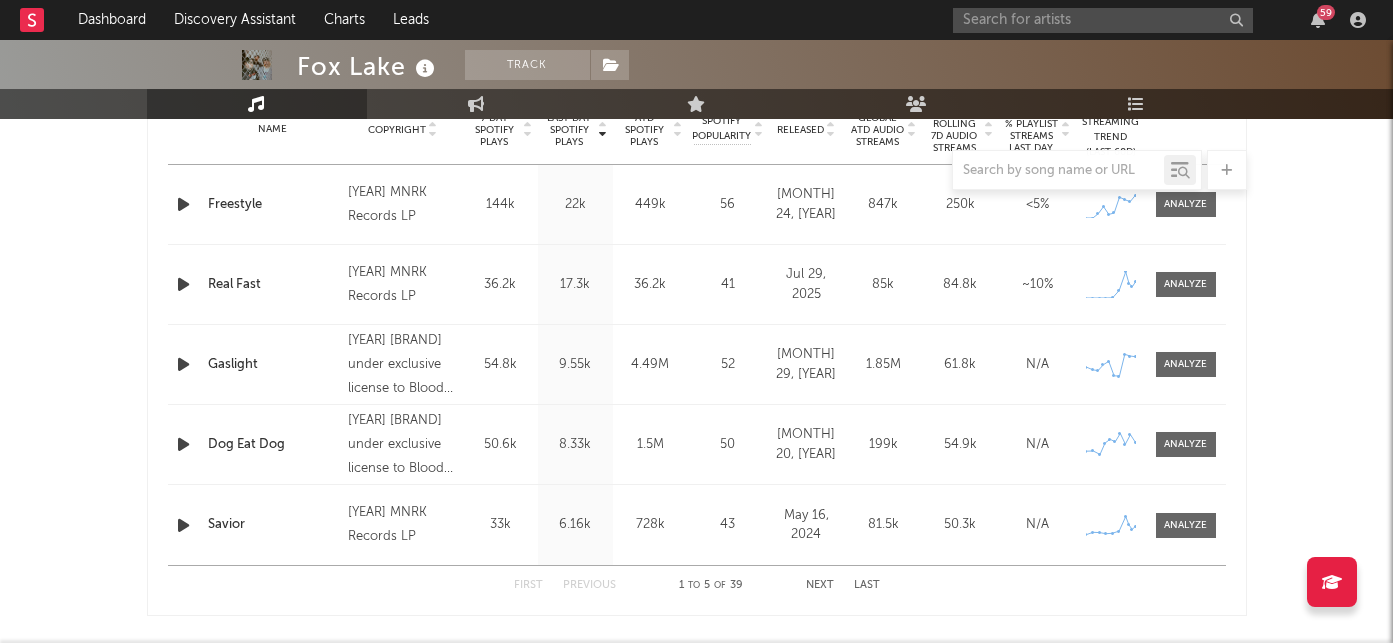 scroll, scrollTop: 716, scrollLeft: 0, axis: vertical 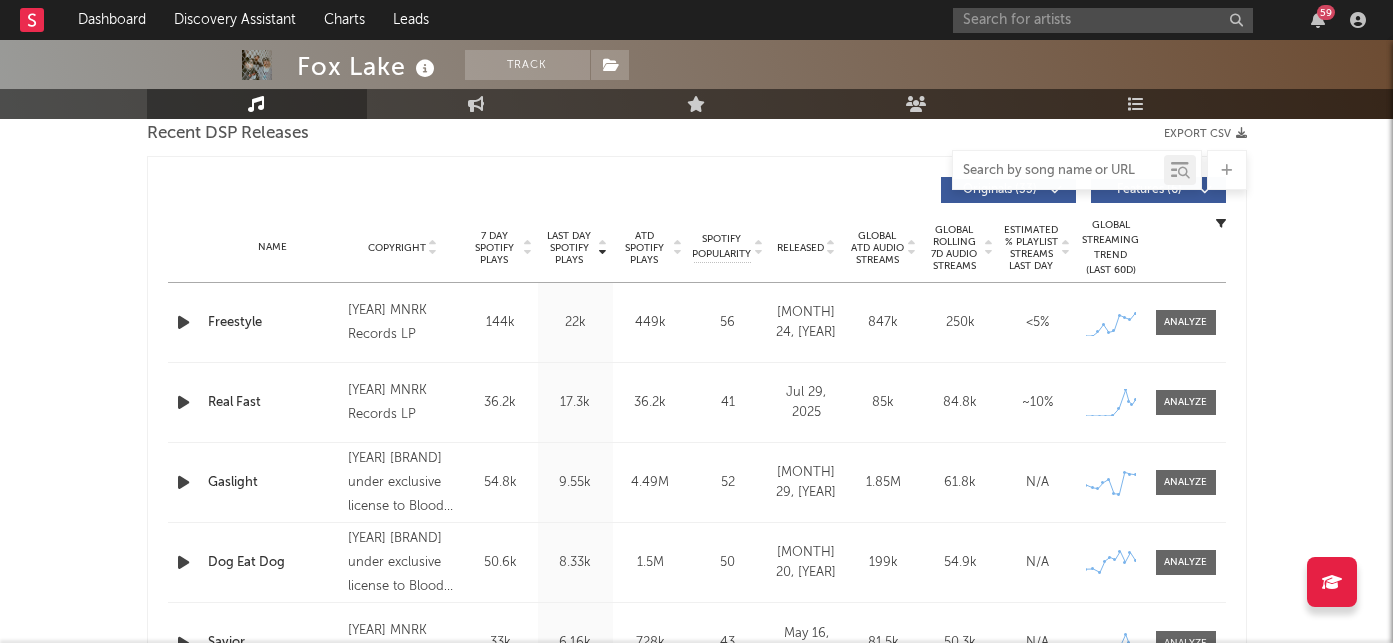click at bounding box center [1058, 171] 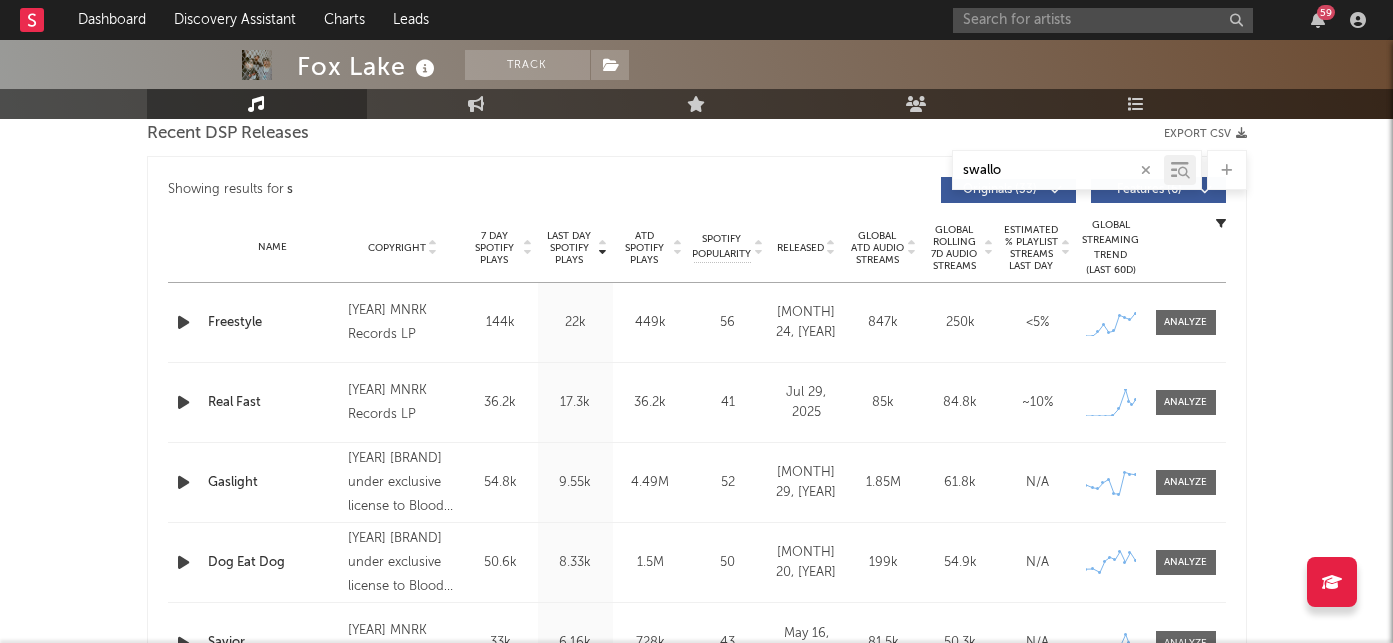 type on "swallow" 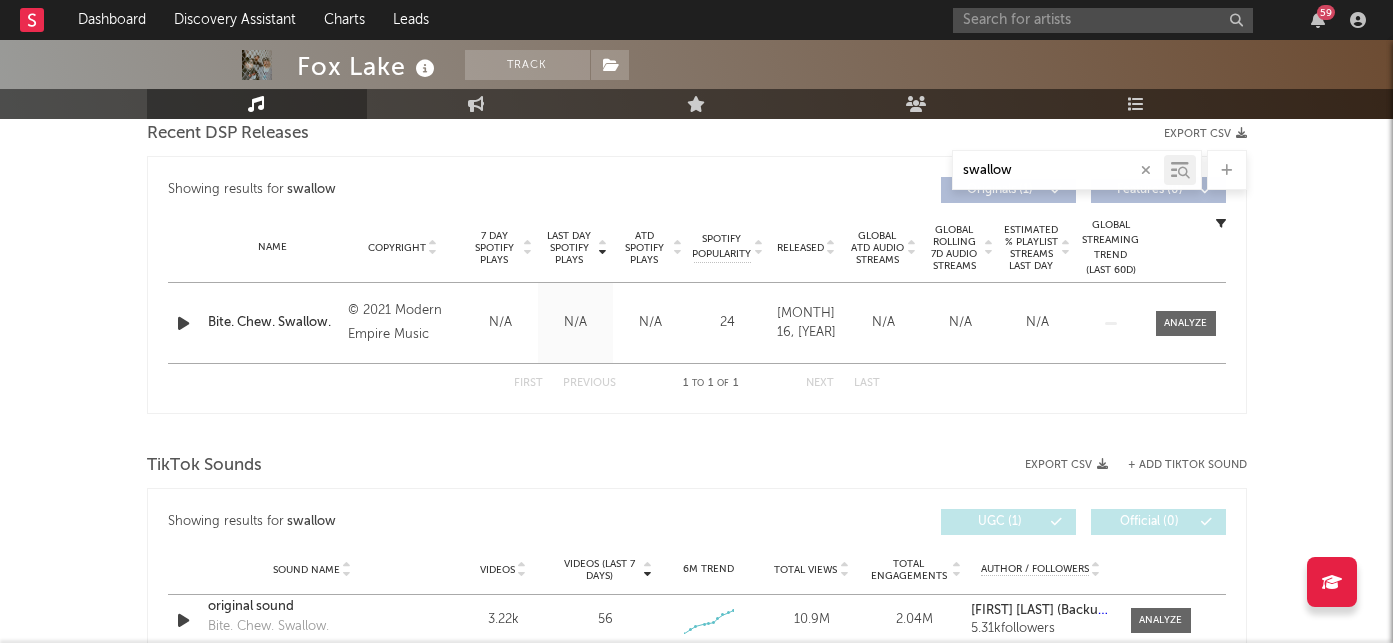 click at bounding box center [1146, 170] 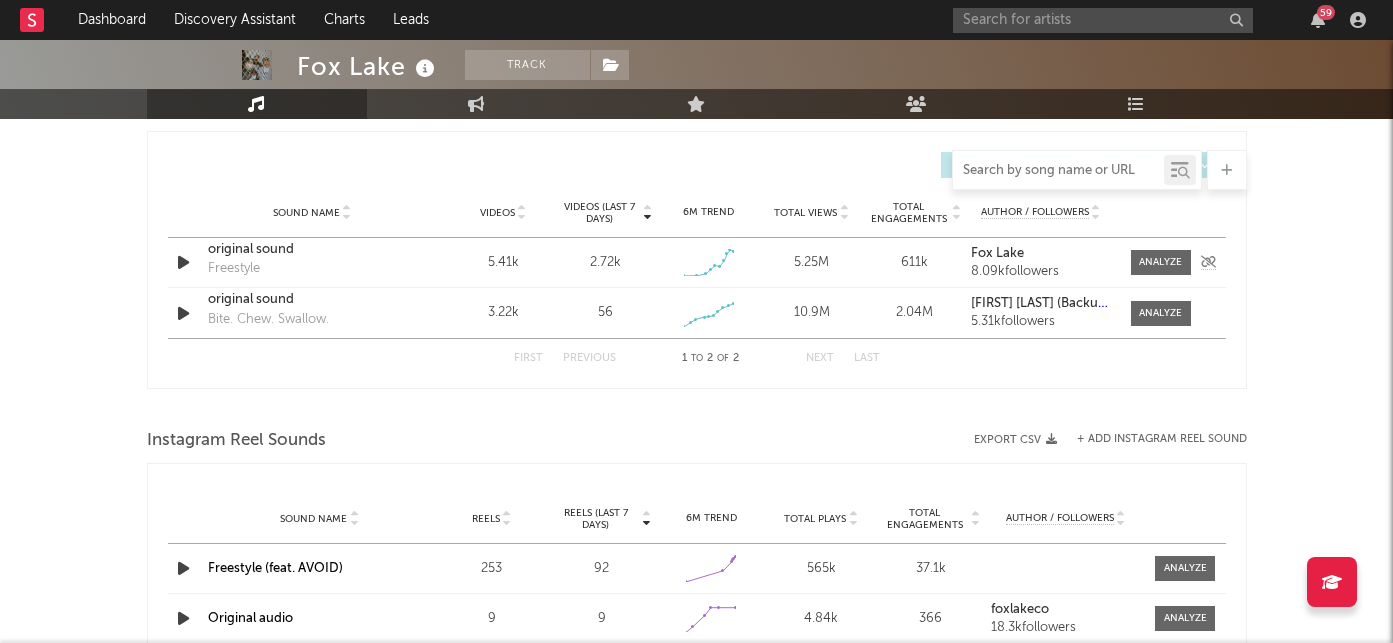 scroll, scrollTop: 1387, scrollLeft: 0, axis: vertical 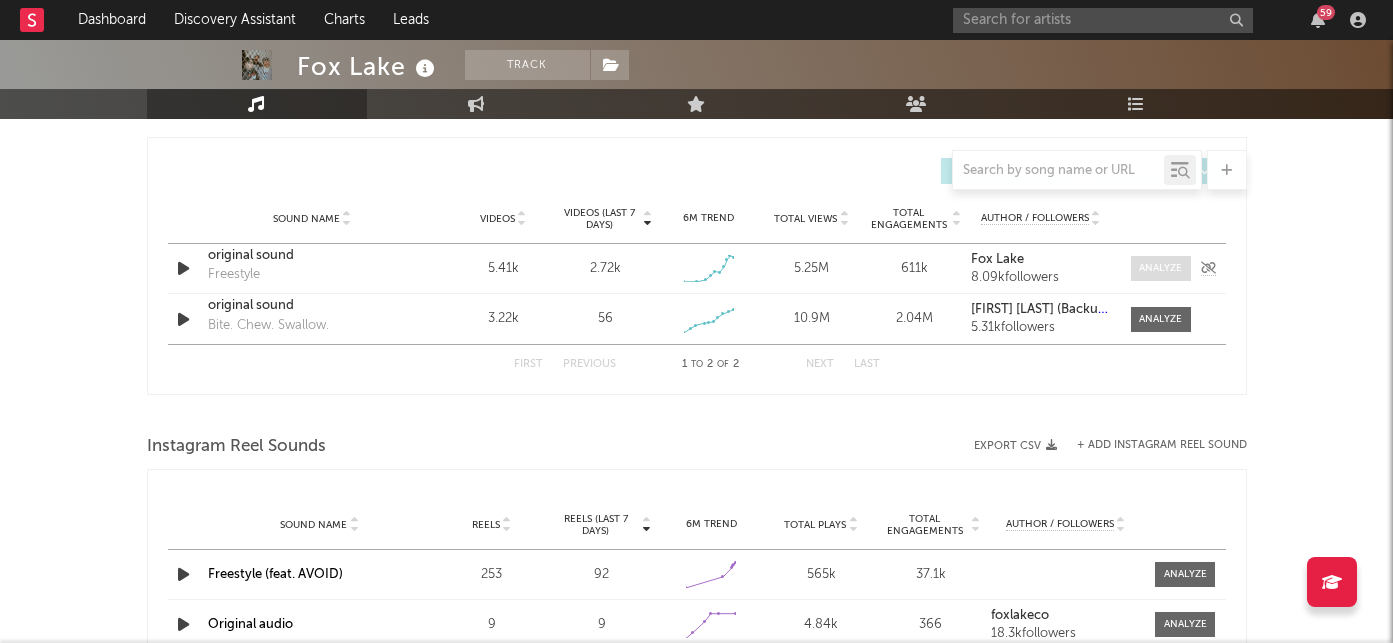 click at bounding box center (1160, 268) 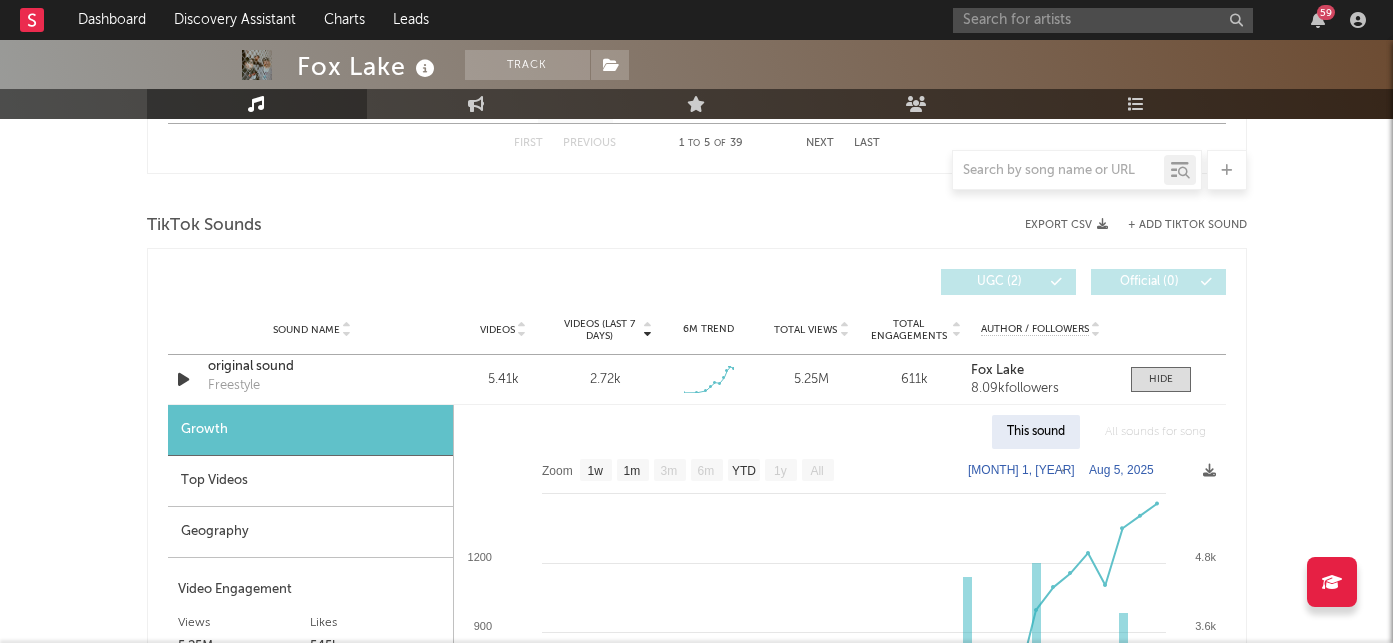 scroll, scrollTop: 1255, scrollLeft: 0, axis: vertical 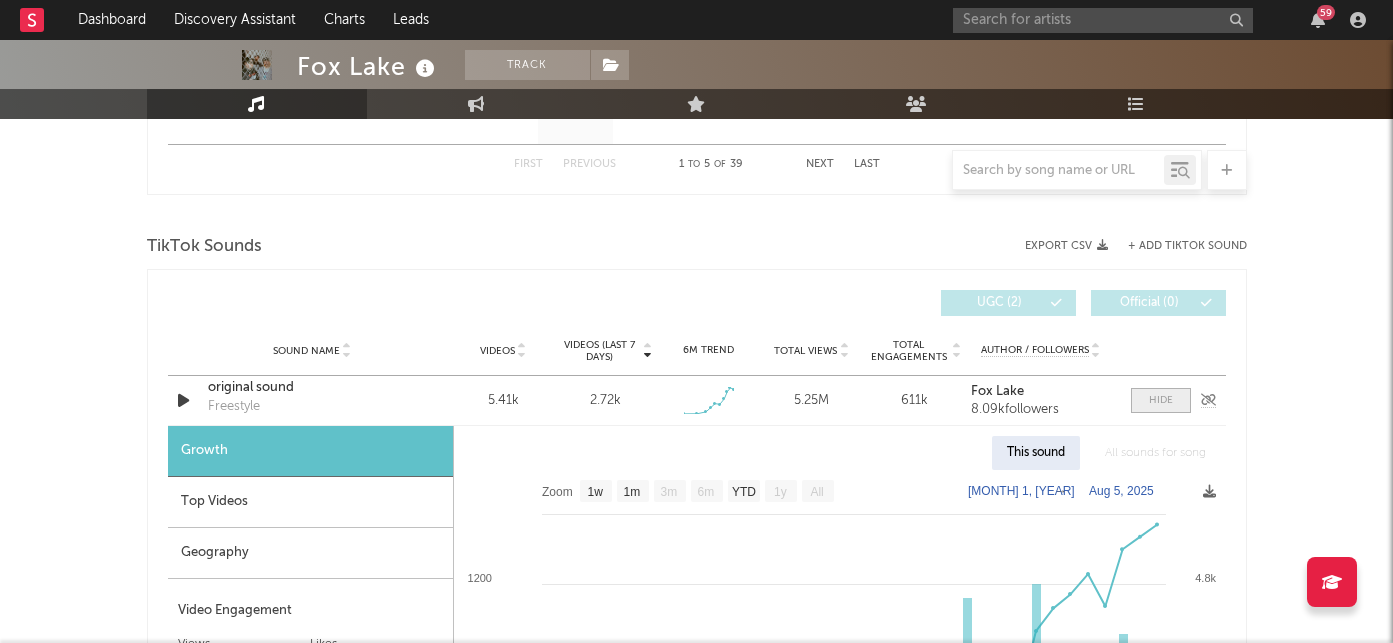 click at bounding box center (1161, 400) 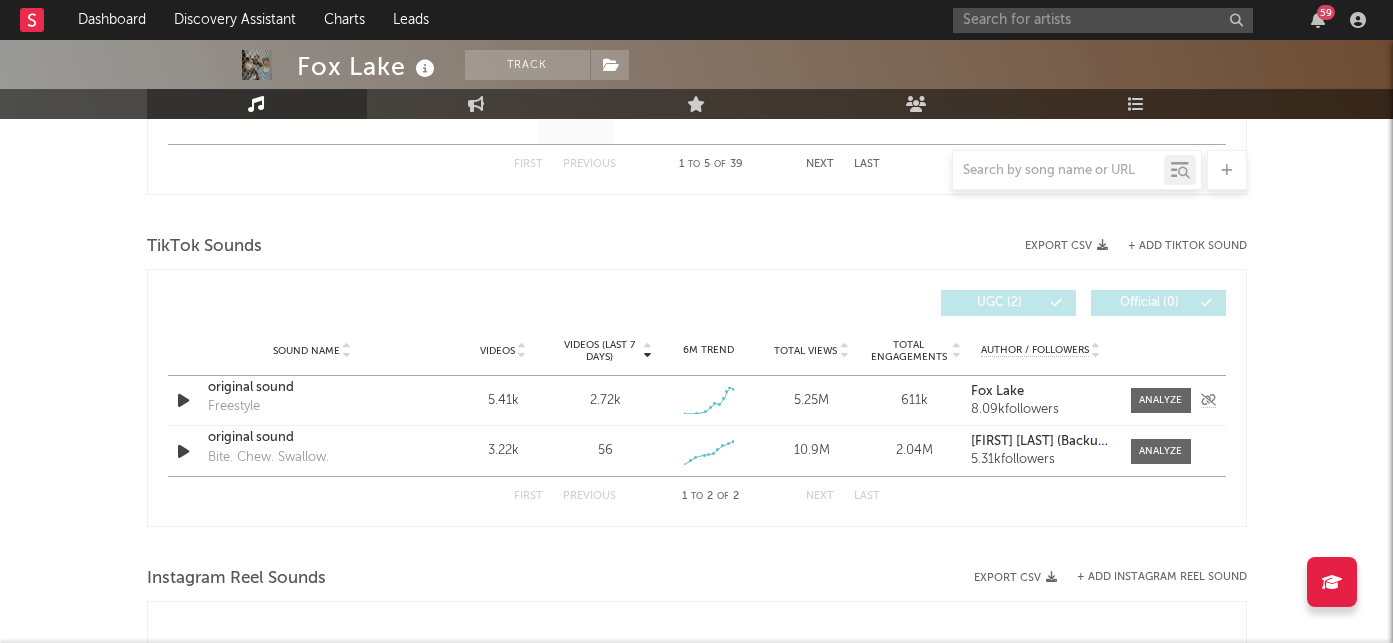 click on "original sound" at bounding box center (312, 388) 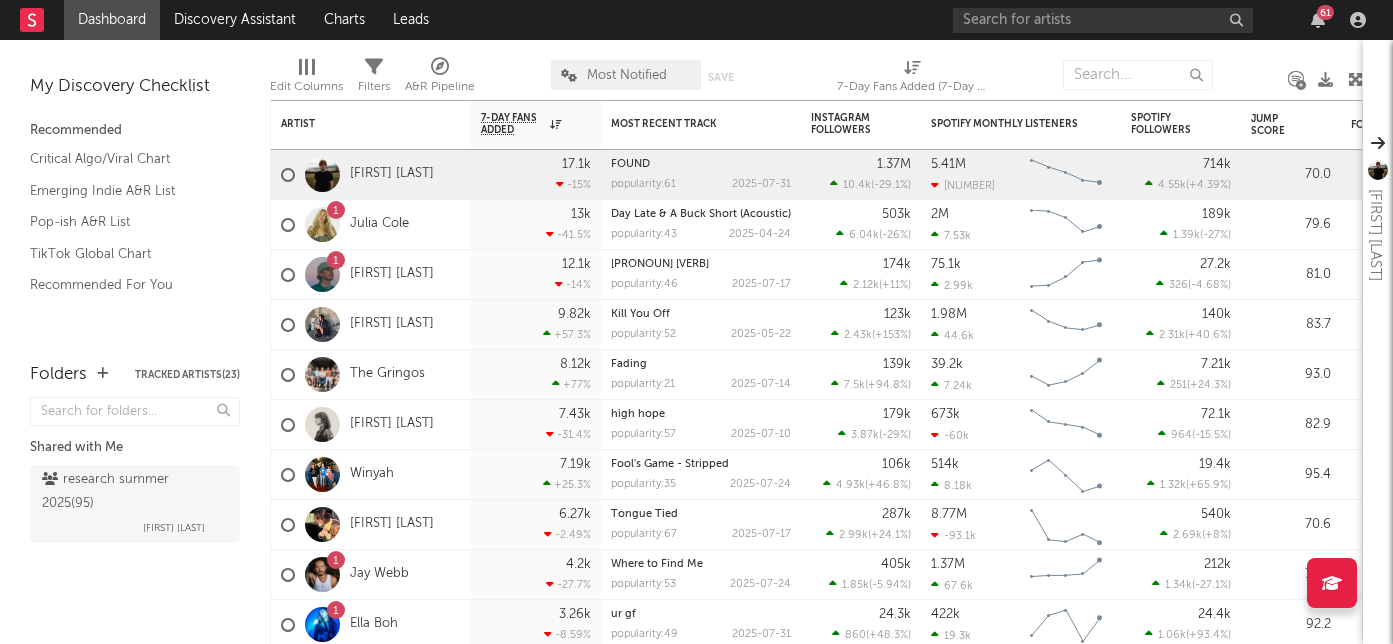 scroll, scrollTop: 0, scrollLeft: 0, axis: both 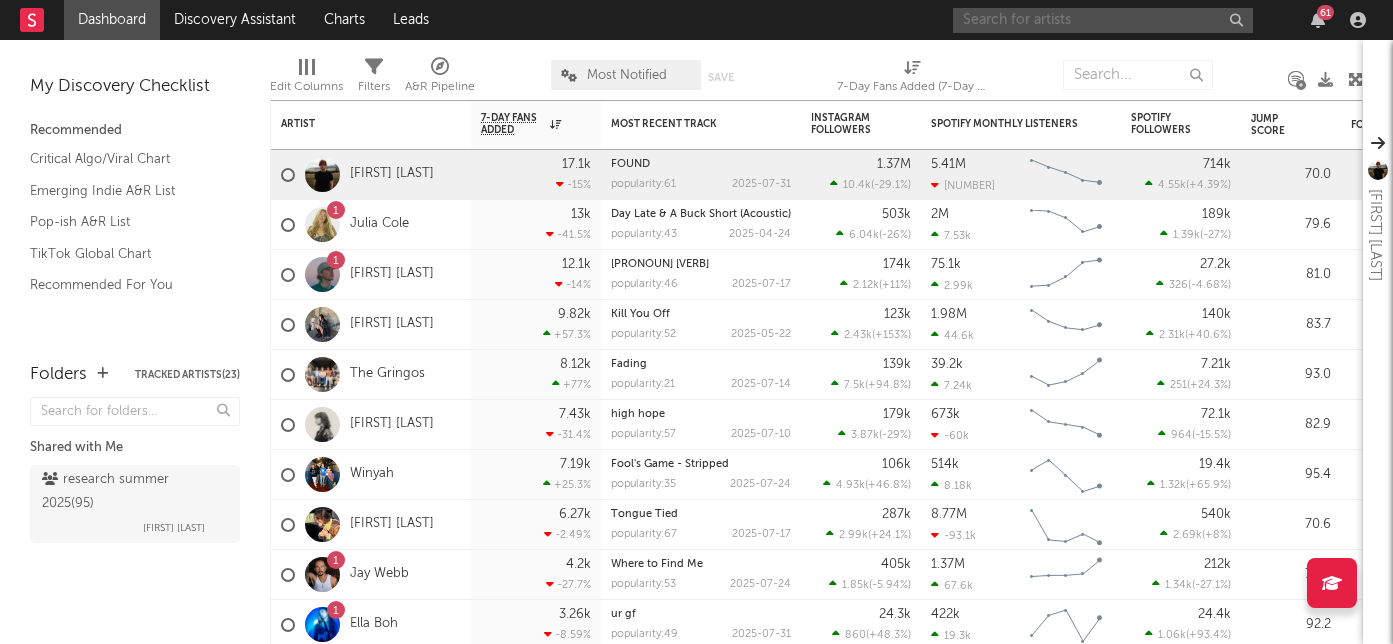 click at bounding box center (1103, 20) 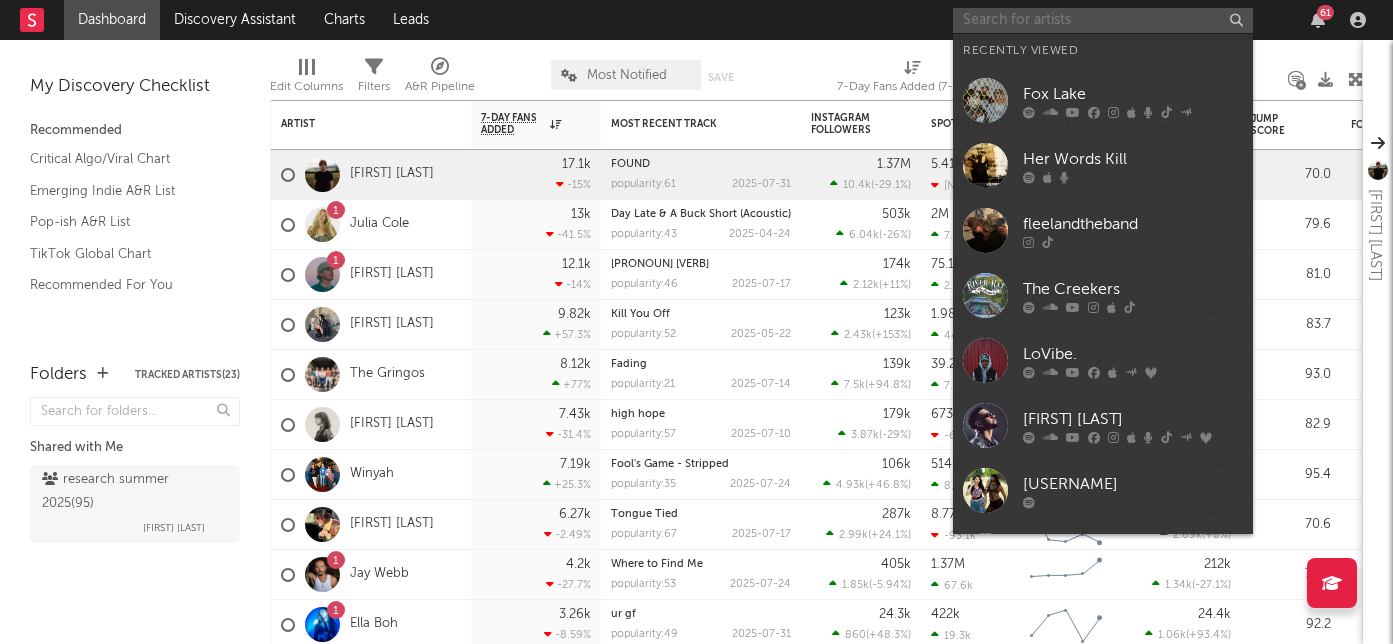 paste on "Kairi The Maid" 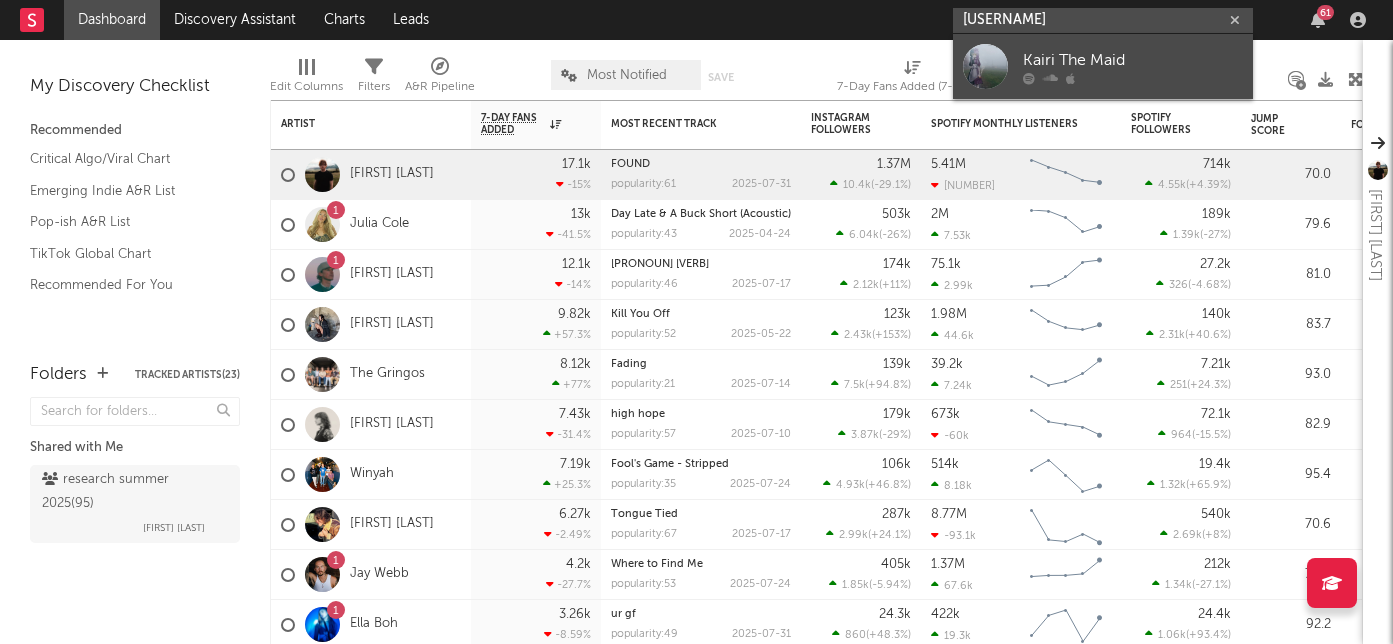 type on "Kairi The Mai" 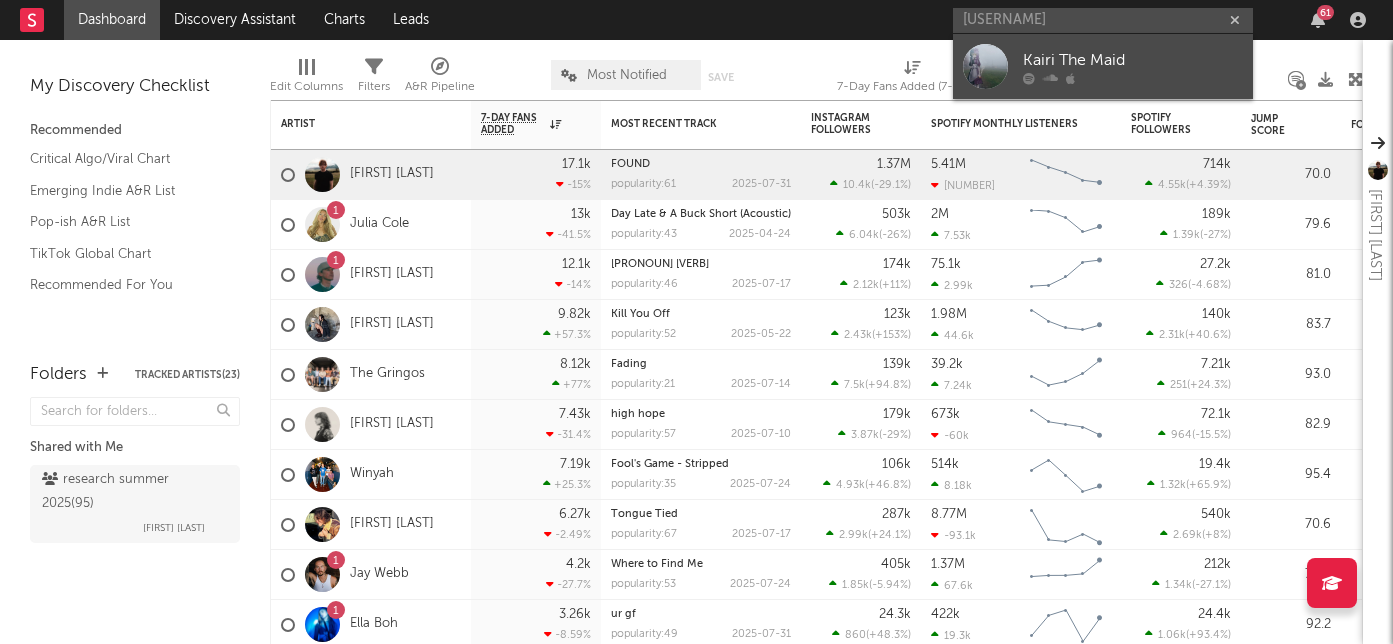 click on "Kairi The Maid" at bounding box center (1133, 60) 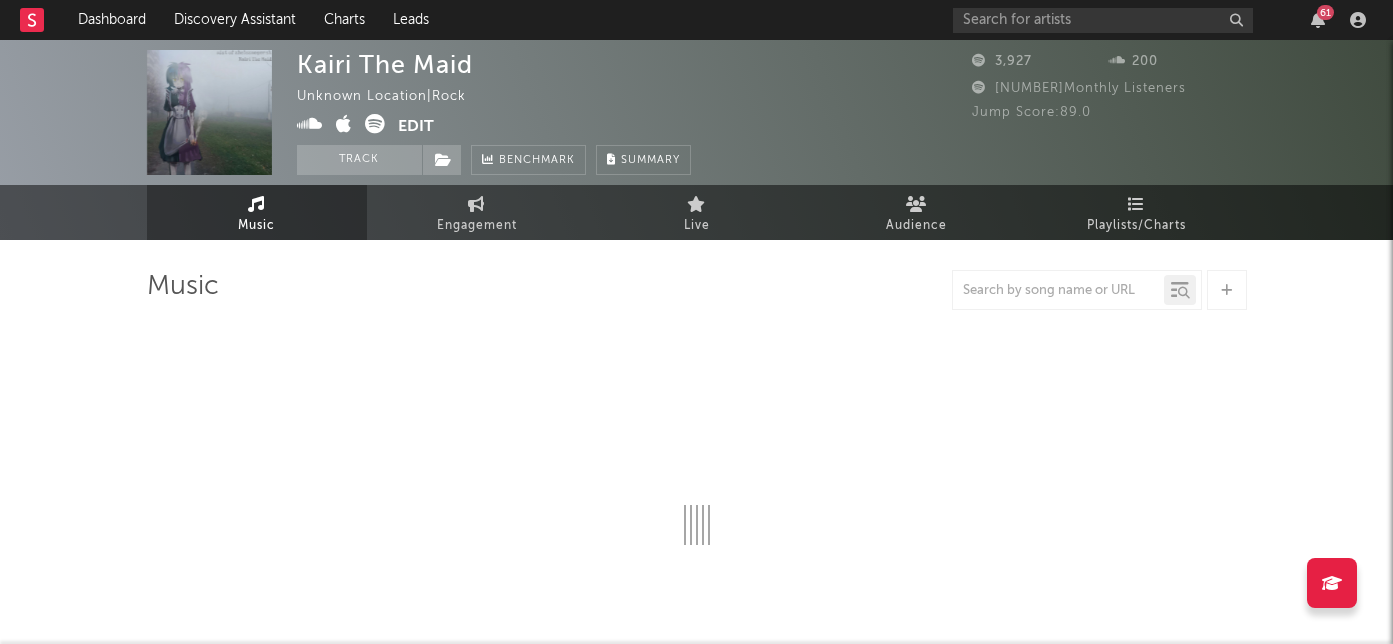 select on "1w" 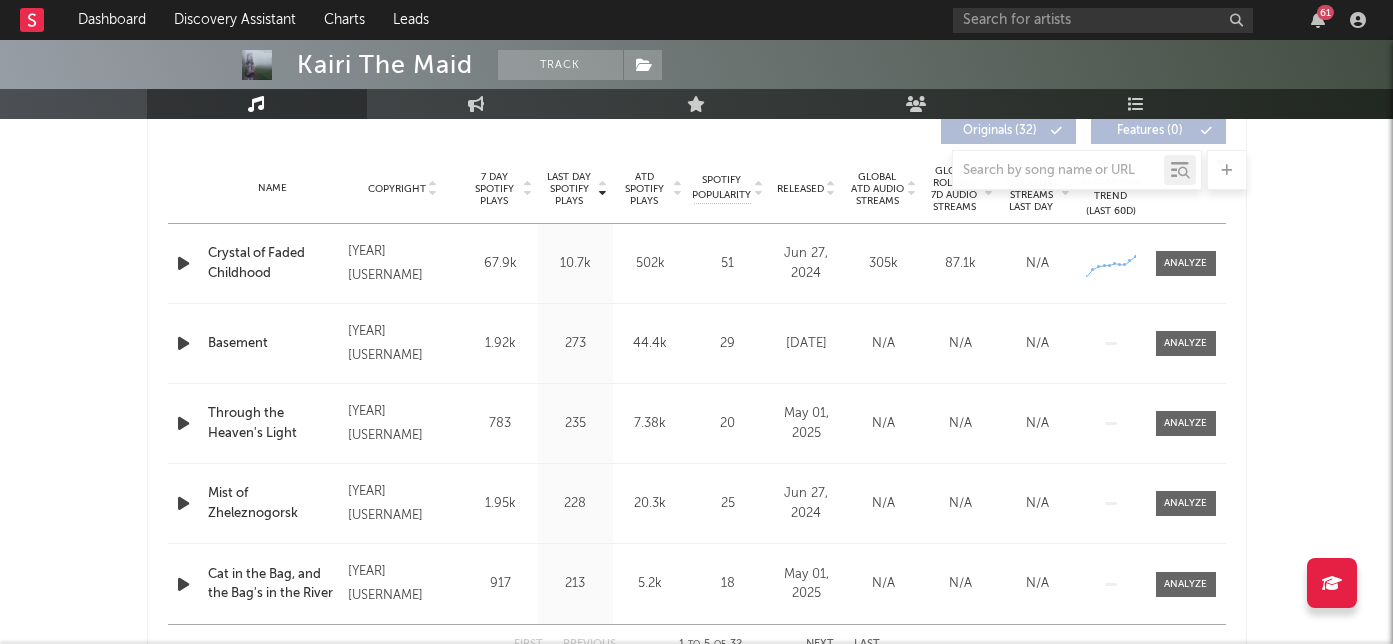 scroll, scrollTop: 764, scrollLeft: 0, axis: vertical 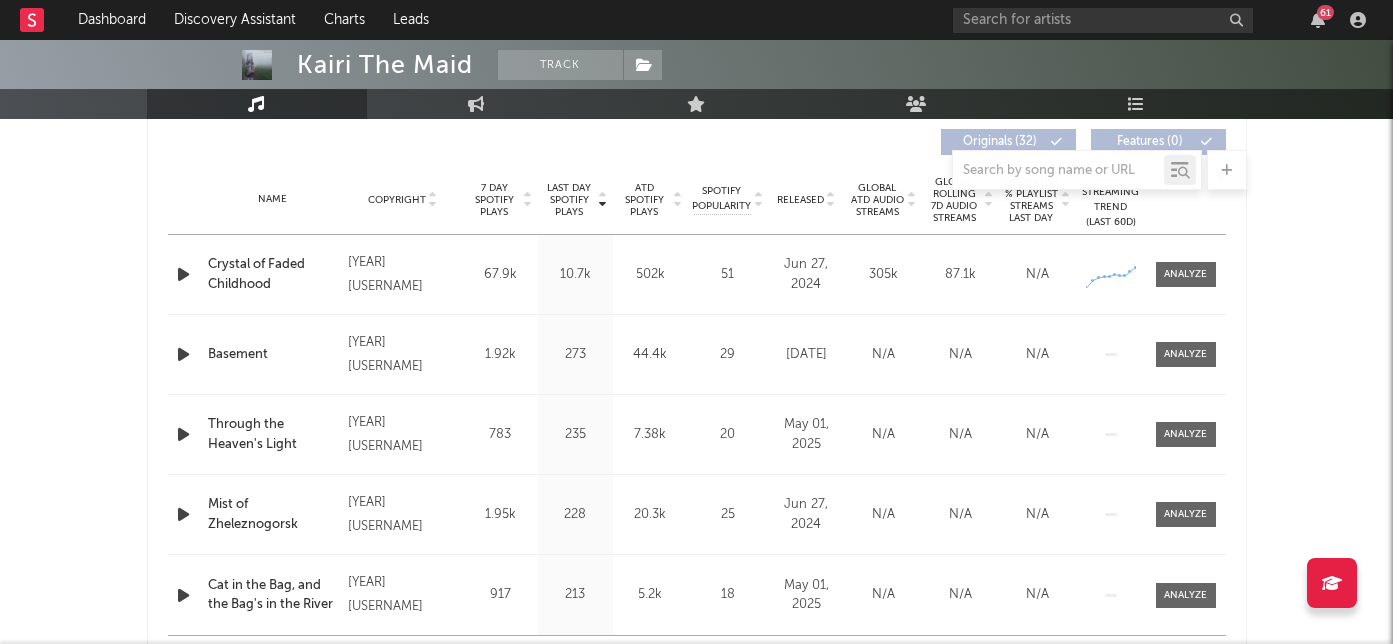 click at bounding box center [697, 170] 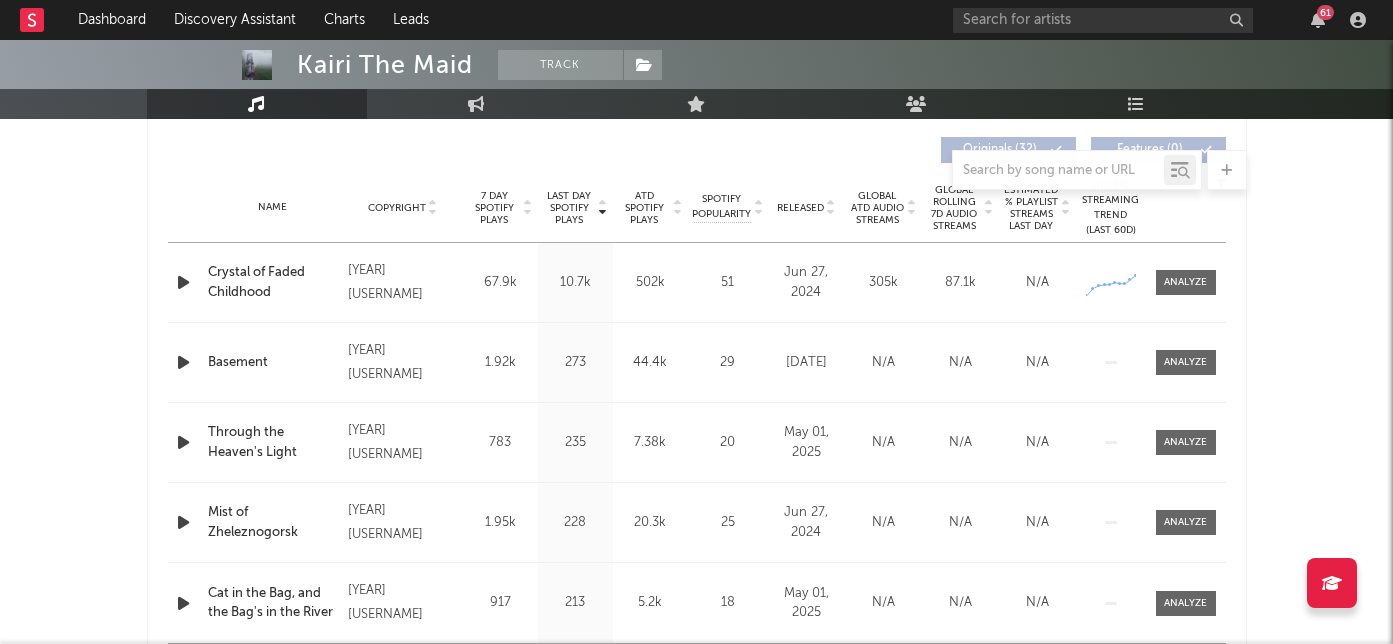 click on "7 Day Spotify Plays" at bounding box center (494, 208) 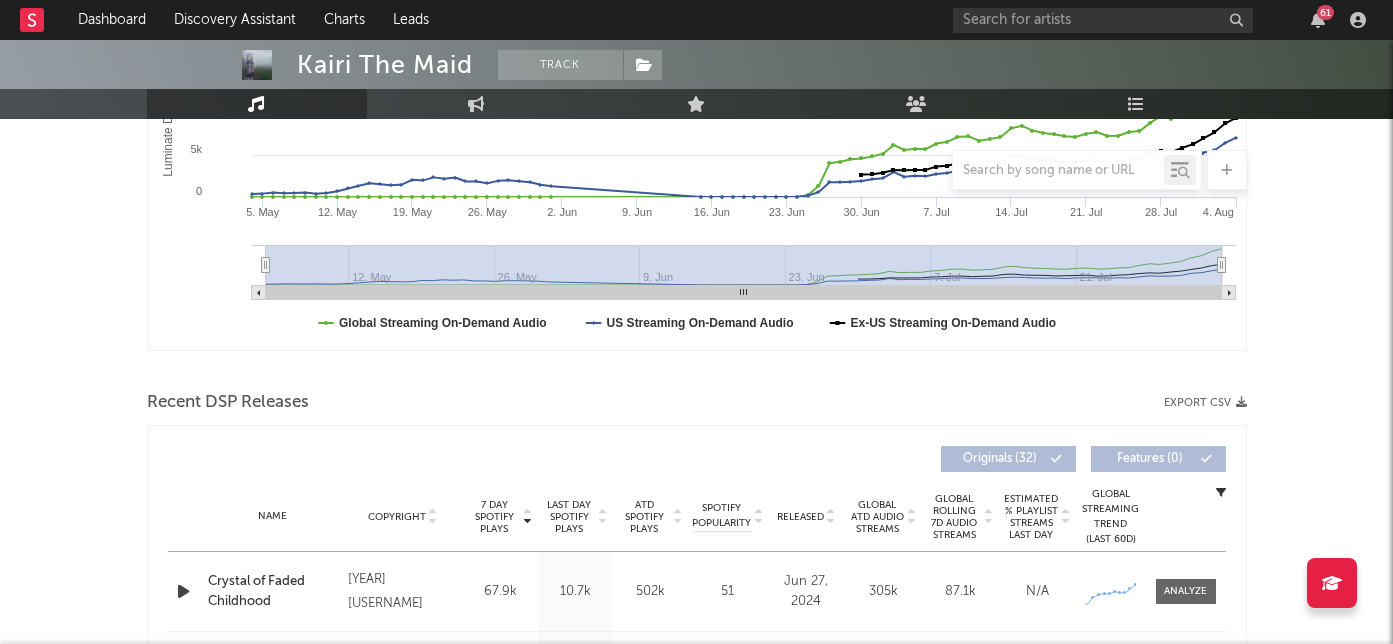 scroll, scrollTop: 576, scrollLeft: 0, axis: vertical 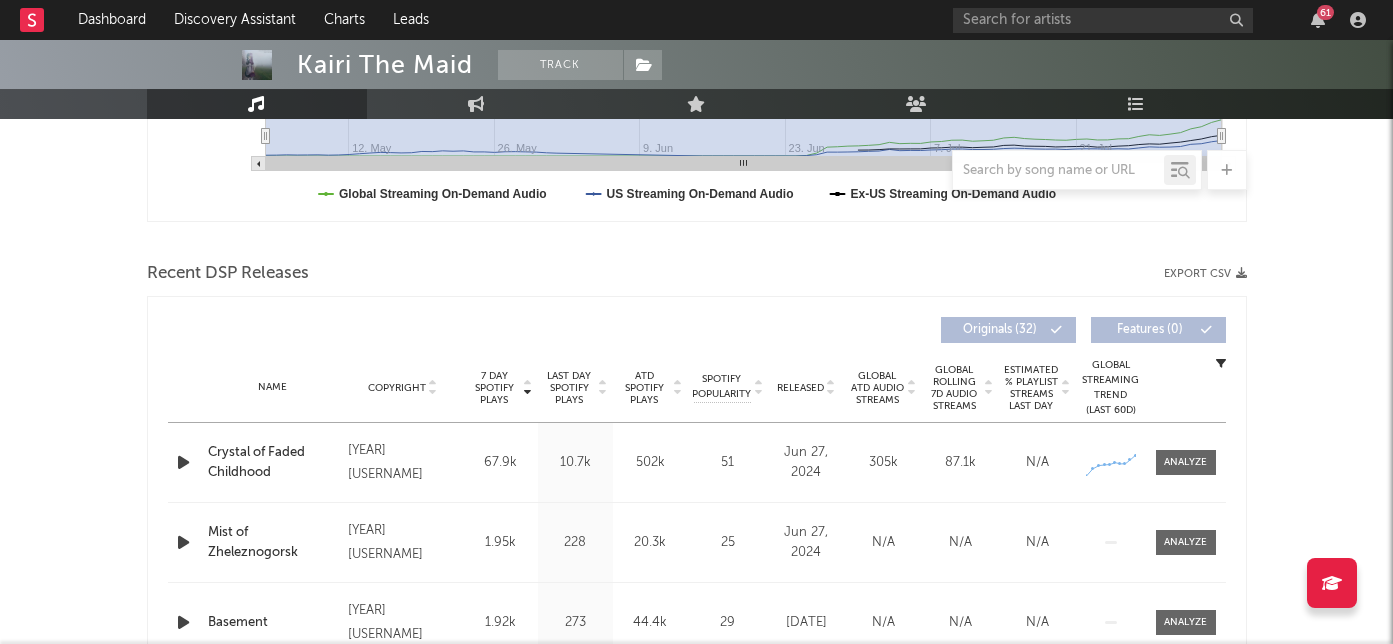 click at bounding box center (183, 462) 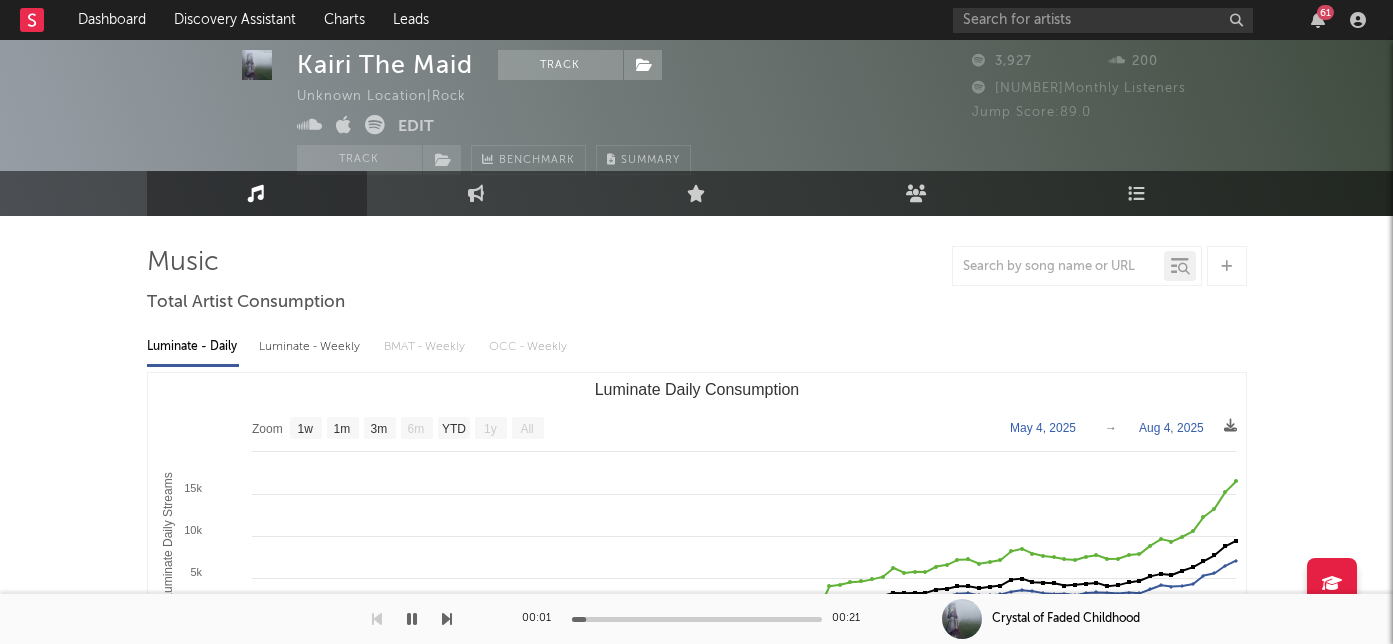 scroll, scrollTop: 0, scrollLeft: 0, axis: both 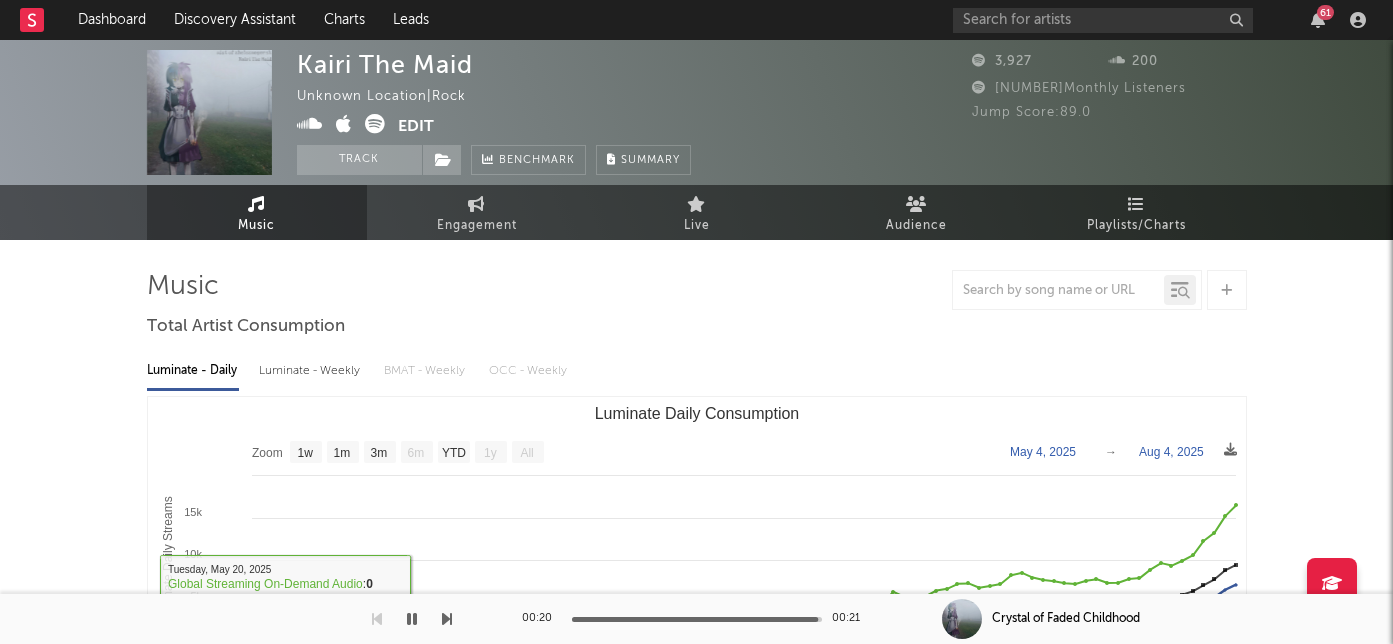 click at bounding box center (412, 619) 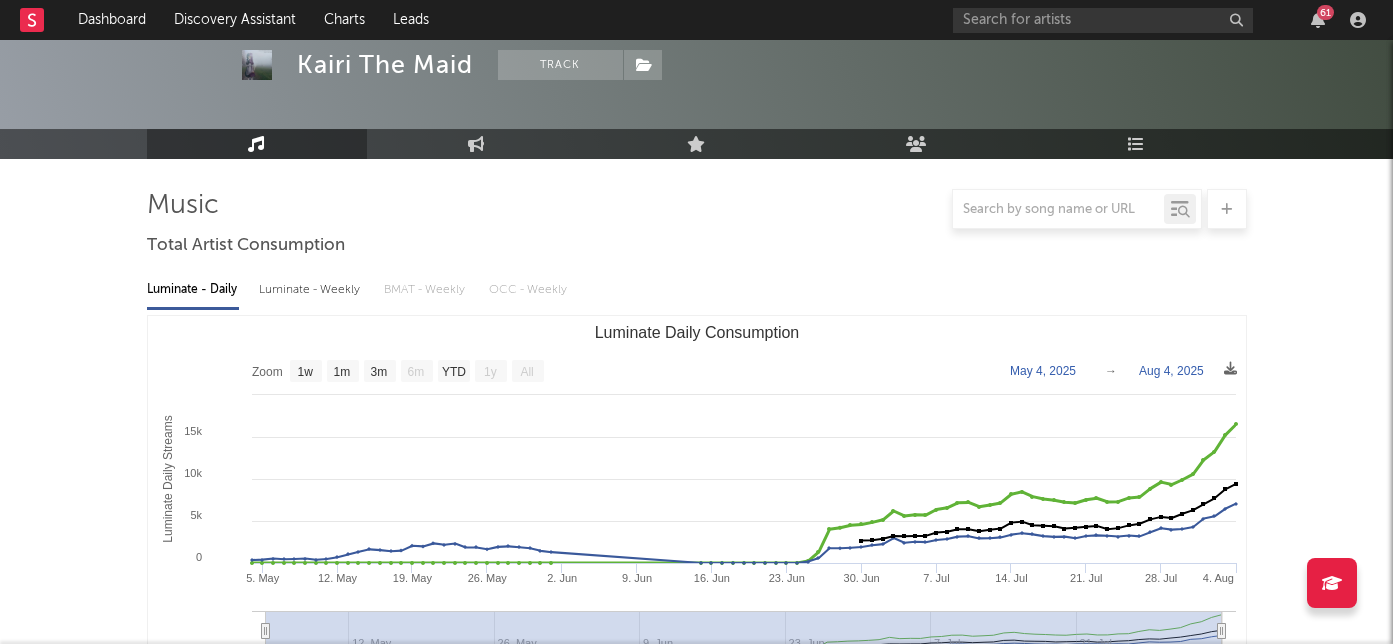 scroll, scrollTop: 0, scrollLeft: 0, axis: both 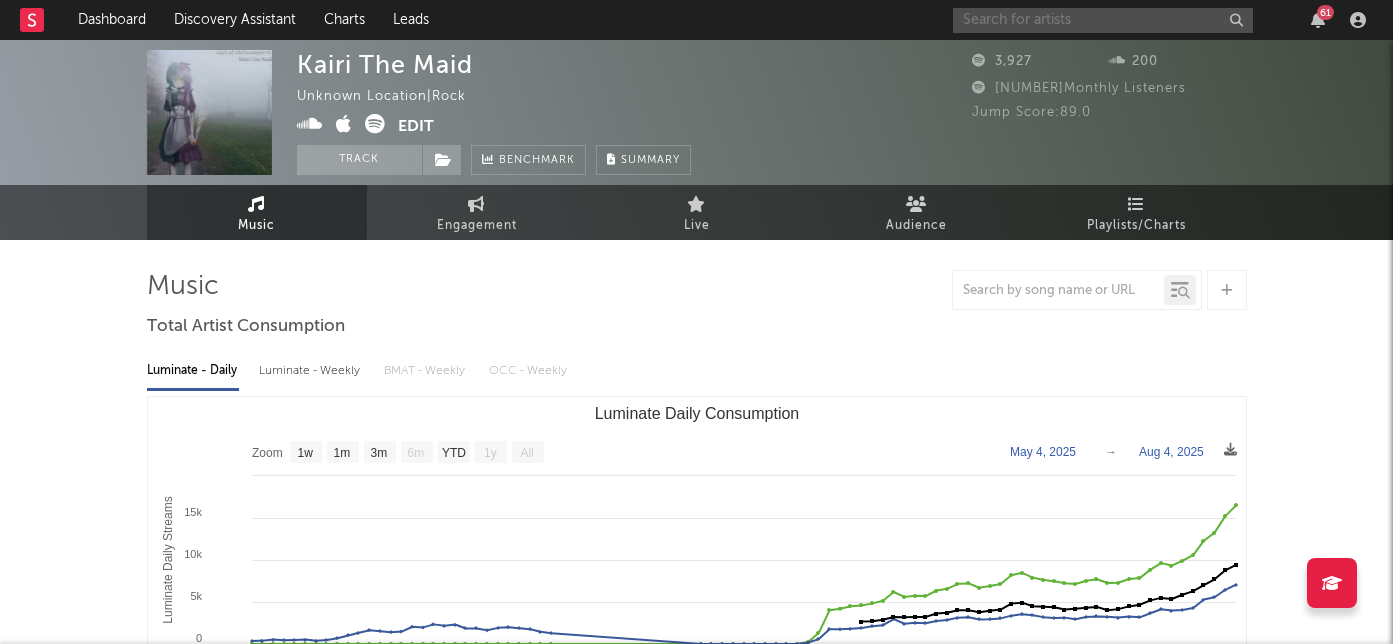 click at bounding box center (1103, 20) 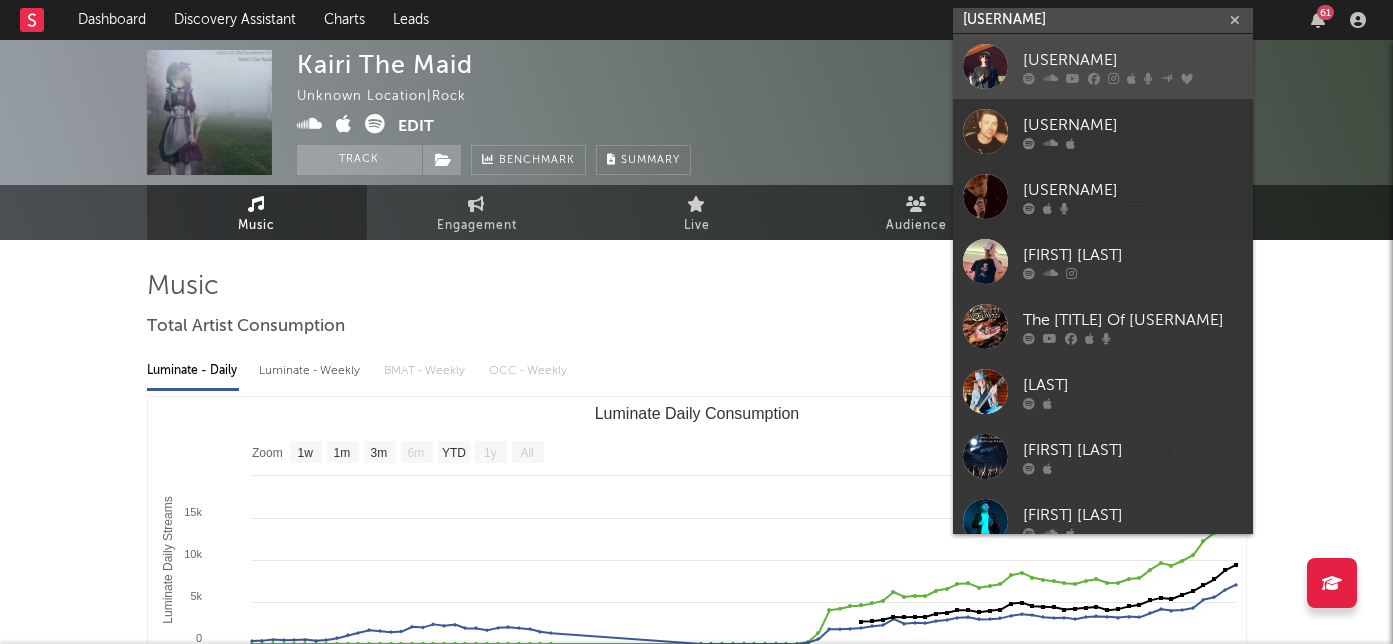 type on "hether" 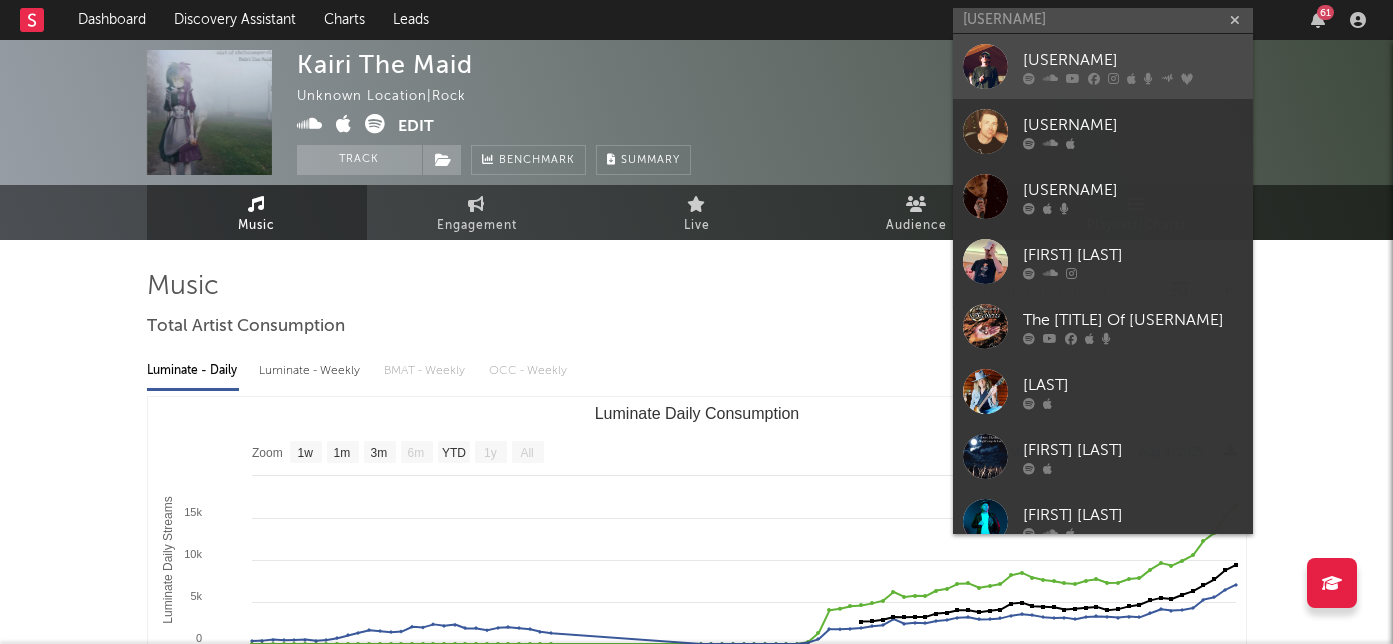 click on "Hether" at bounding box center [1133, 60] 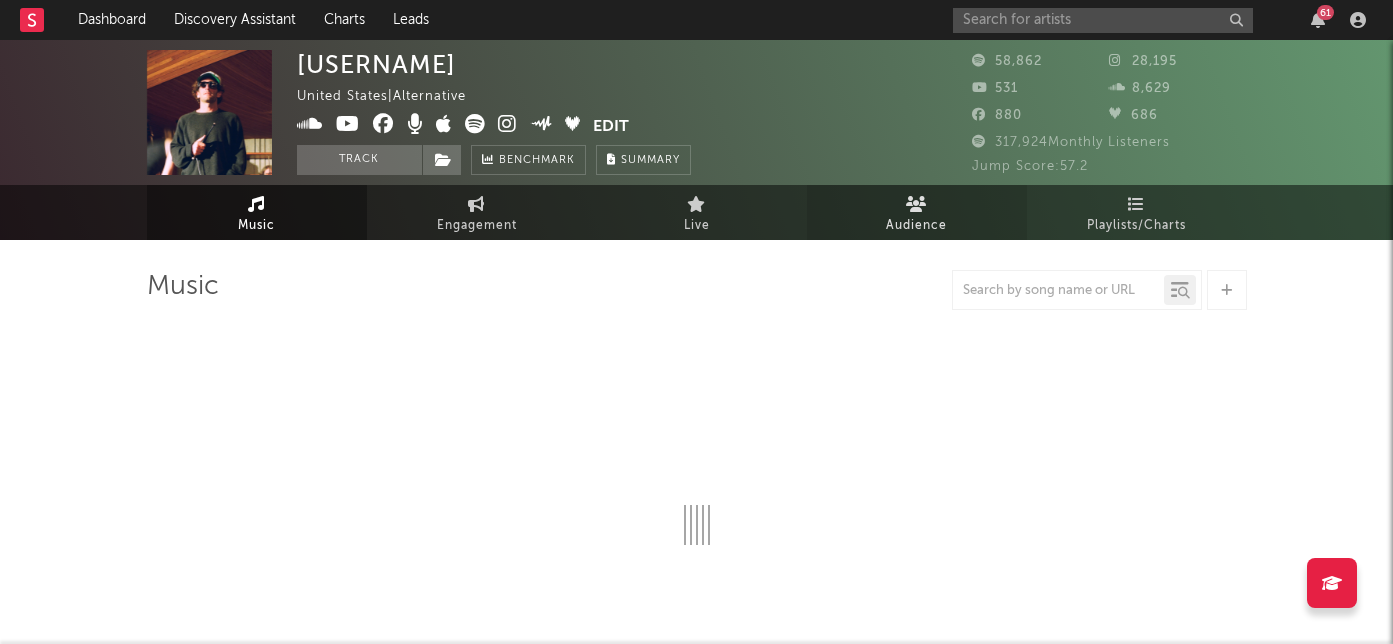 select on "6m" 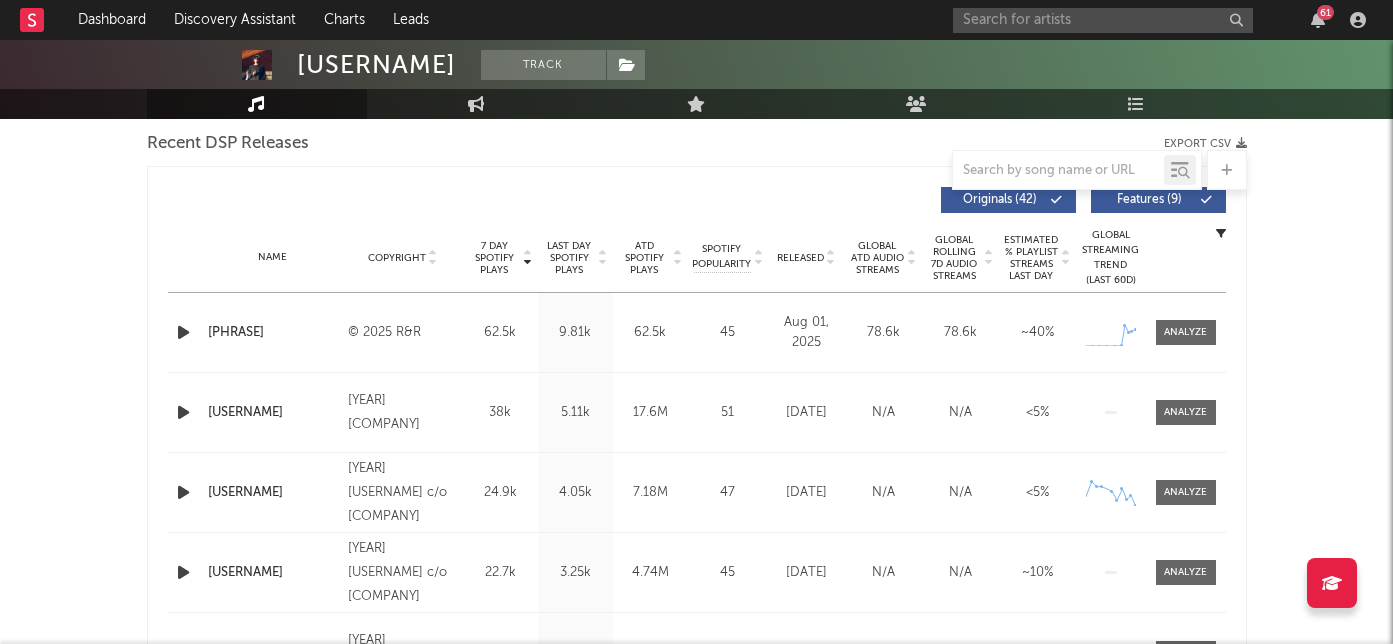 scroll, scrollTop: 707, scrollLeft: 0, axis: vertical 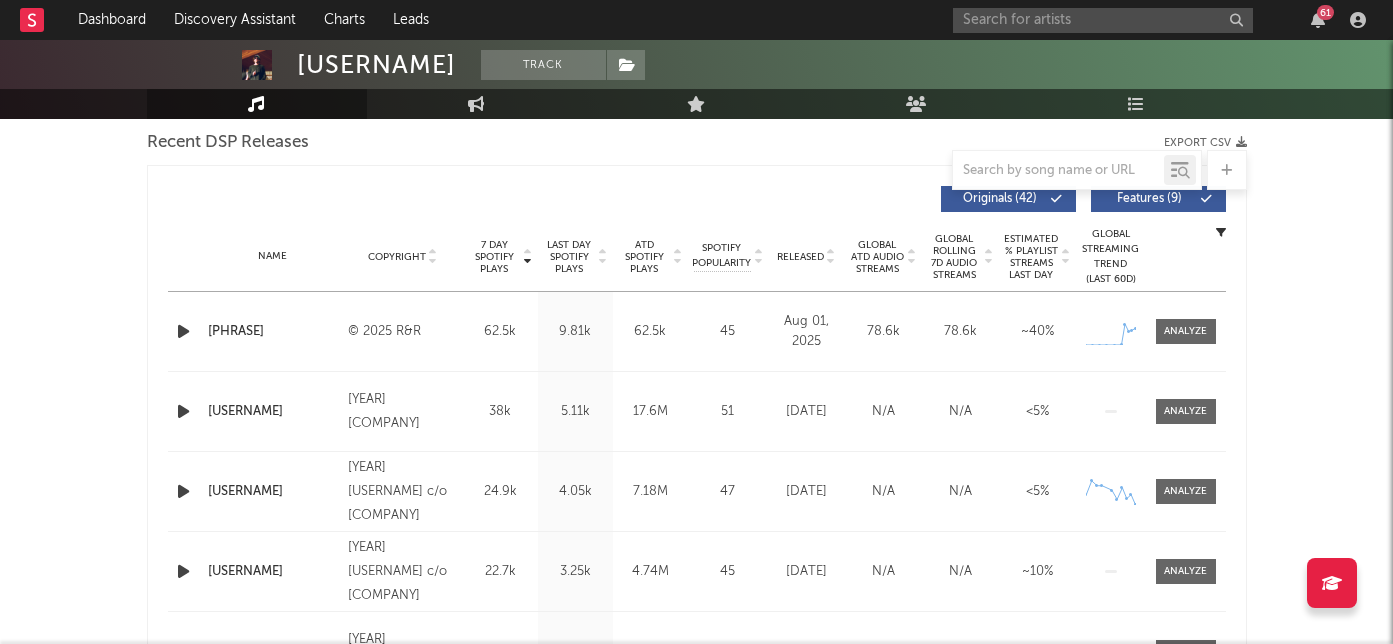 click at bounding box center (183, 331) 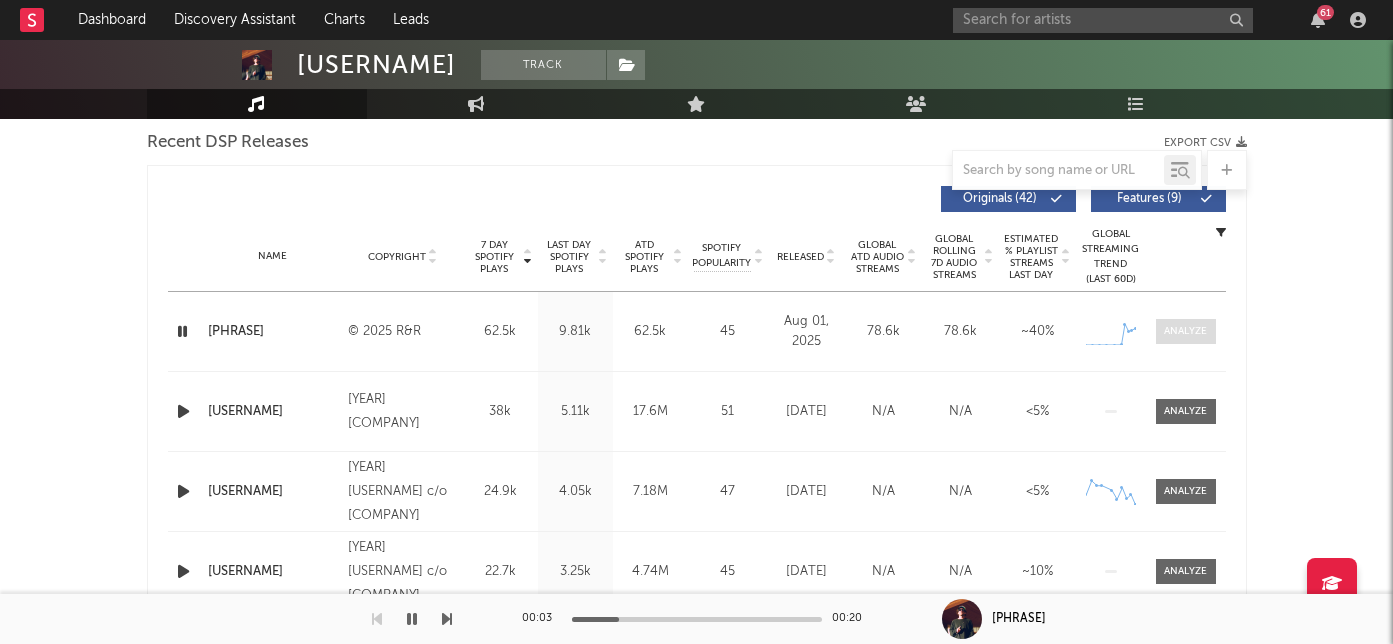 click at bounding box center [1185, 331] 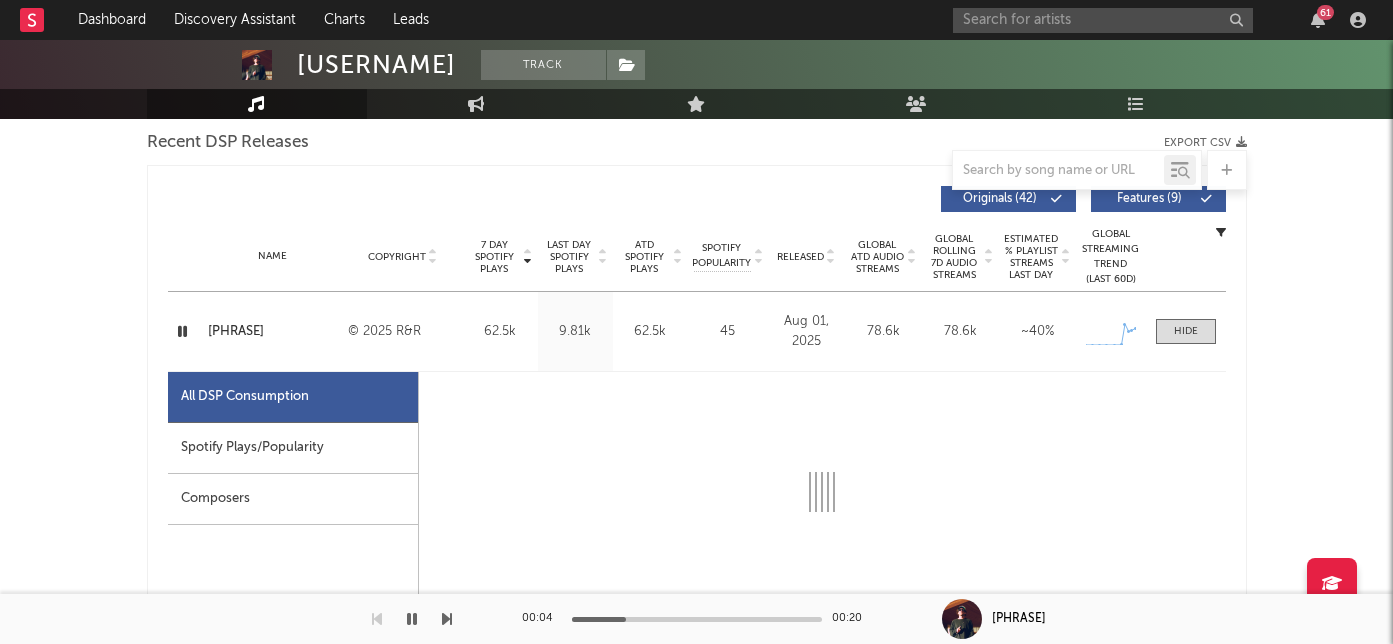 select on "1w" 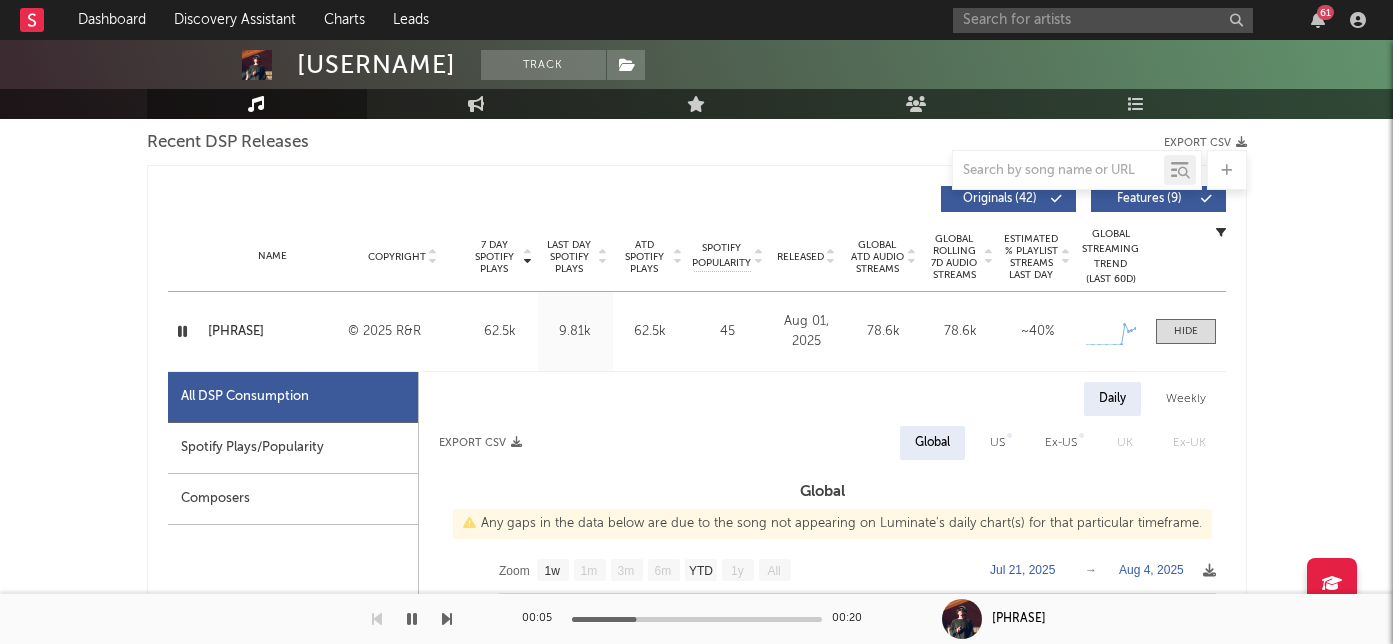 click on "Spotify Plays/Popularity" at bounding box center [293, 448] 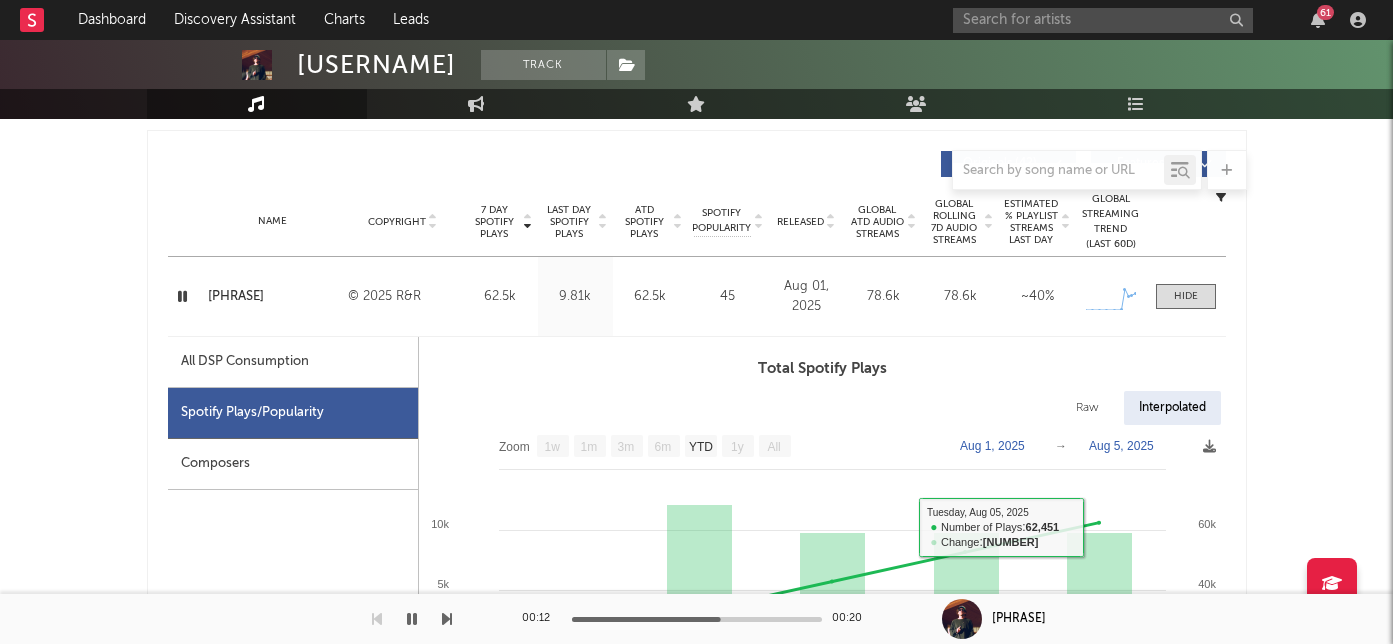 scroll, scrollTop: 735, scrollLeft: 0, axis: vertical 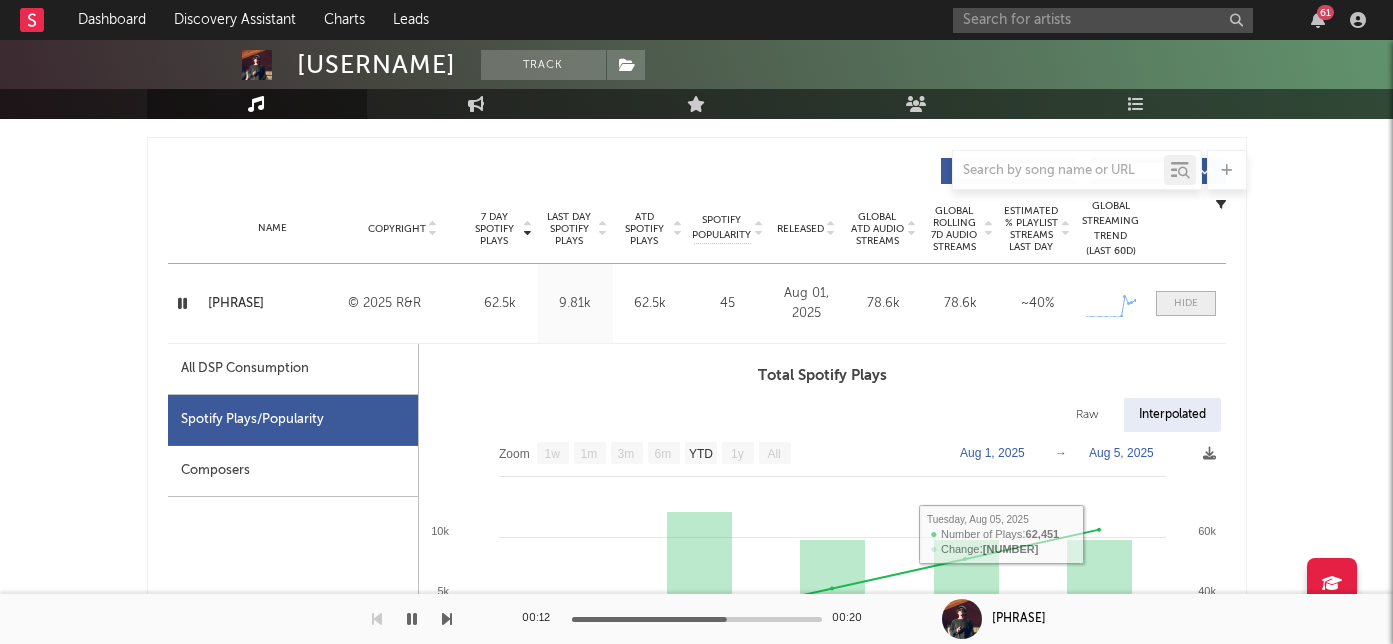 click at bounding box center (1186, 303) 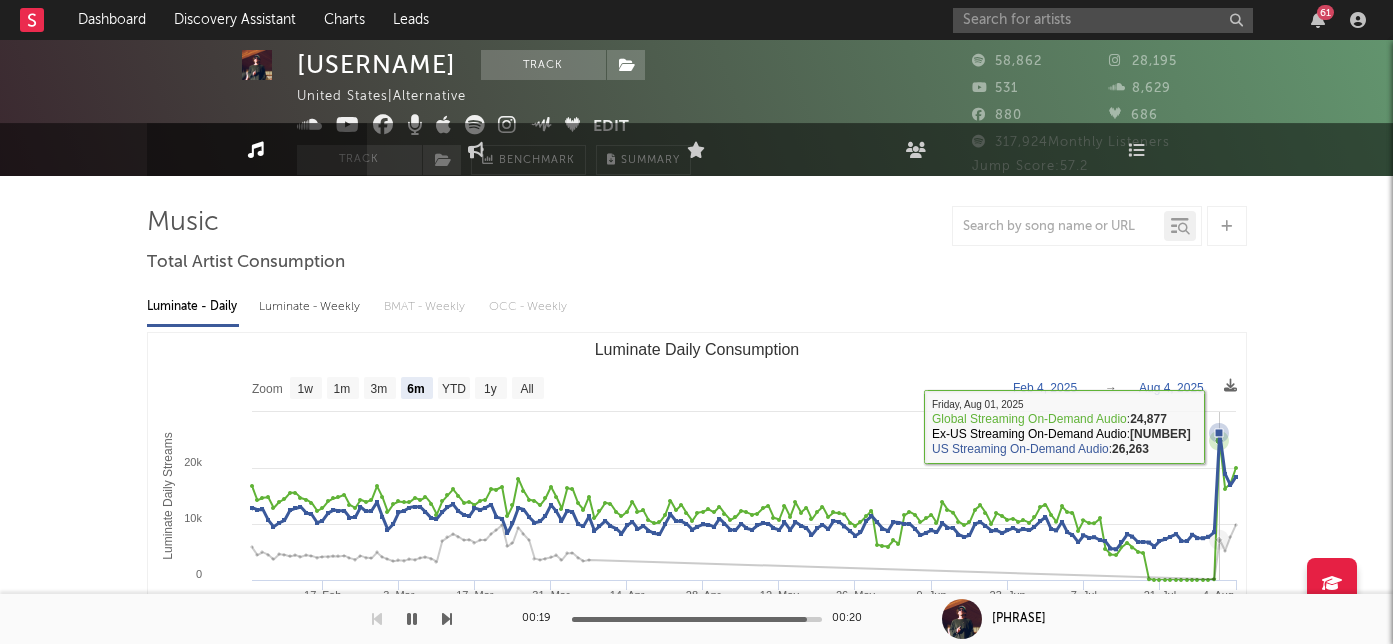 scroll, scrollTop: 0, scrollLeft: 0, axis: both 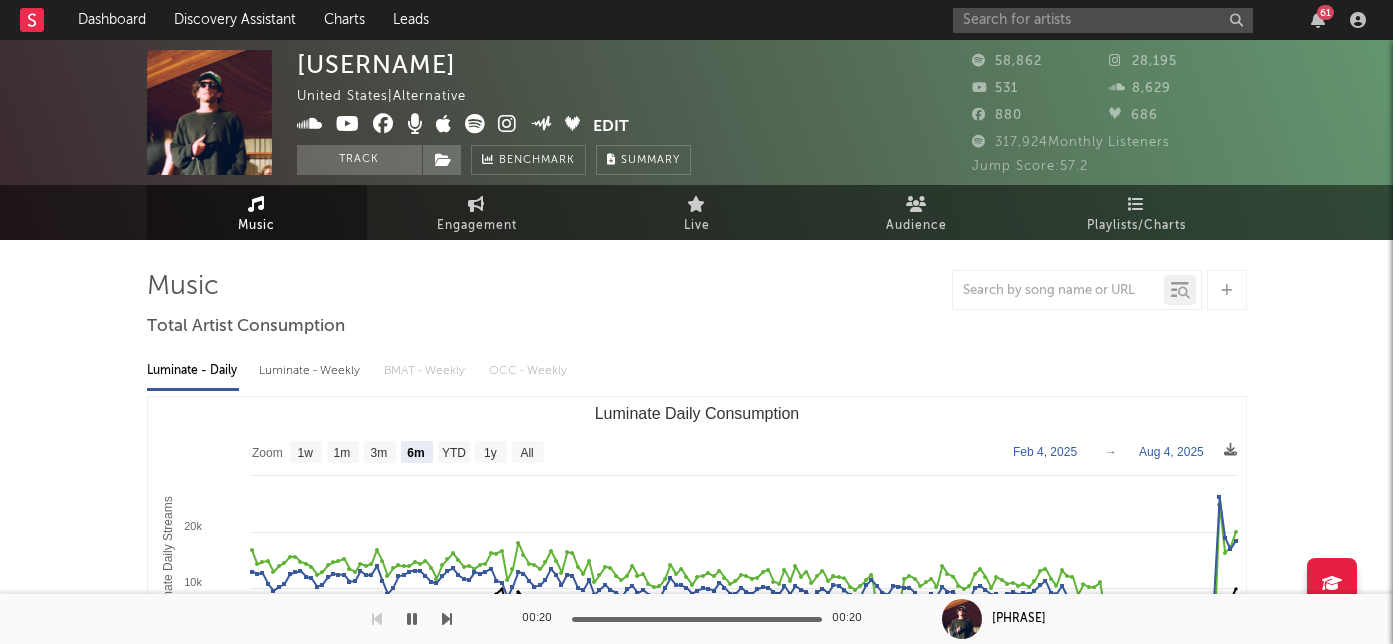 click at bounding box center (507, 124) 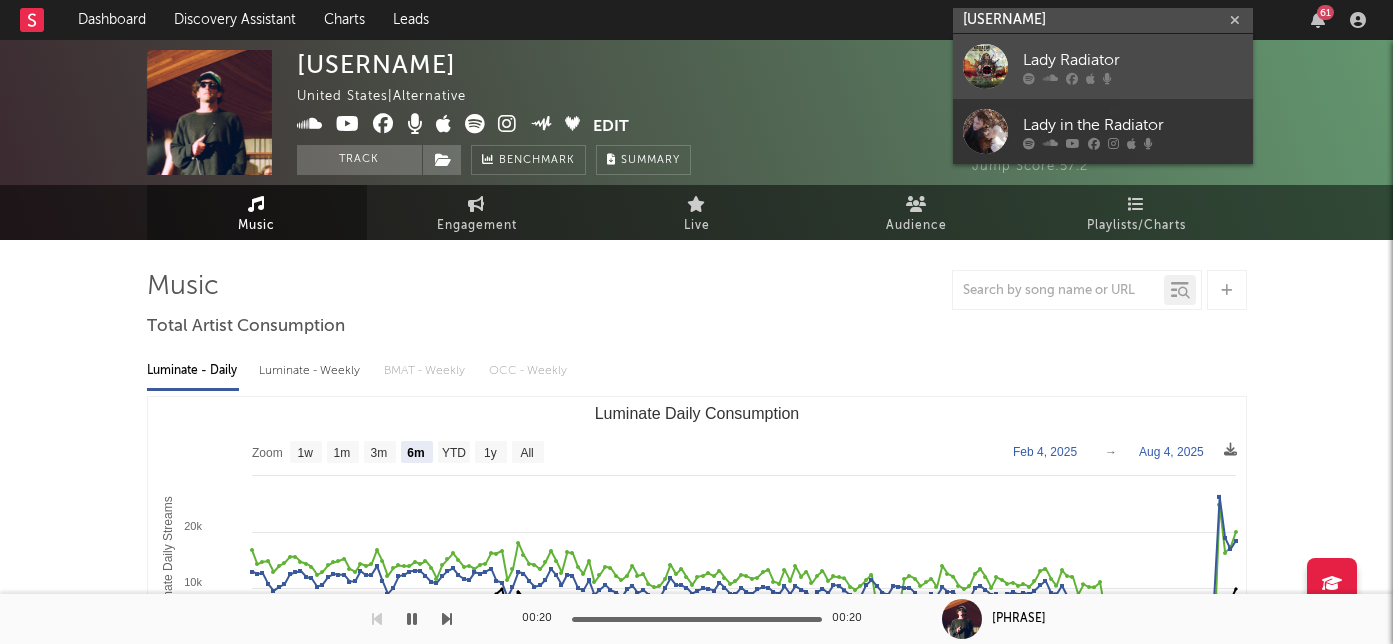 type on "lady radia" 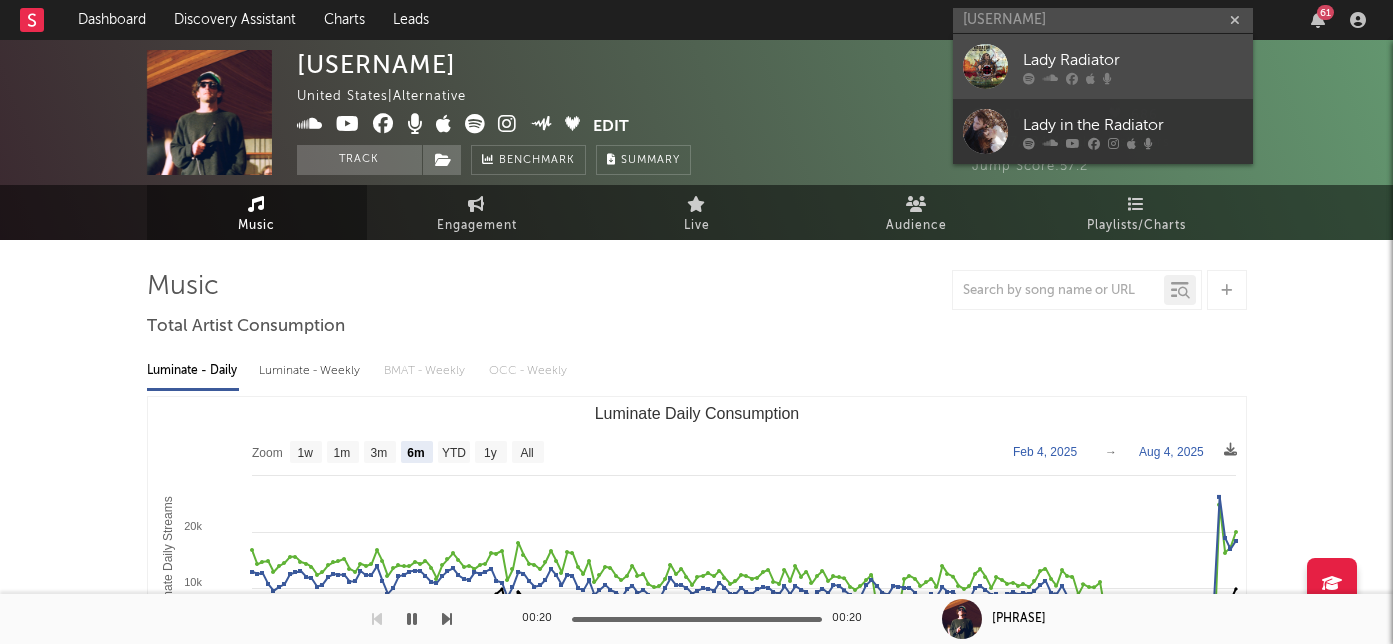 click at bounding box center (1090, 78) 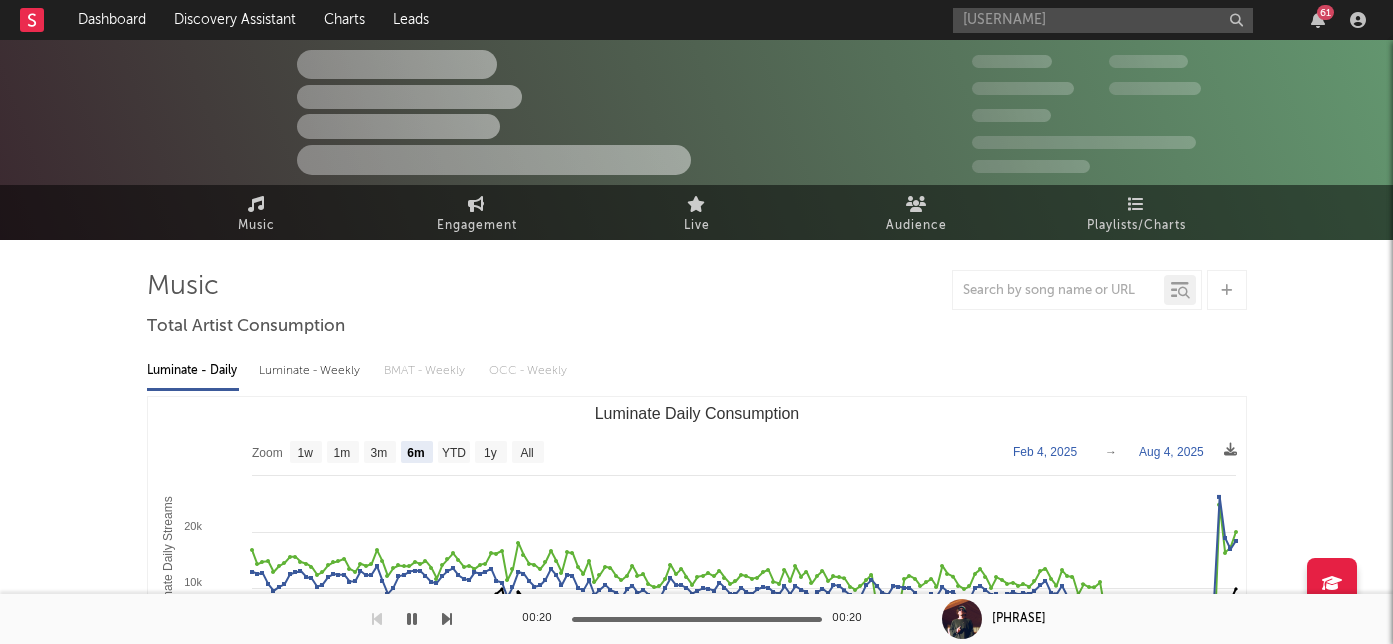 type 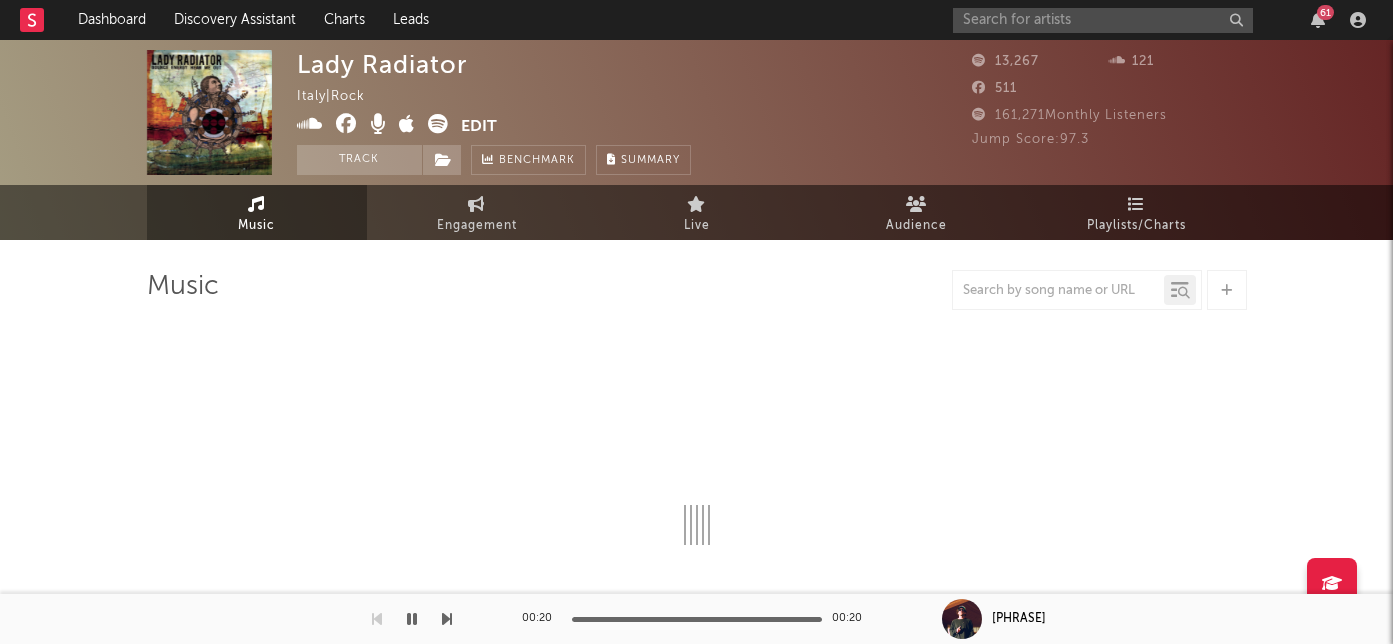 select on "1w" 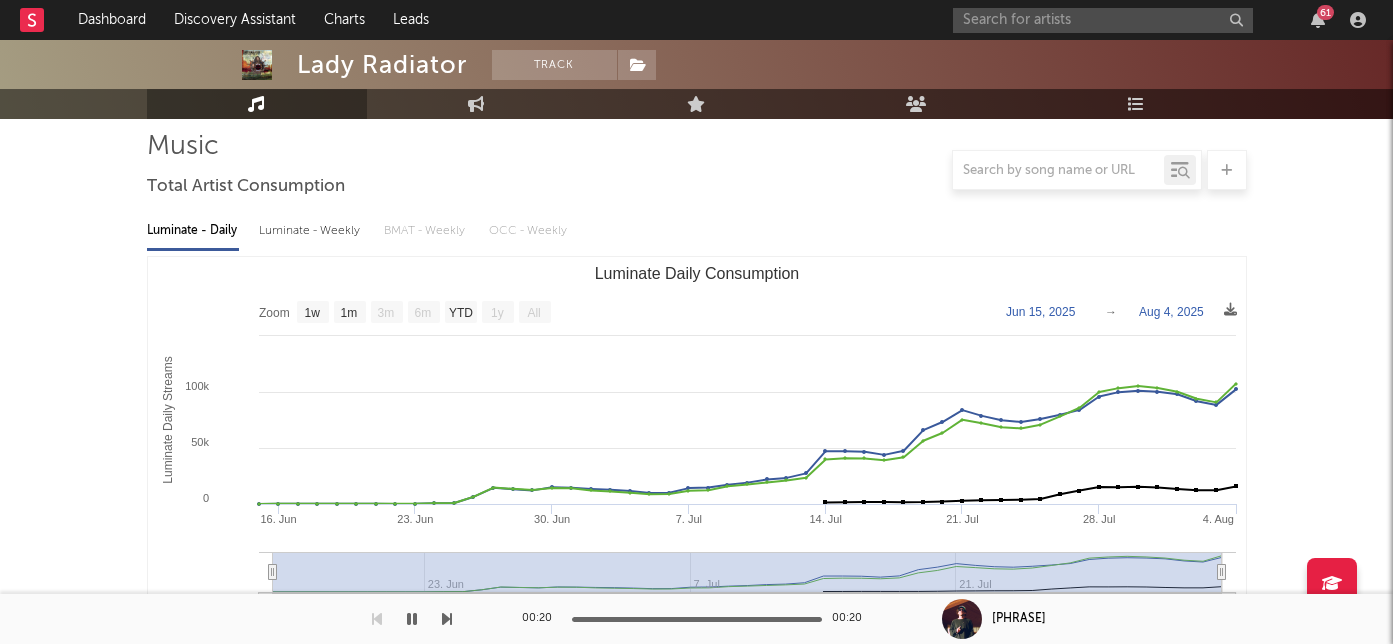 scroll, scrollTop: 144, scrollLeft: 0, axis: vertical 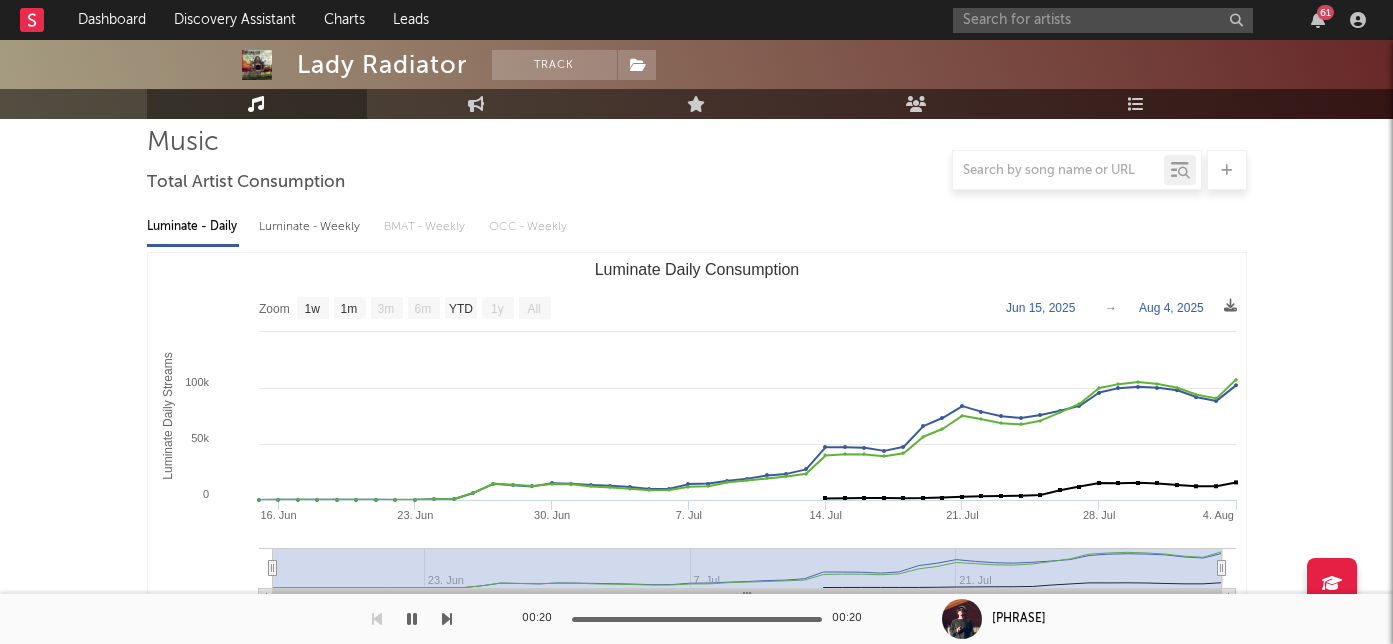 click on "61" at bounding box center (1163, 20) 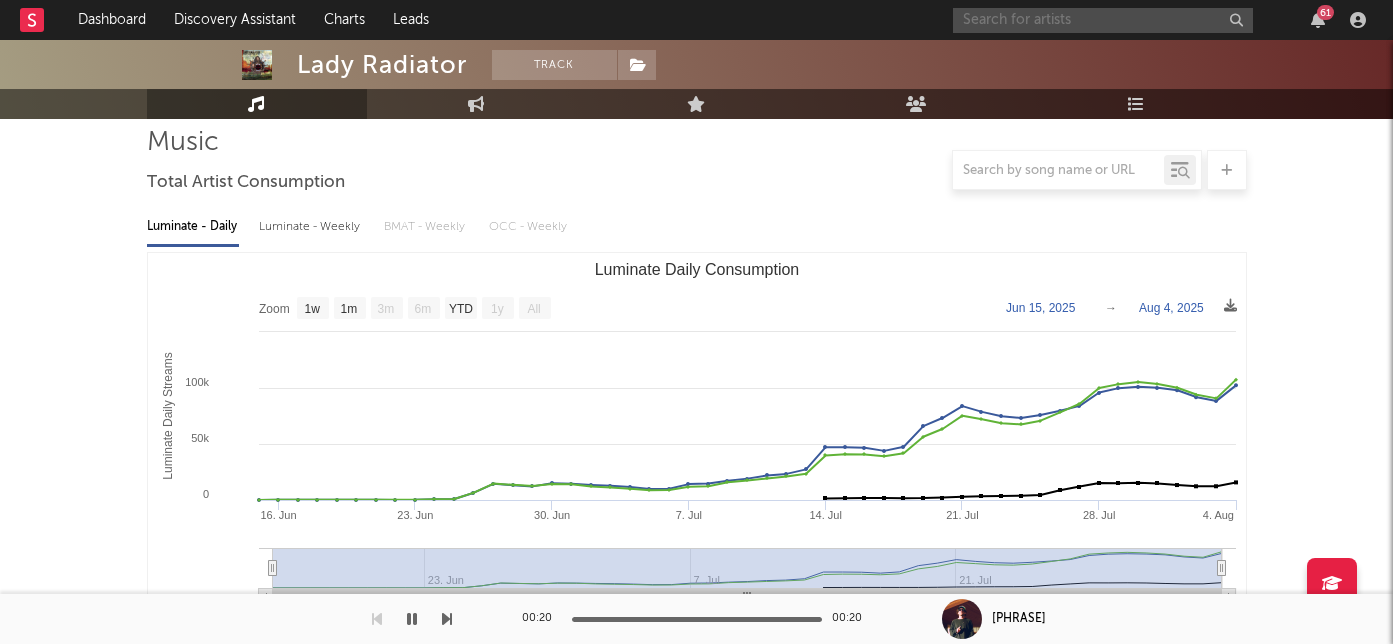 click at bounding box center [1103, 20] 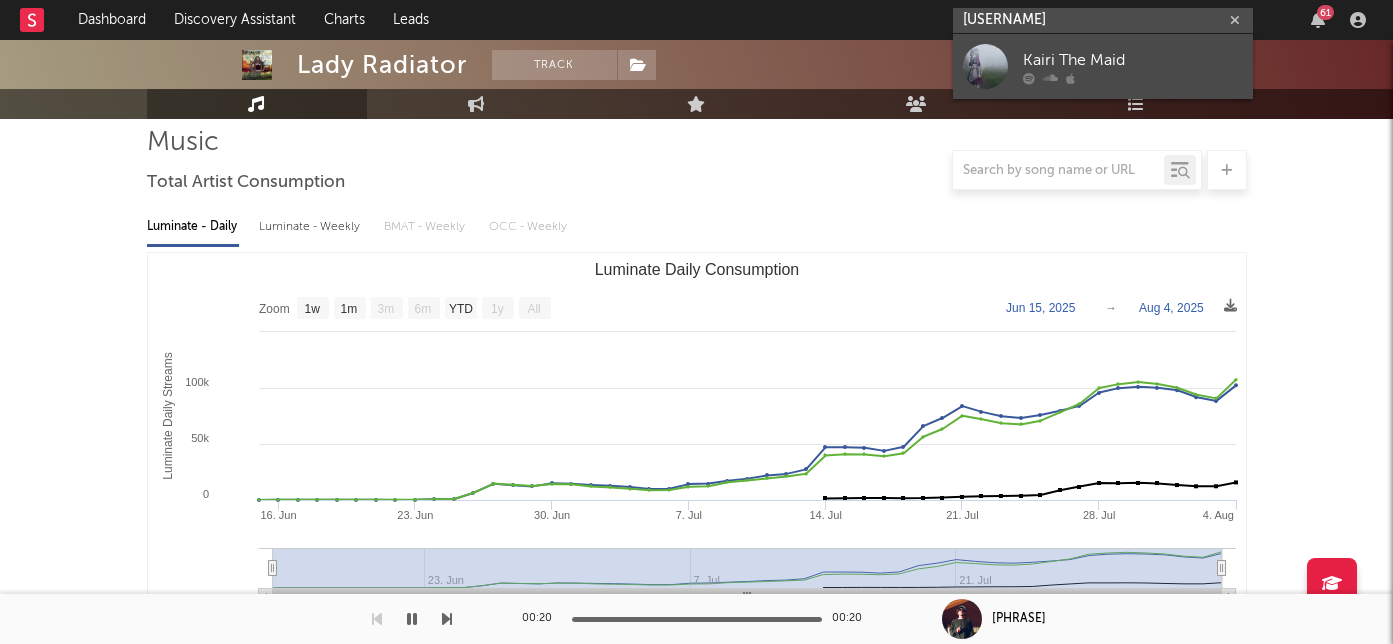 type on "kairi the maid" 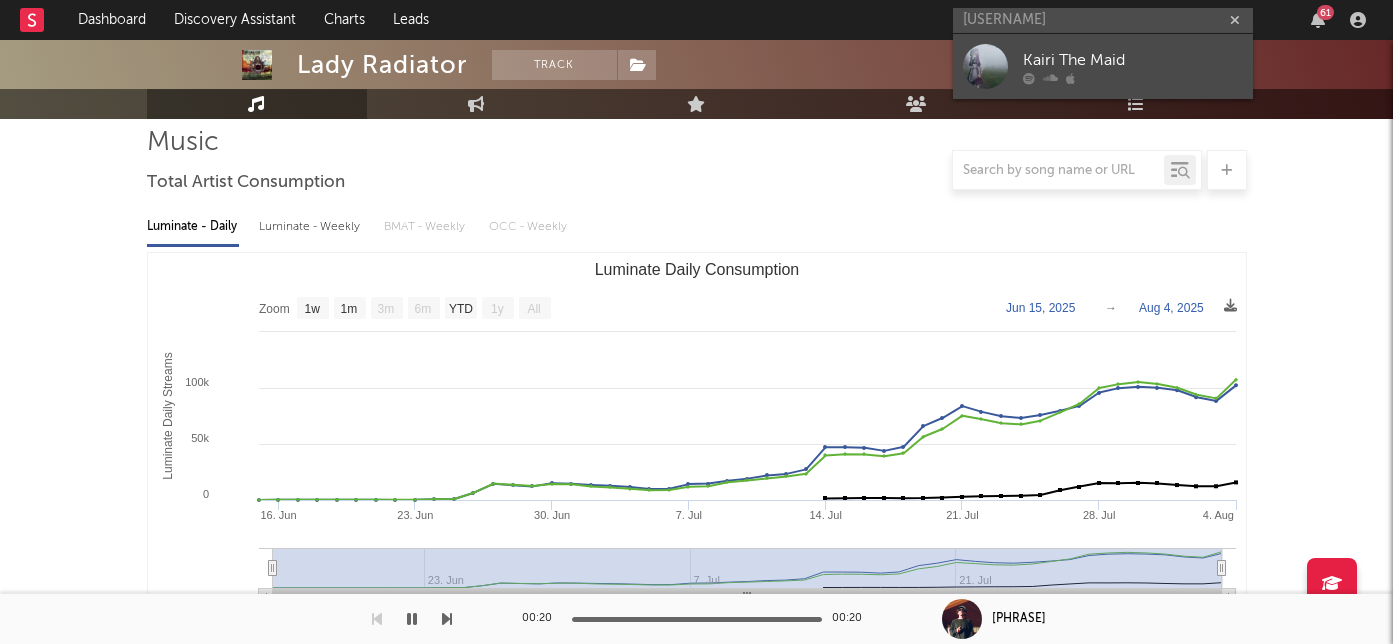 click at bounding box center (1070, 78) 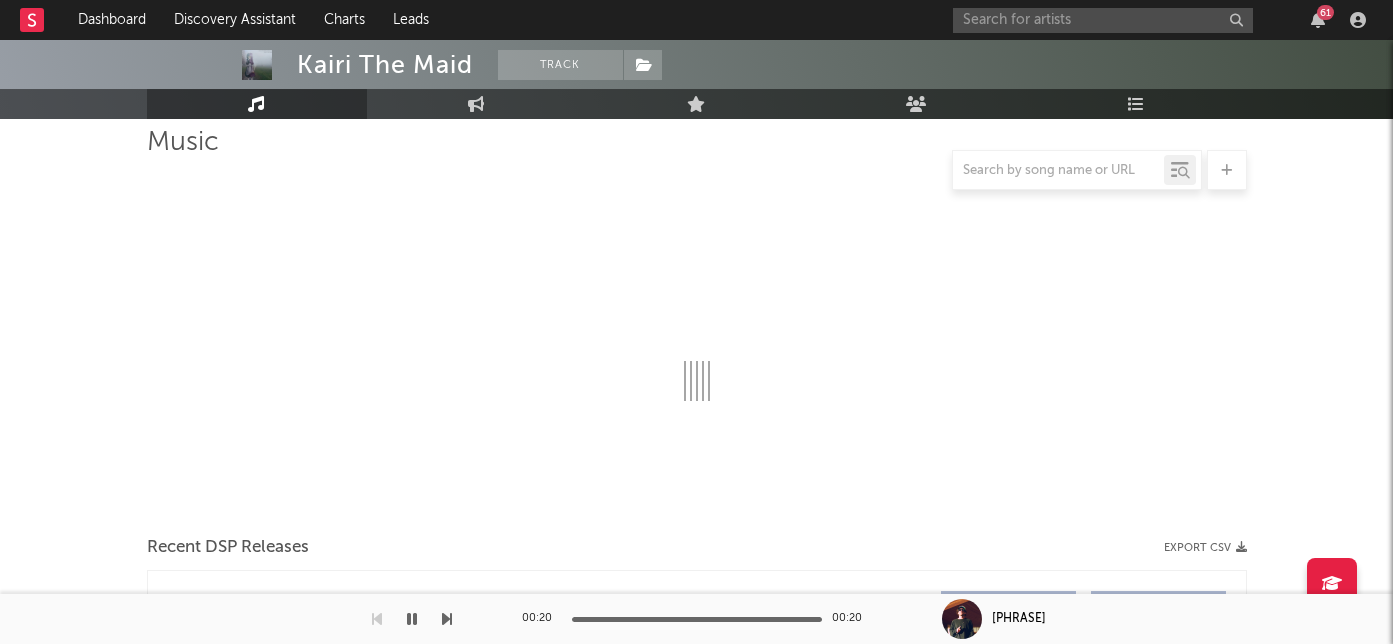 select on "1w" 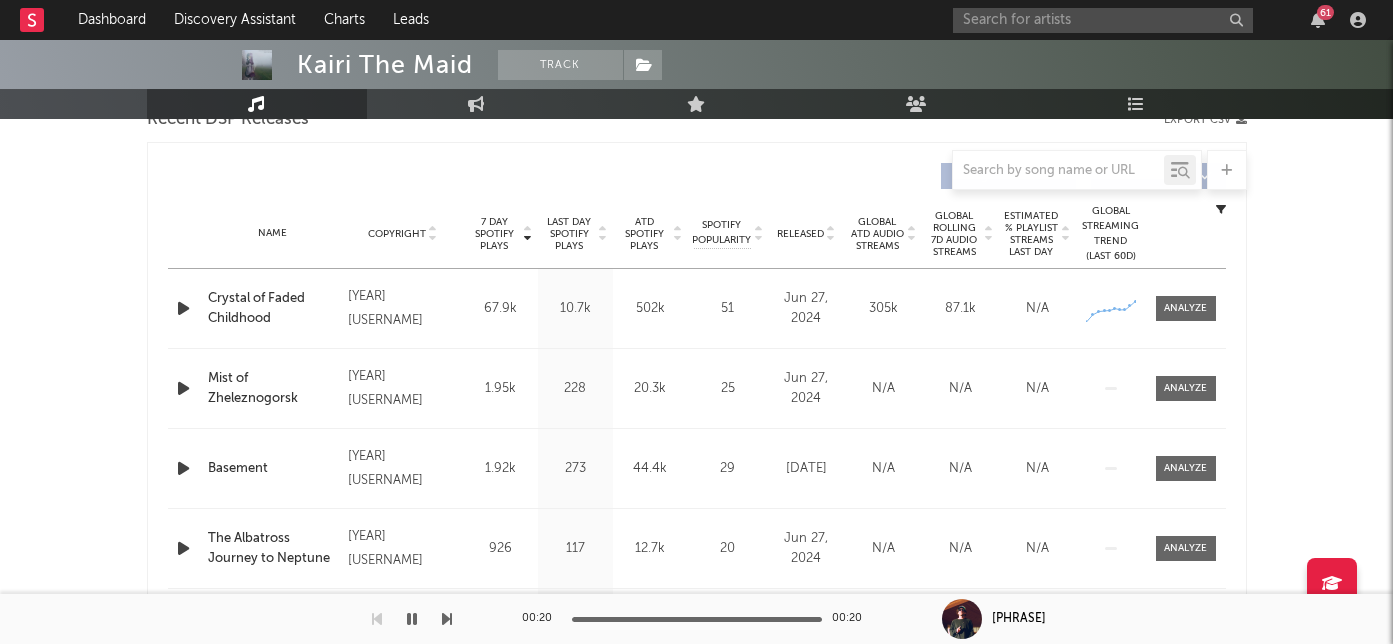 scroll, scrollTop: 795, scrollLeft: 0, axis: vertical 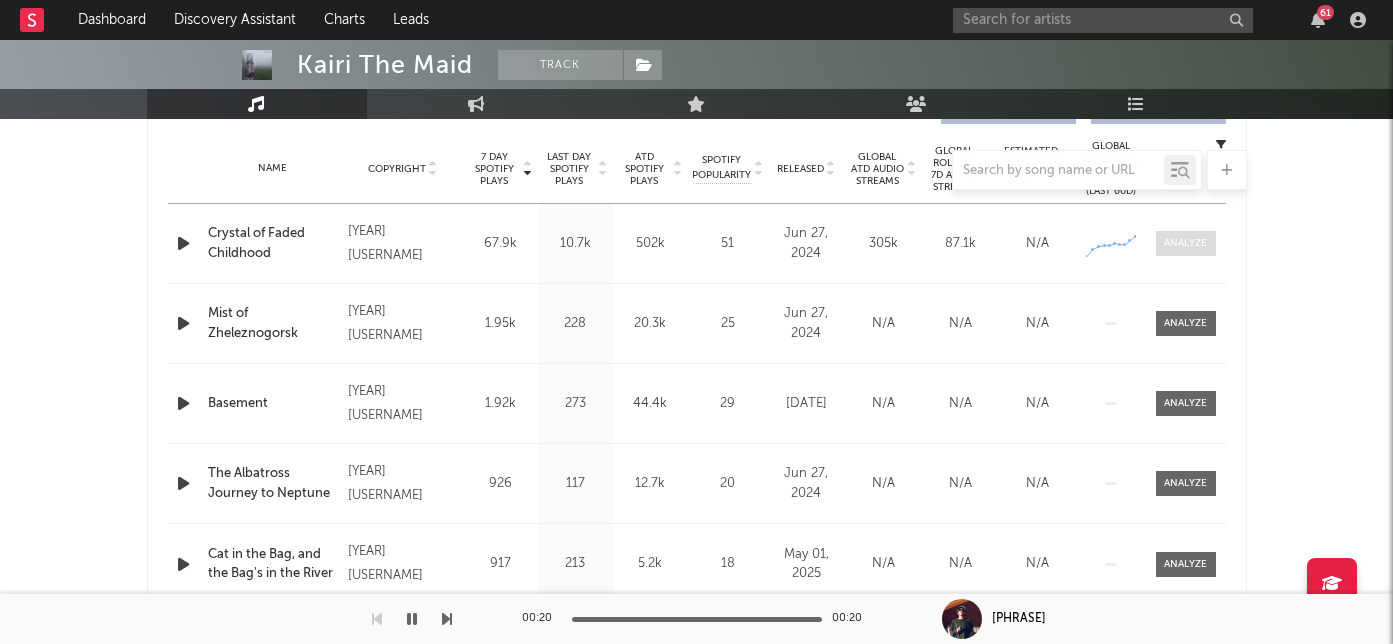 click at bounding box center [1185, 243] 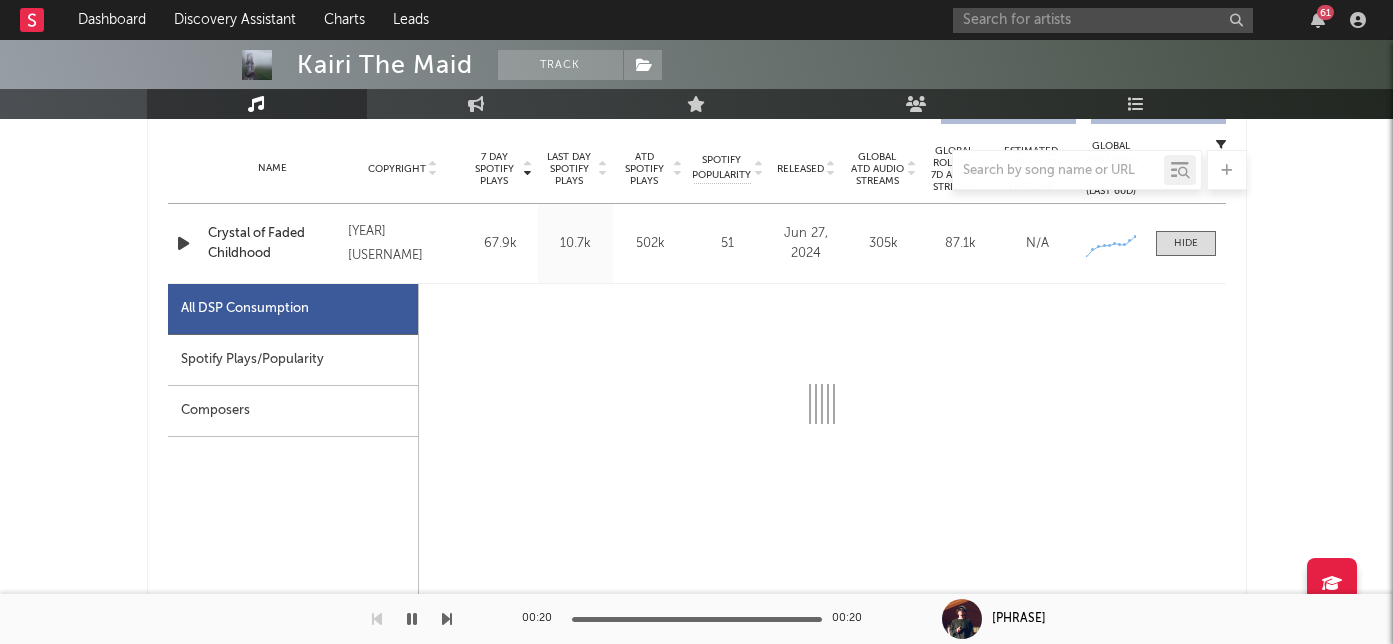 select on "1w" 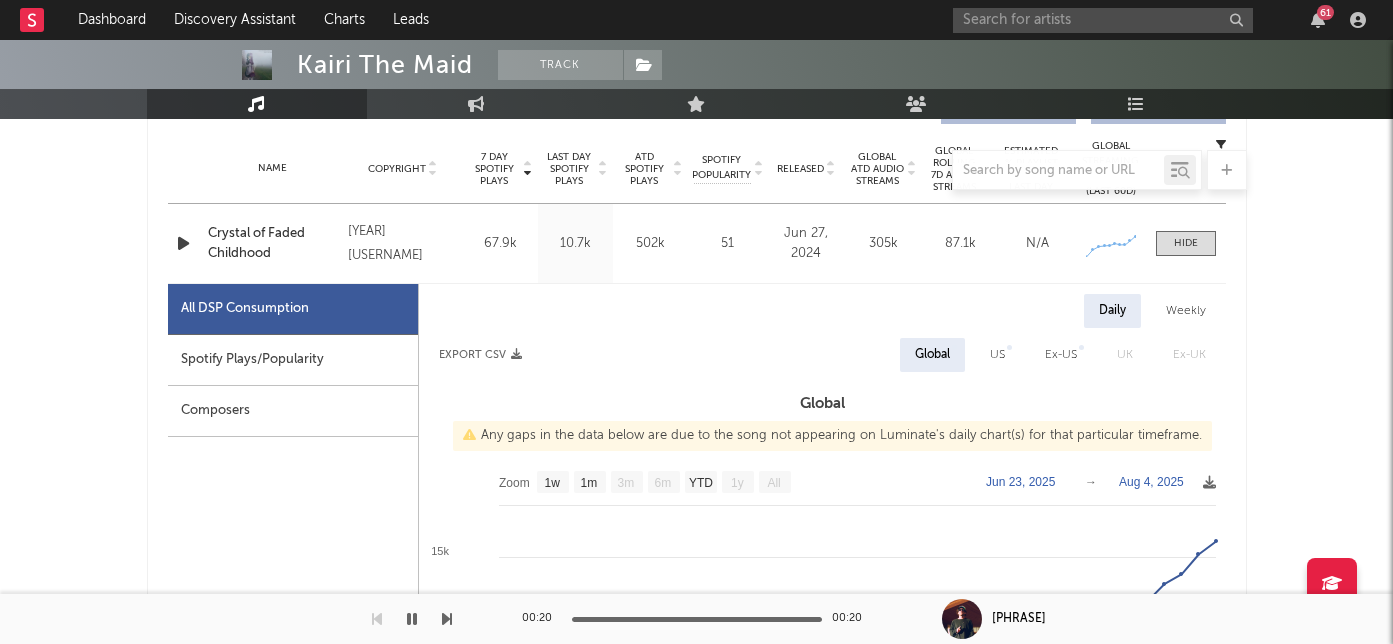 click on "Spotify Plays/Popularity" at bounding box center [293, 360] 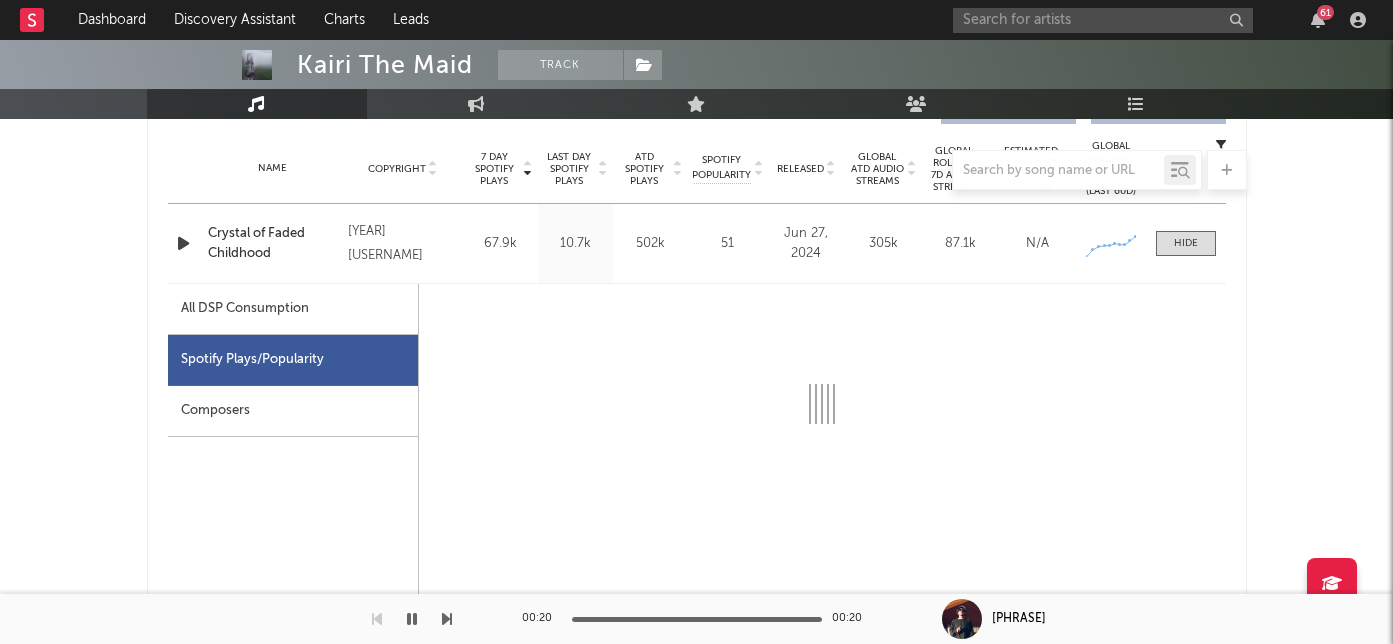 select on "6m" 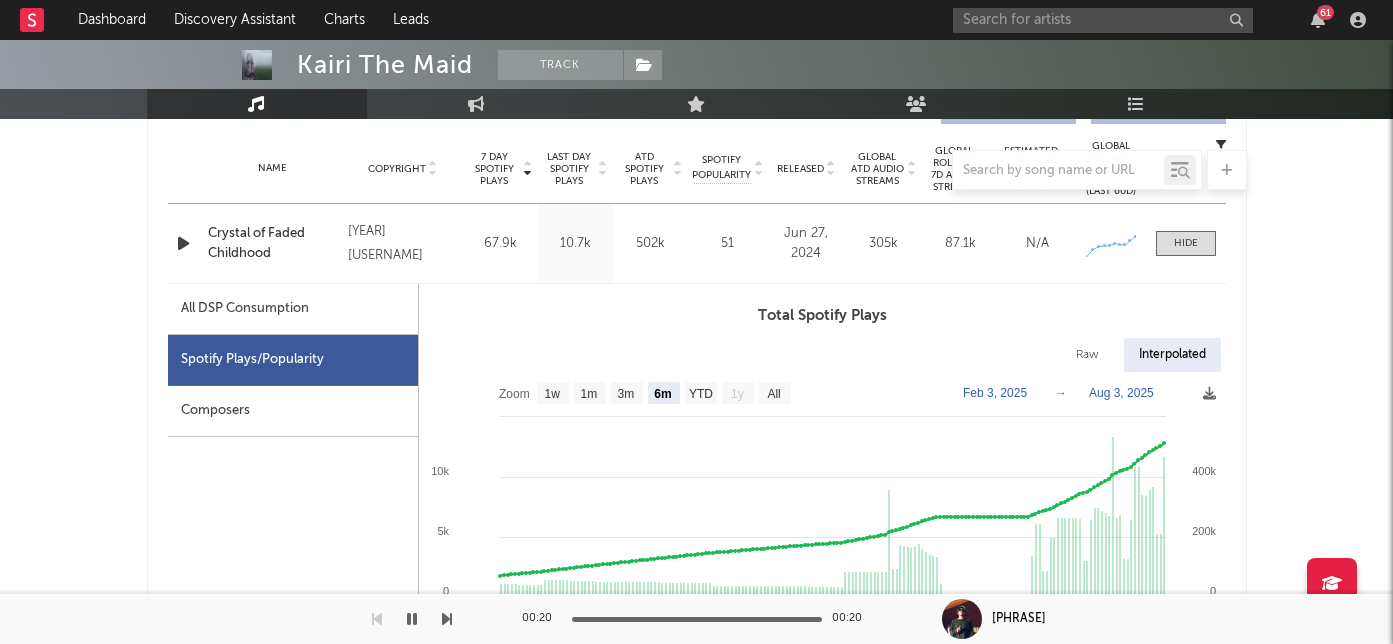 click on "Composers" at bounding box center (293, 411) 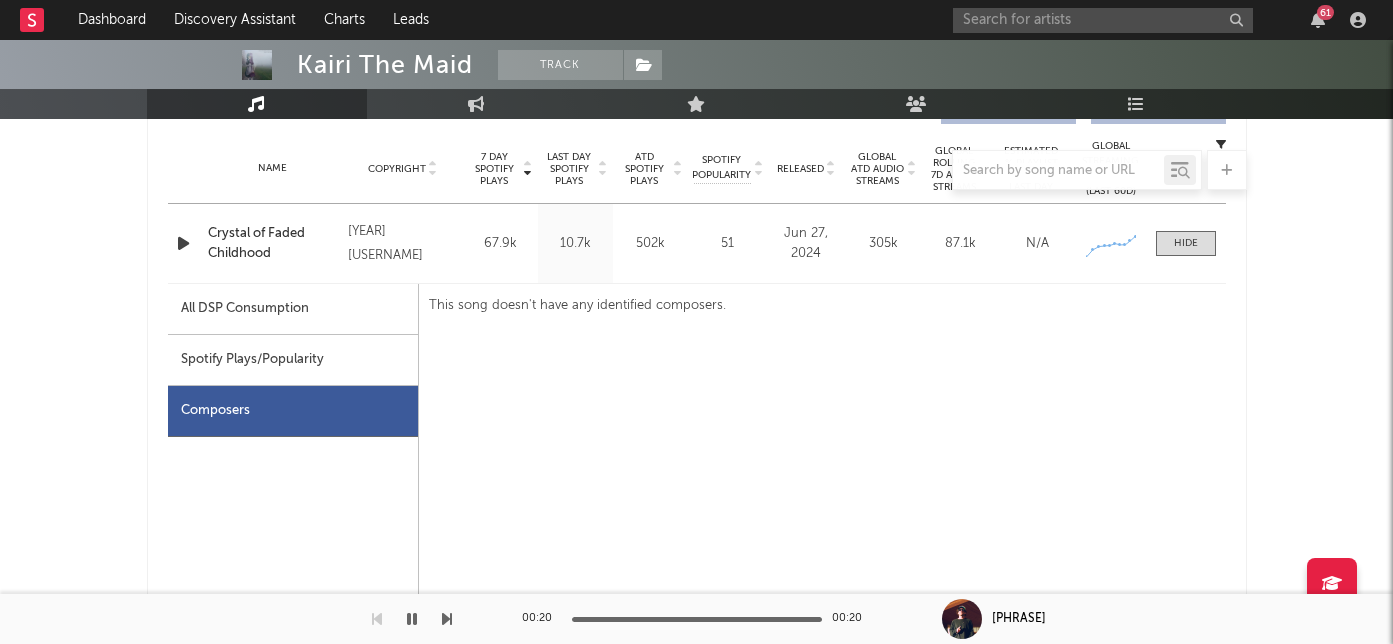 click on "All DSP Consumption" at bounding box center [245, 309] 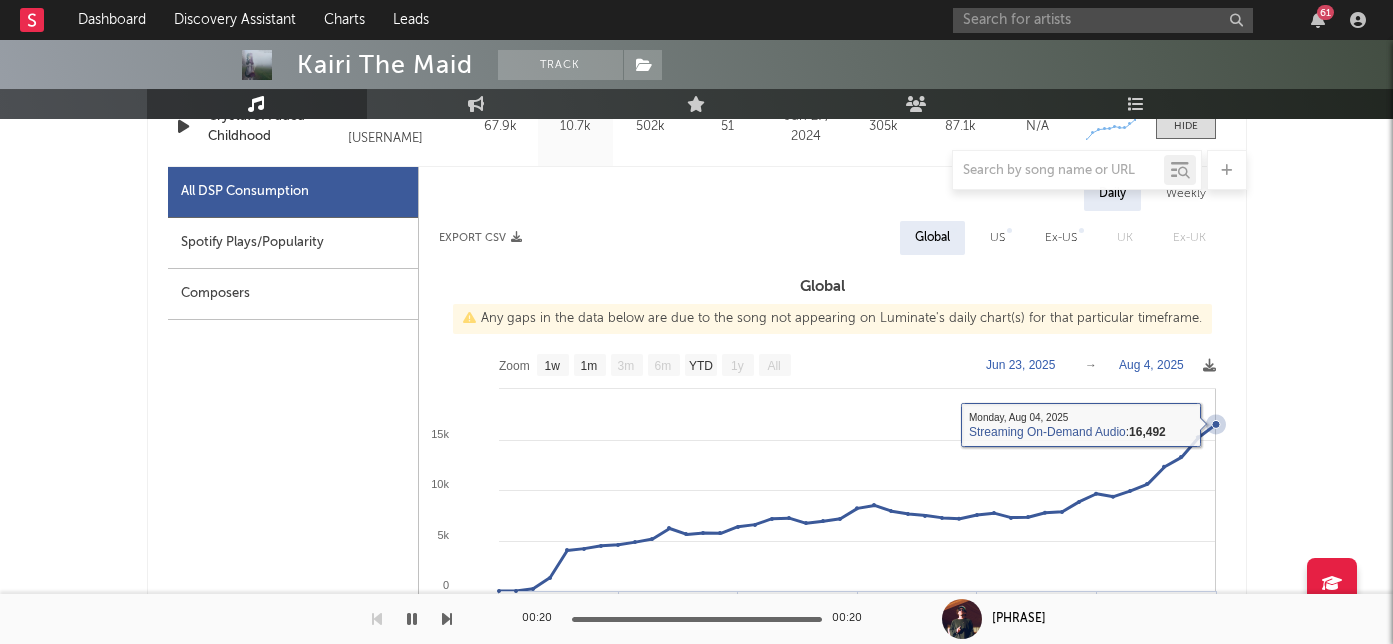 scroll, scrollTop: 860, scrollLeft: 0, axis: vertical 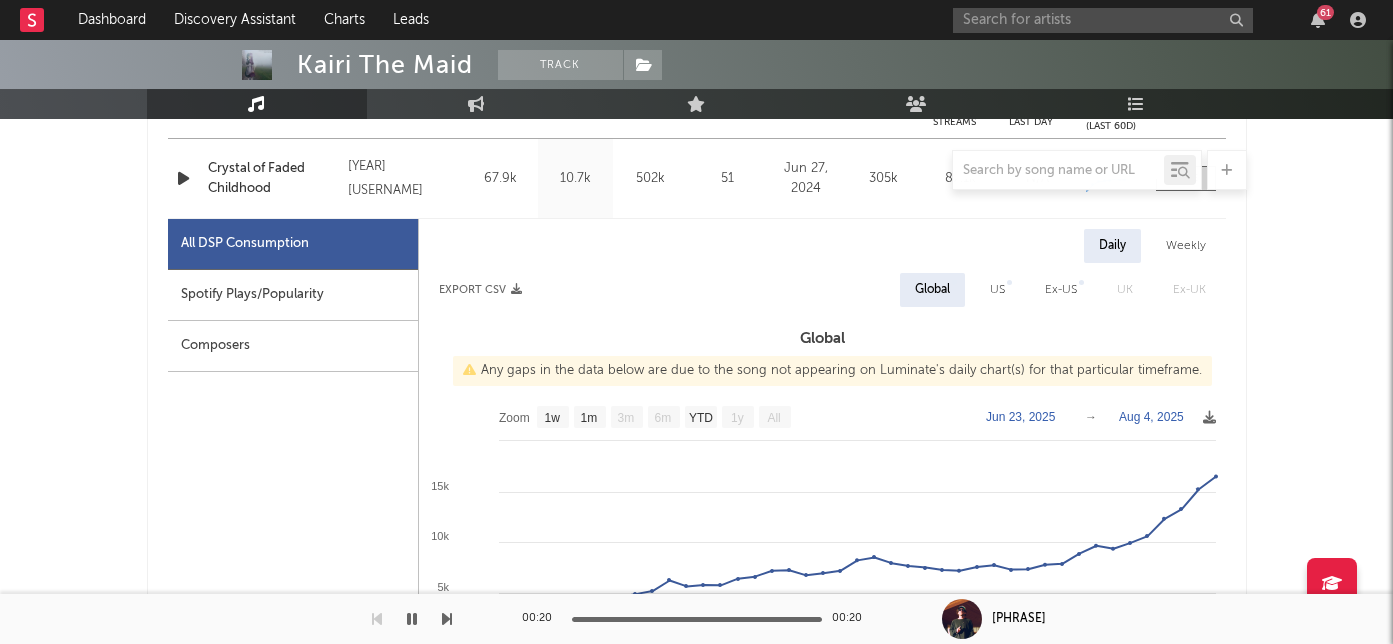 click on "Weekly" at bounding box center (1186, 246) 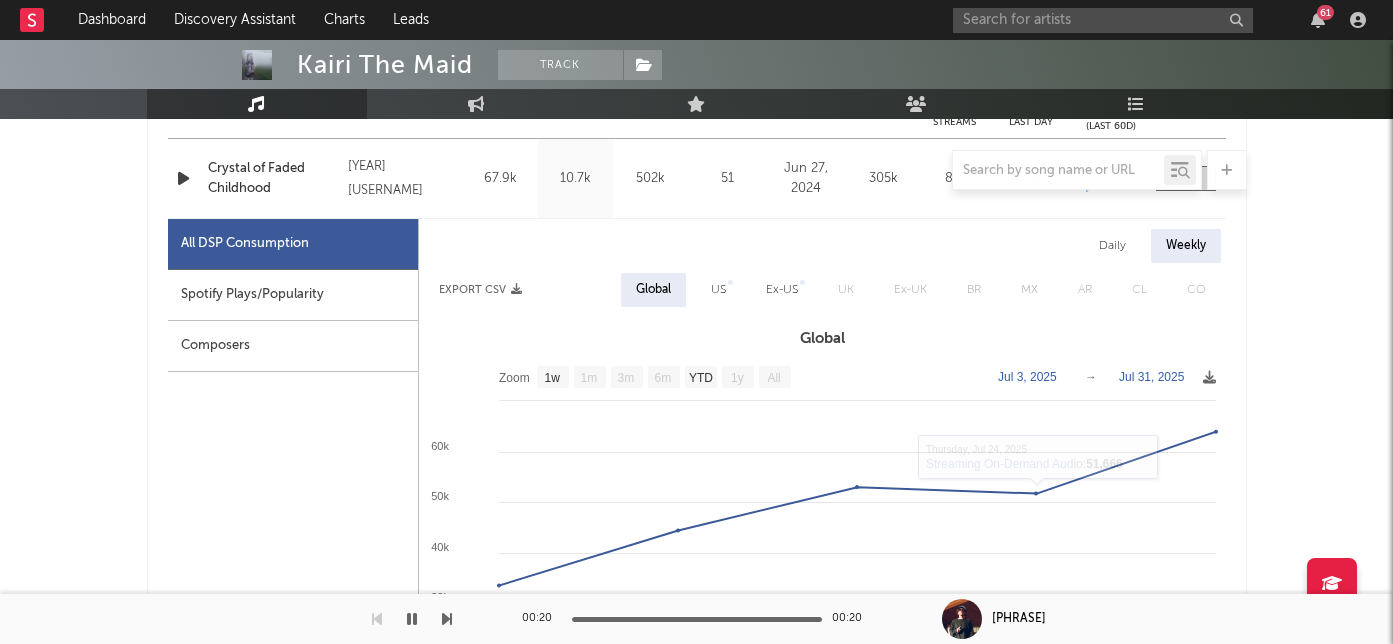 click on "US" at bounding box center [718, 290] 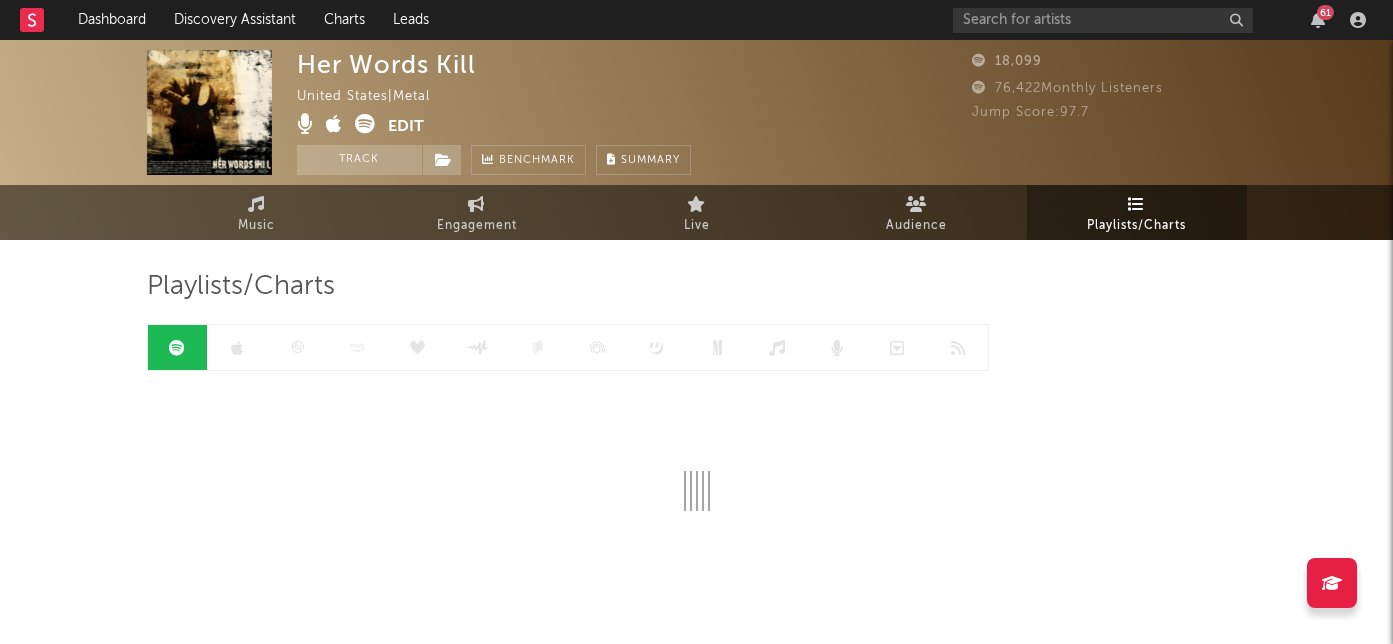 scroll, scrollTop: 0, scrollLeft: 0, axis: both 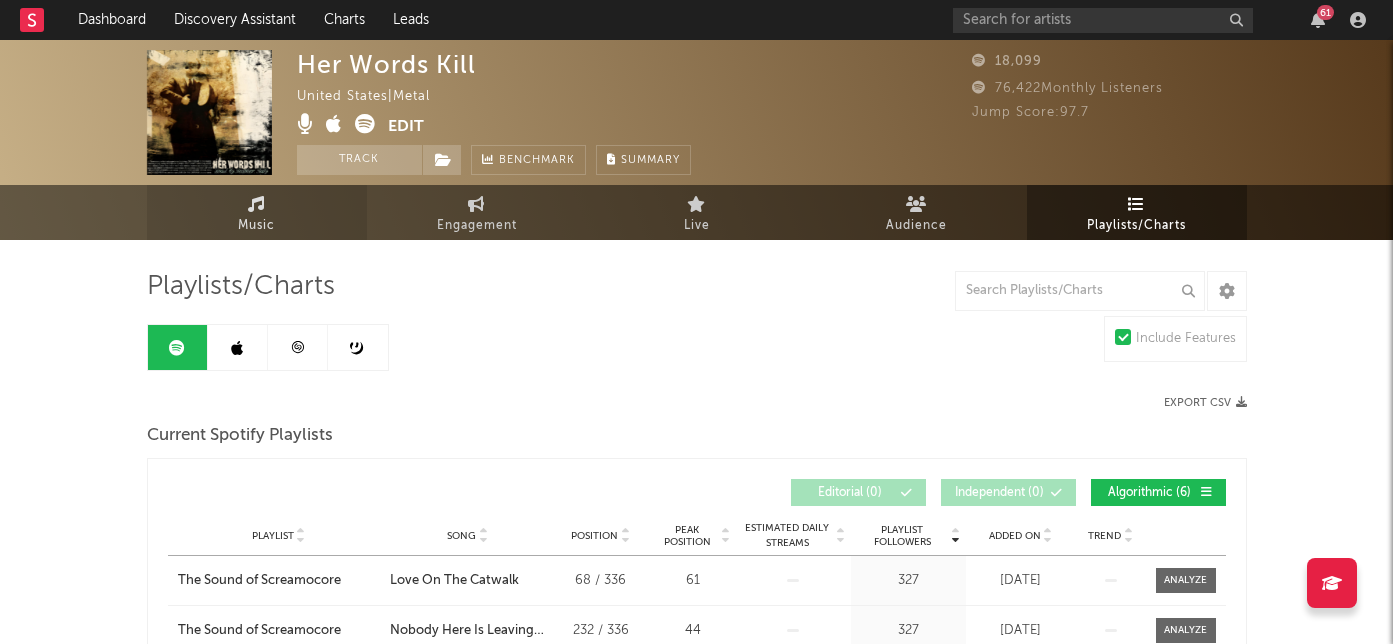 click on "Music" at bounding box center (257, 212) 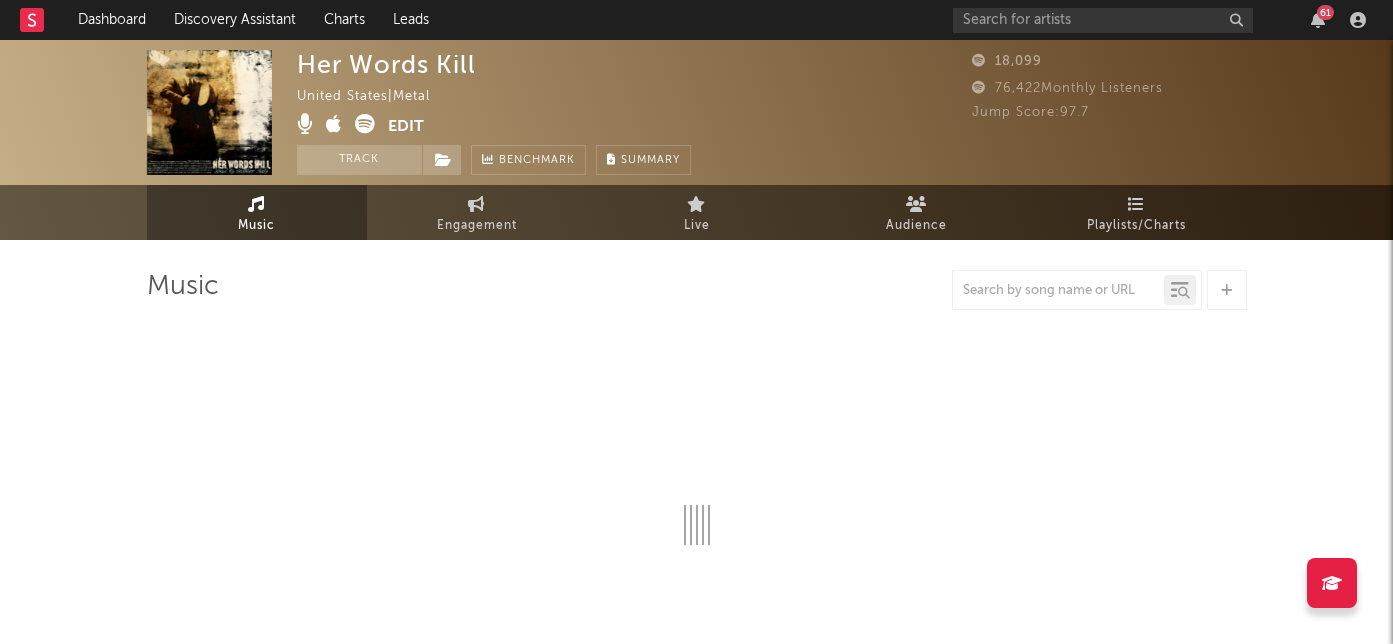 select on "1w" 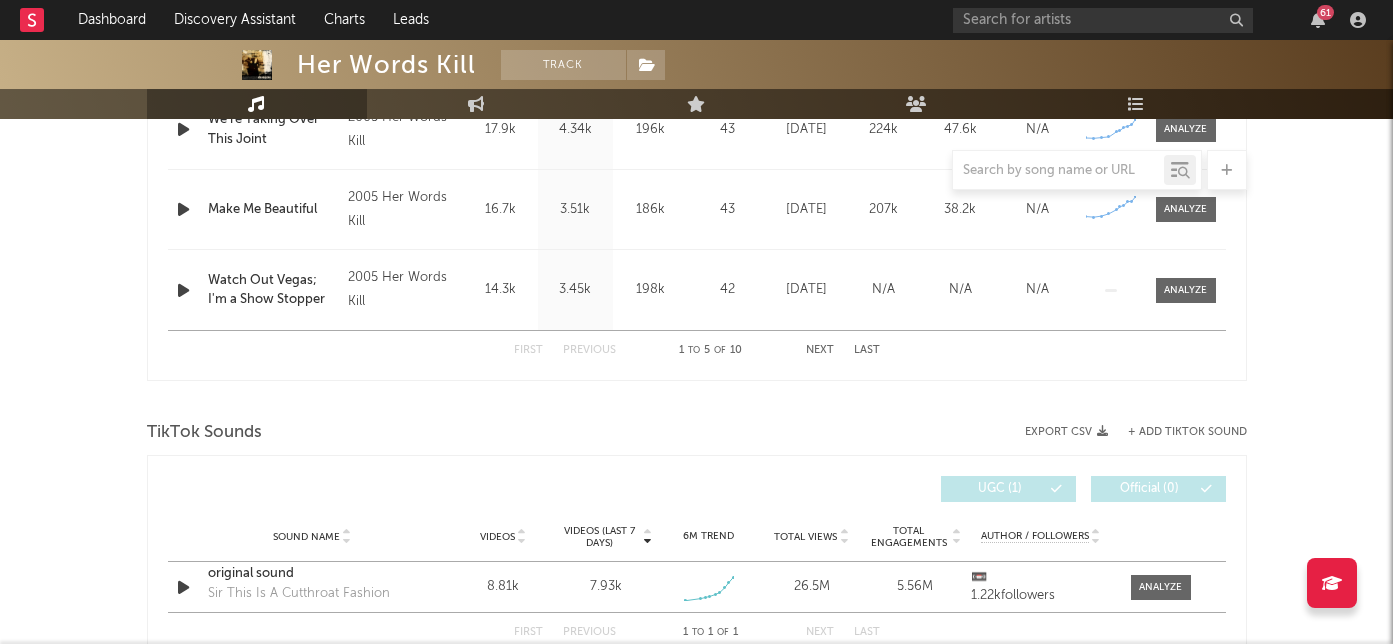 scroll, scrollTop: 1183, scrollLeft: 0, axis: vertical 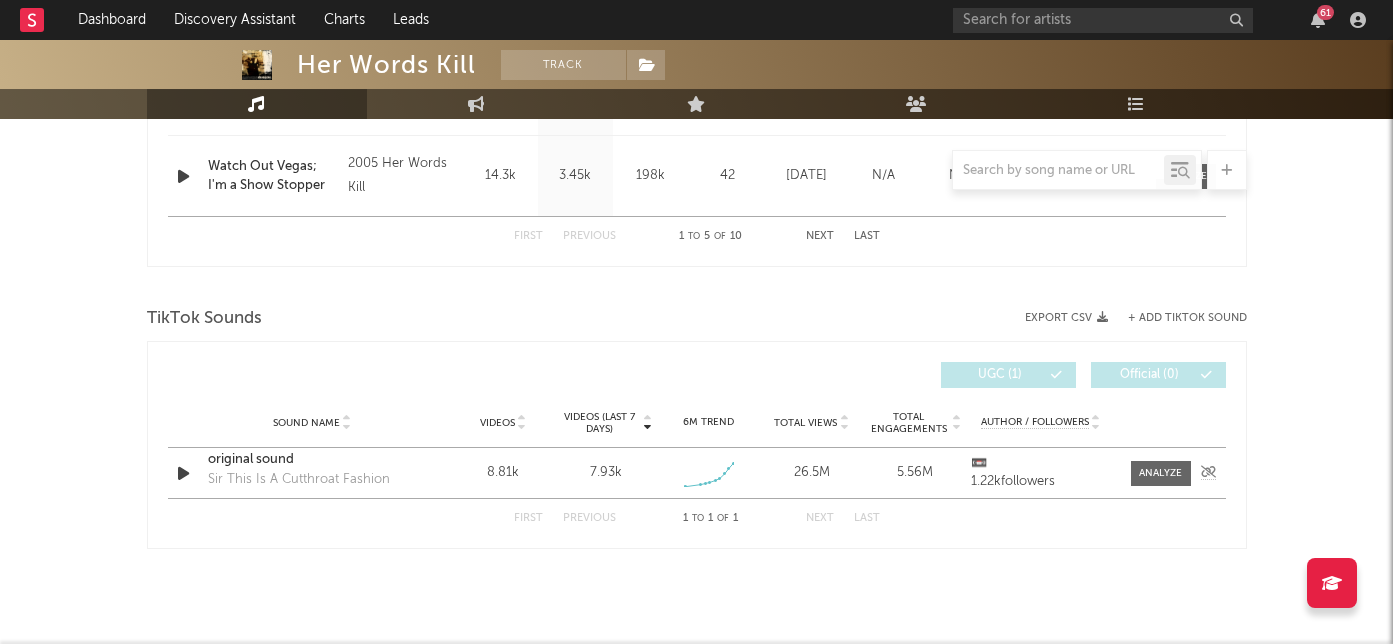 click on "original sound" at bounding box center [312, 460] 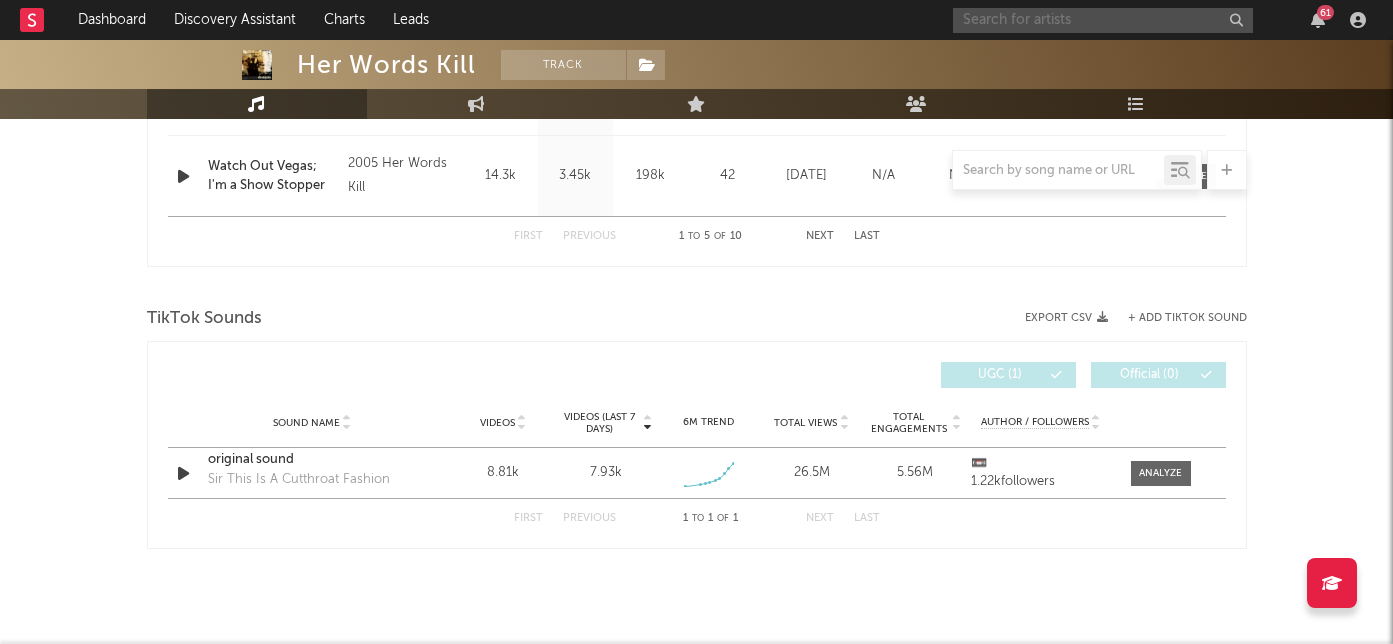 click at bounding box center [1103, 20] 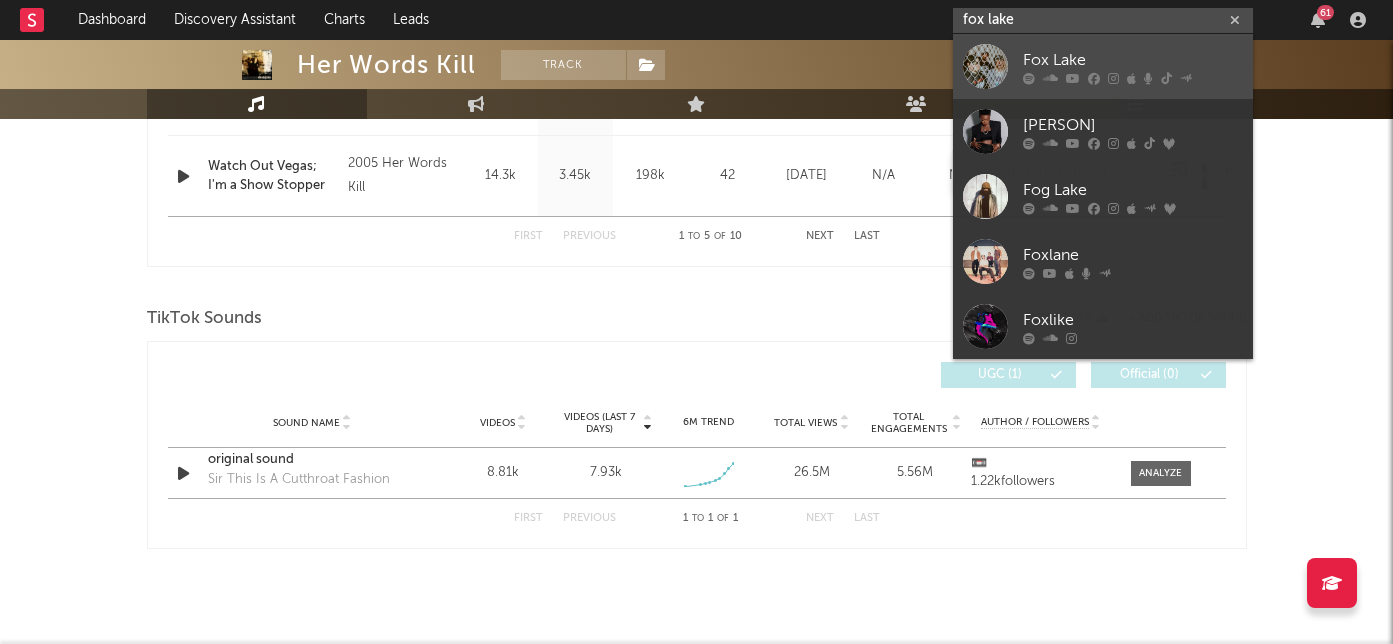 type on "fox lake" 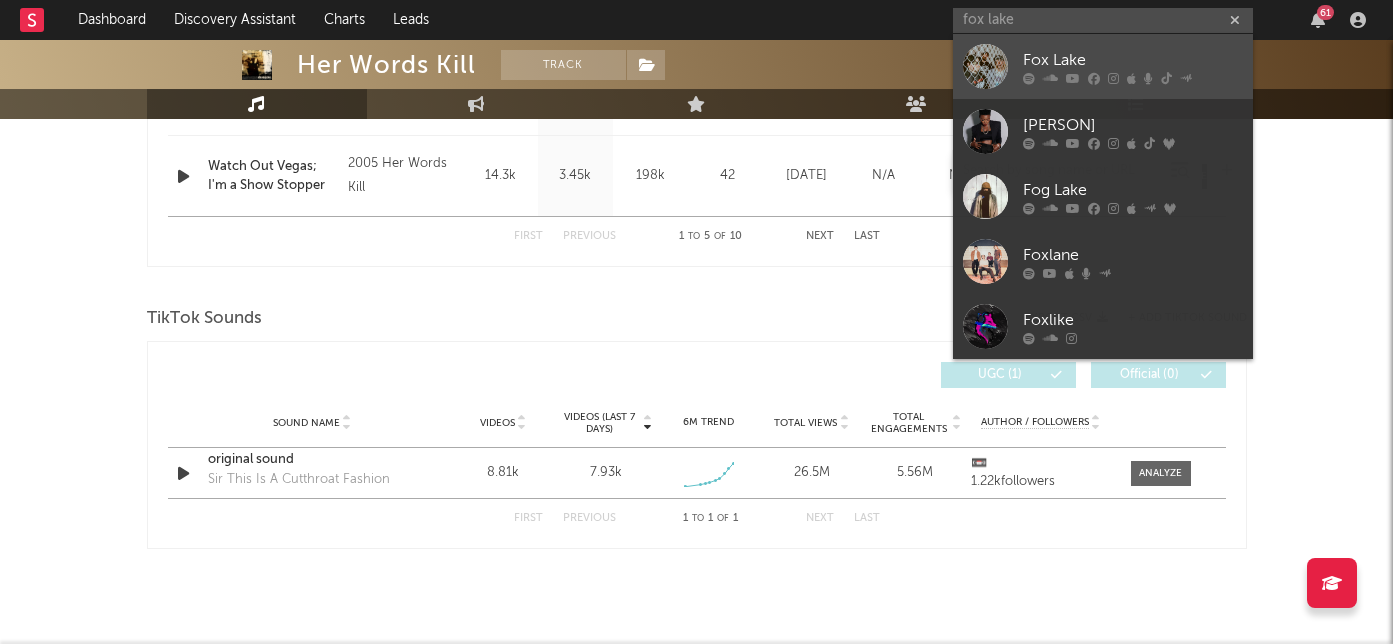click on "Fox Lake" at bounding box center [1133, 60] 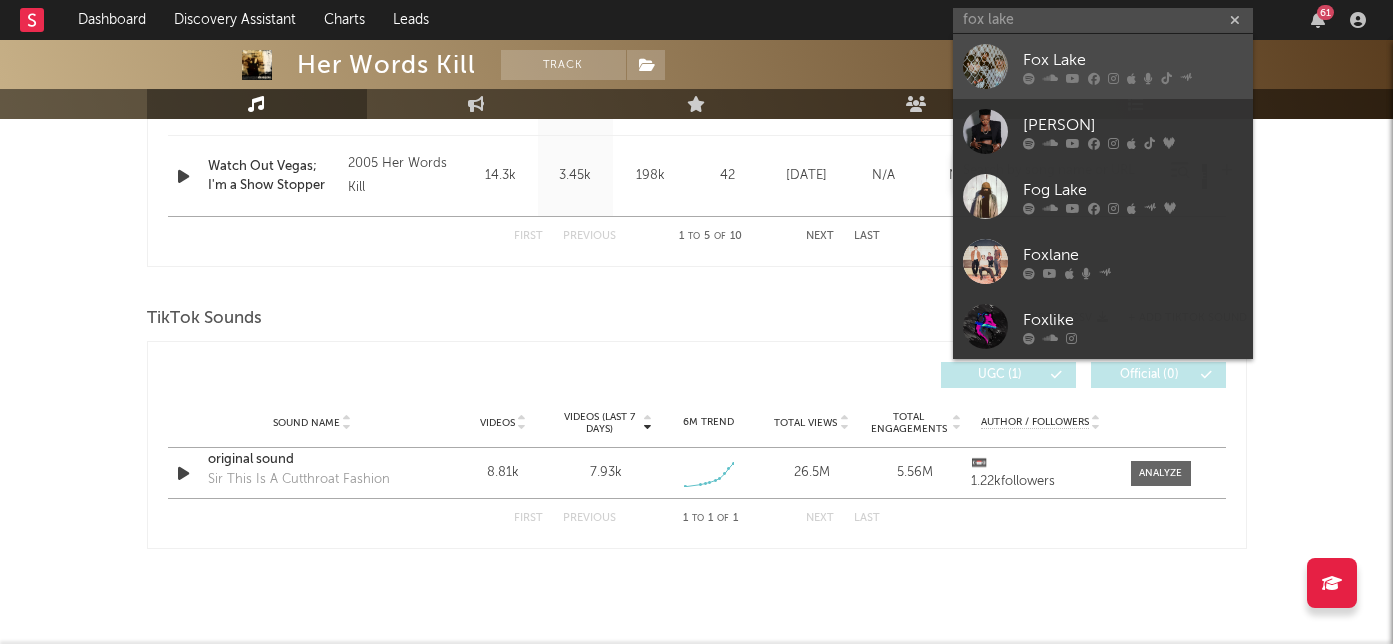 type 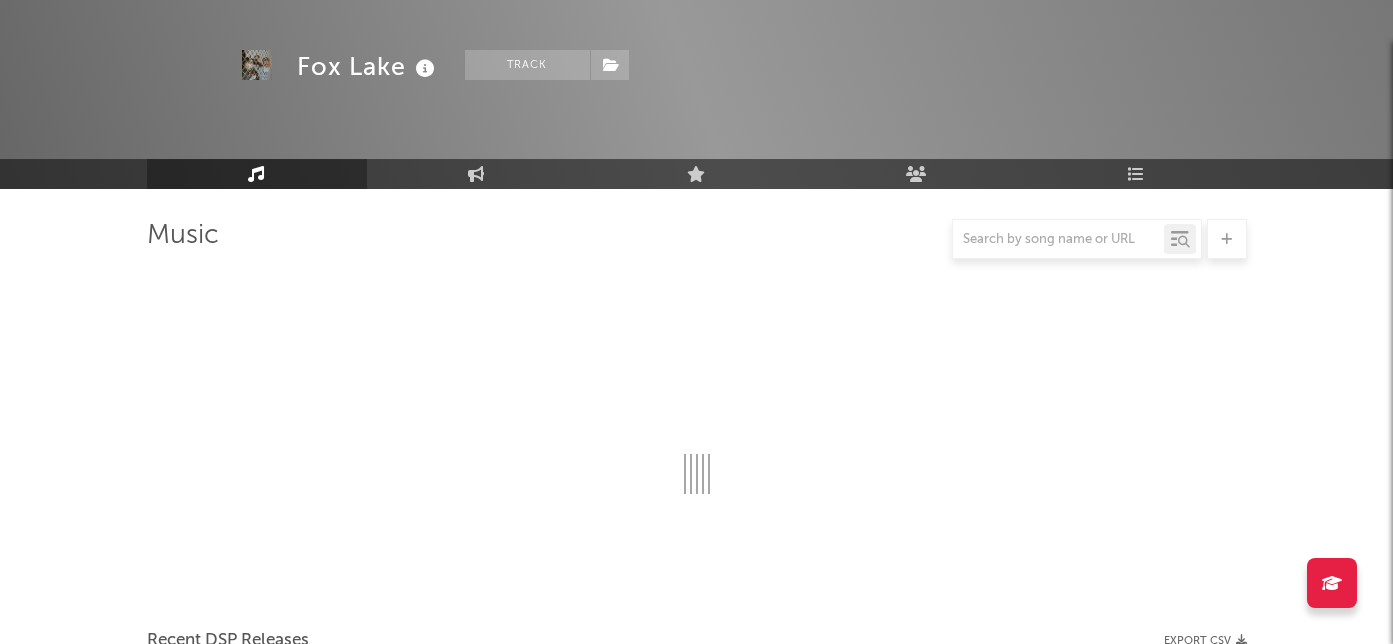 scroll, scrollTop: 1175, scrollLeft: 0, axis: vertical 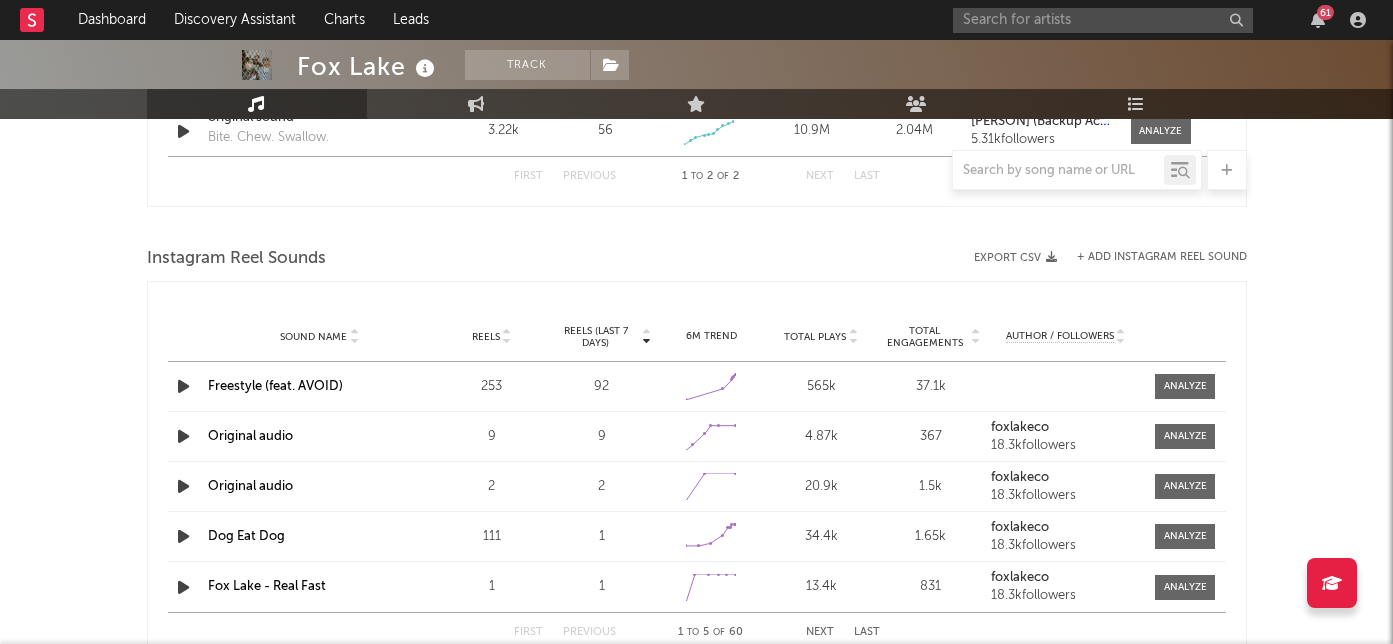 select on "6m" 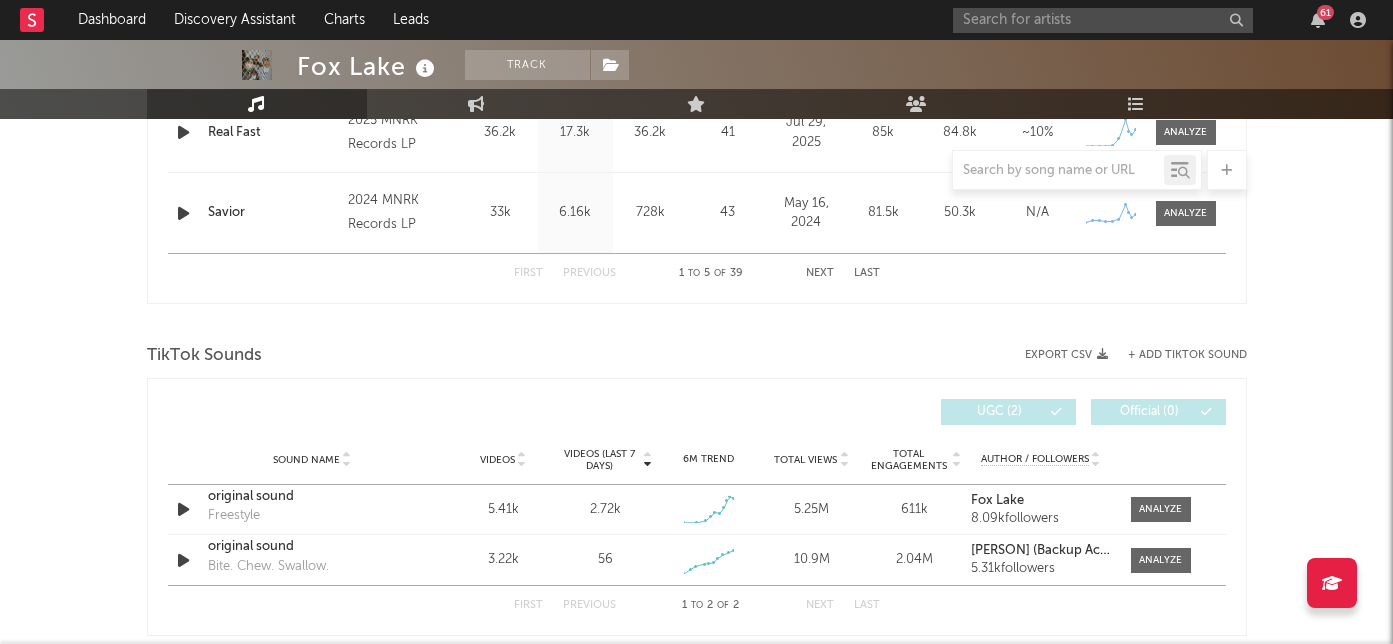 scroll, scrollTop: 1249, scrollLeft: 0, axis: vertical 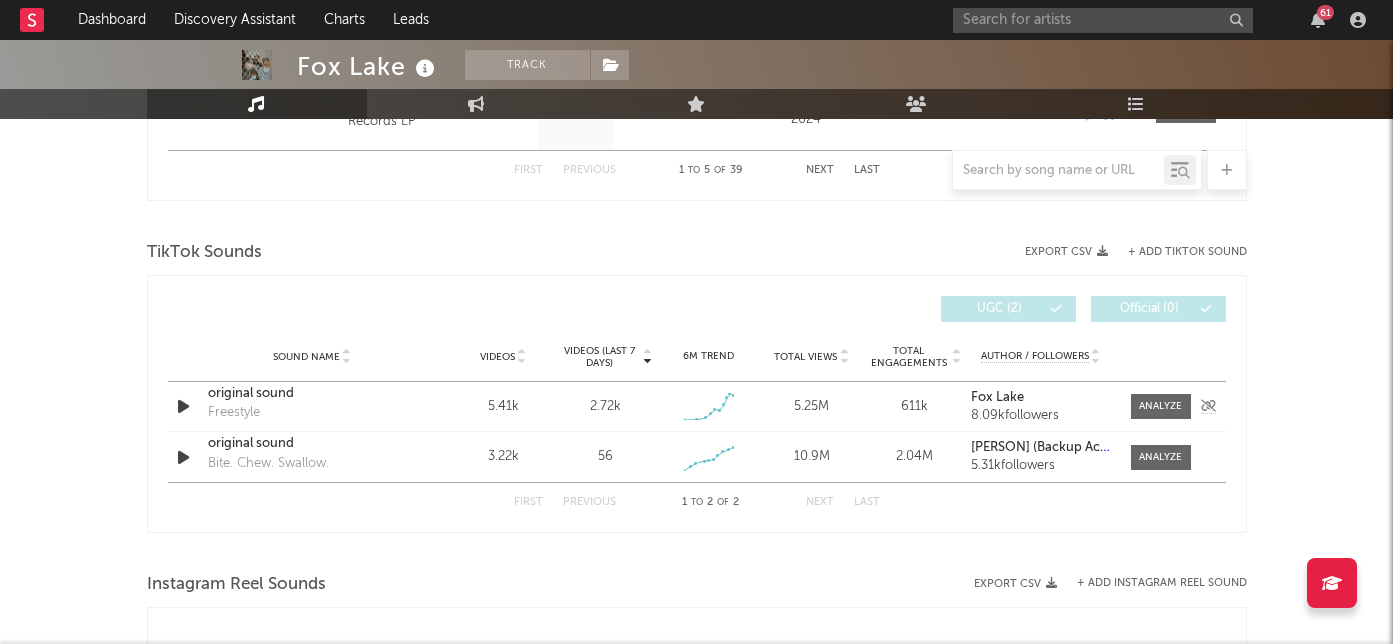 click on "original sound" at bounding box center [312, 394] 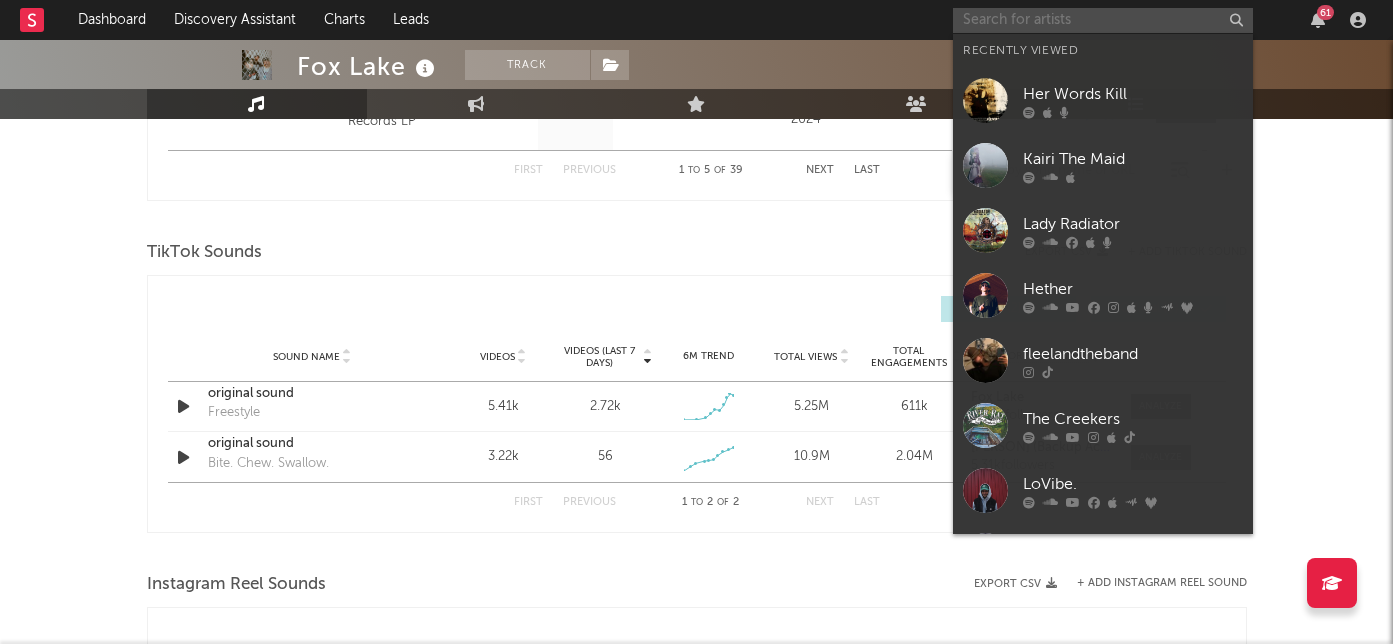 click at bounding box center (1103, 20) 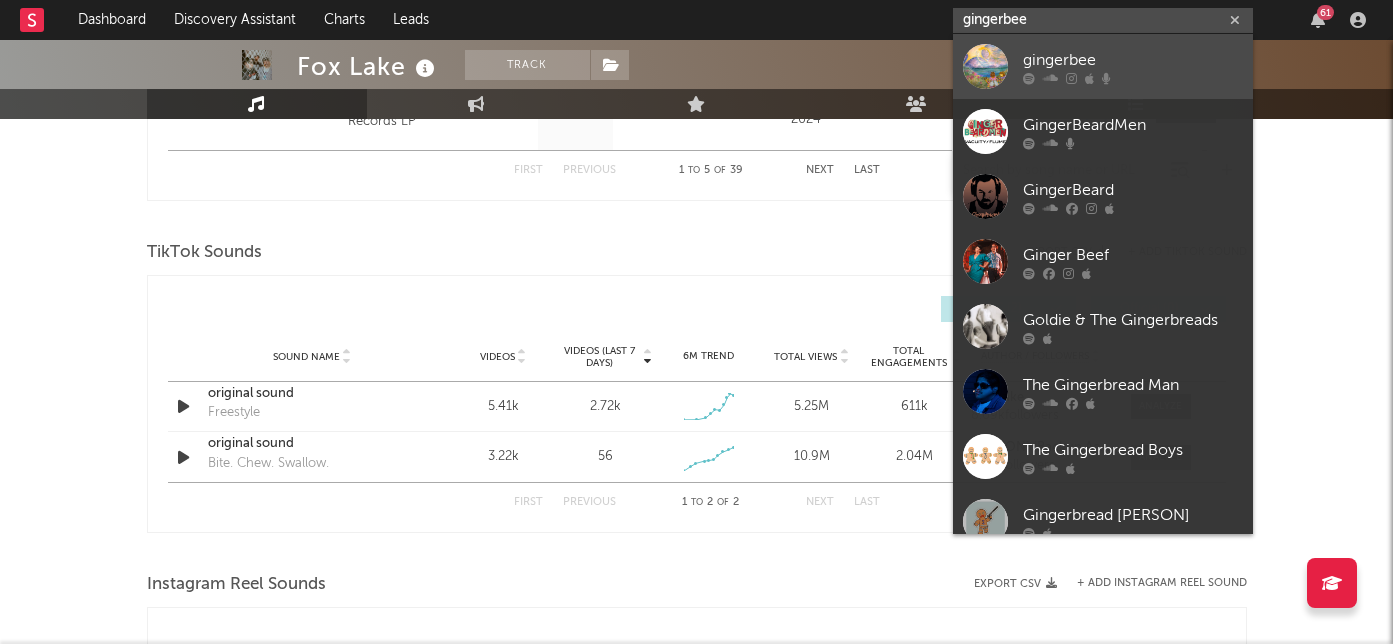 type on "gingerbee" 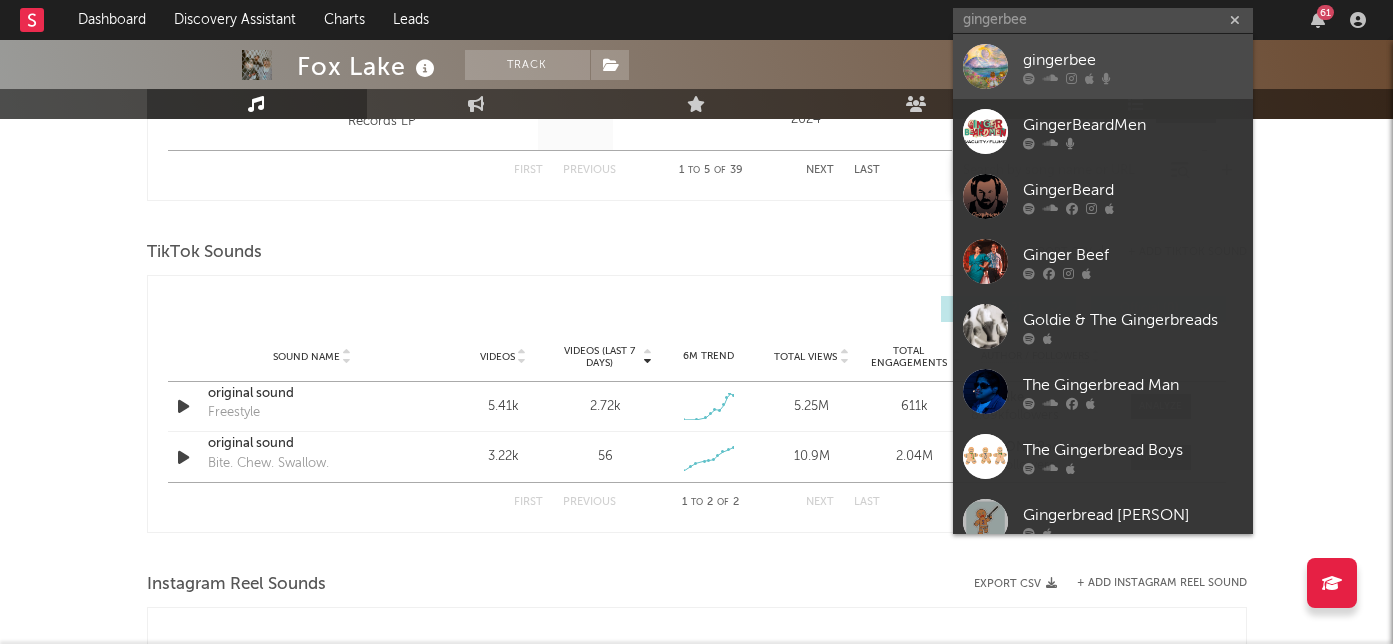 click on "gingerbee" at bounding box center (1133, 60) 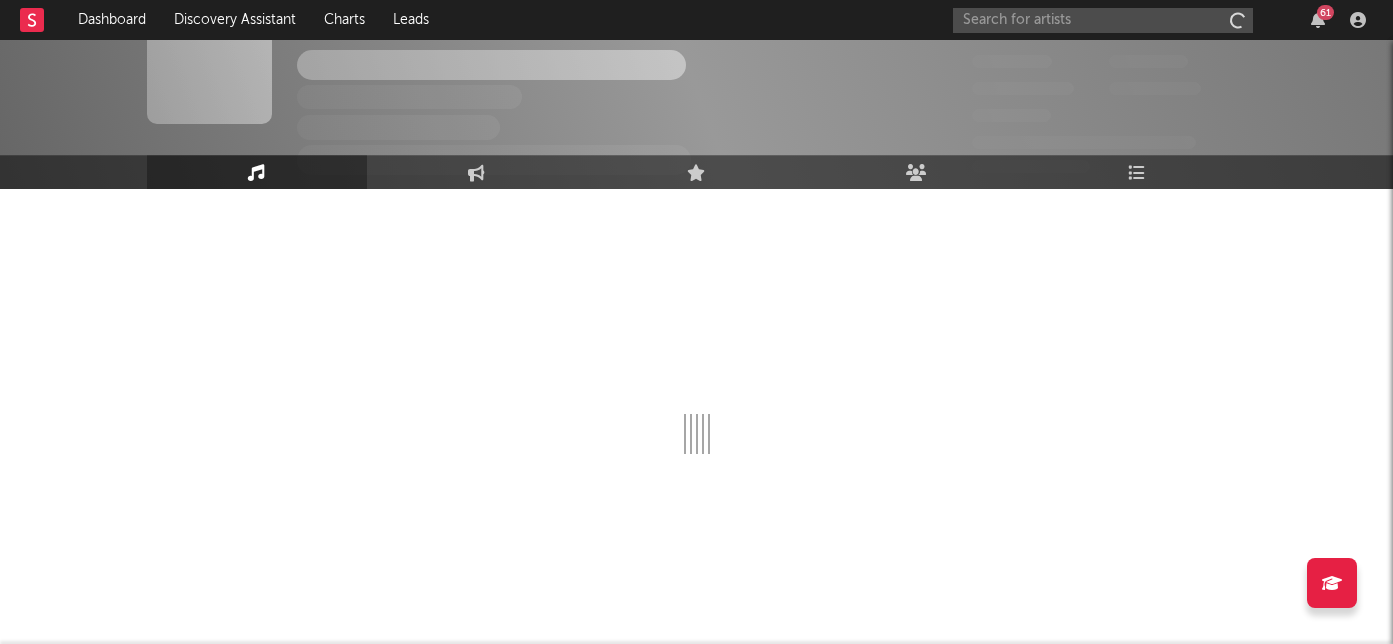 scroll, scrollTop: 51, scrollLeft: 0, axis: vertical 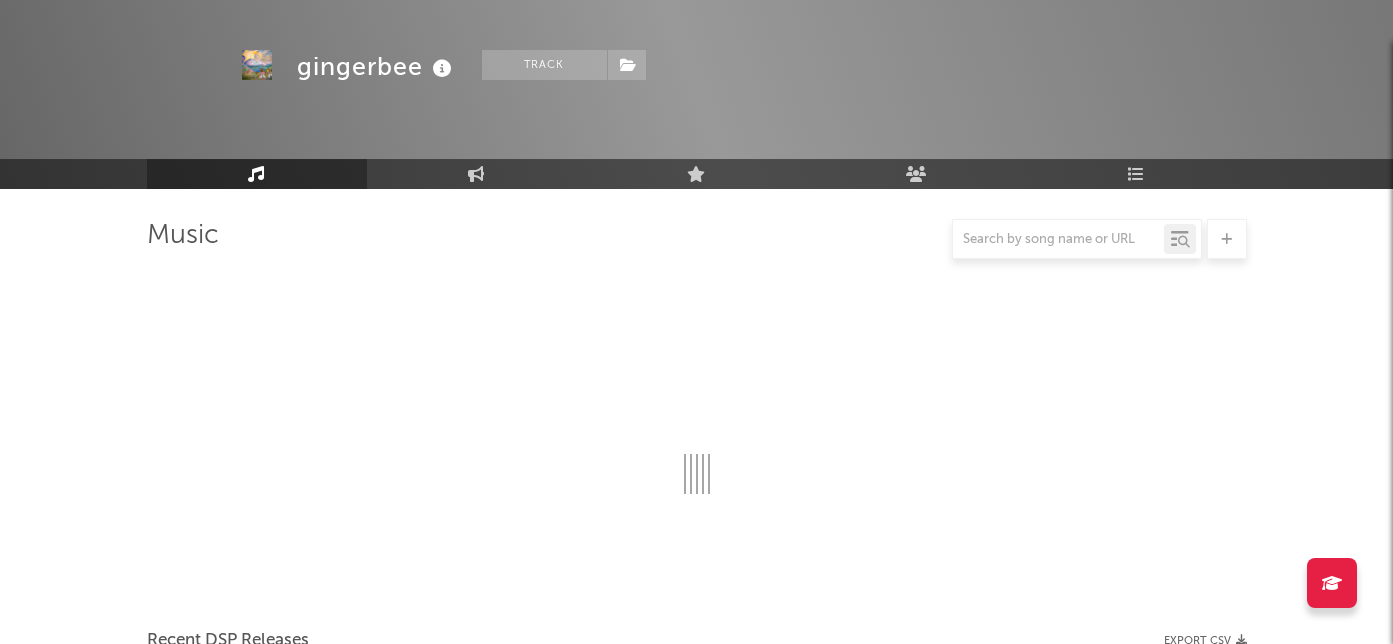 select on "1w" 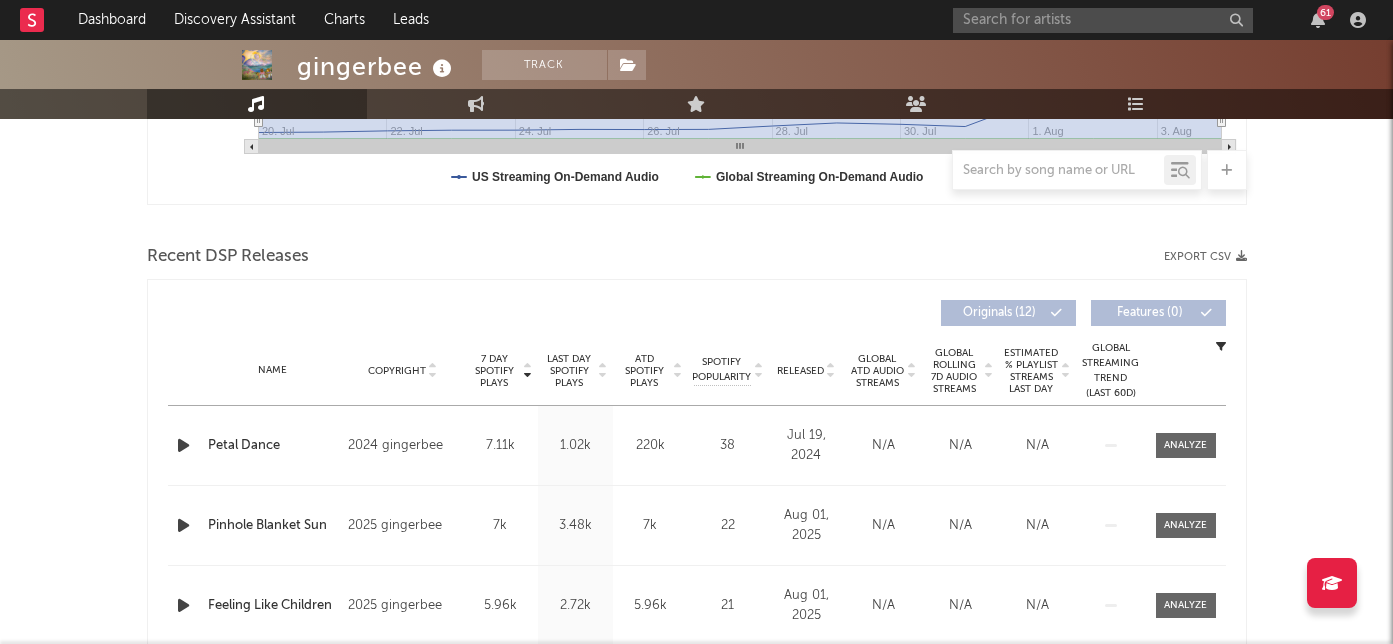 scroll, scrollTop: 722, scrollLeft: 0, axis: vertical 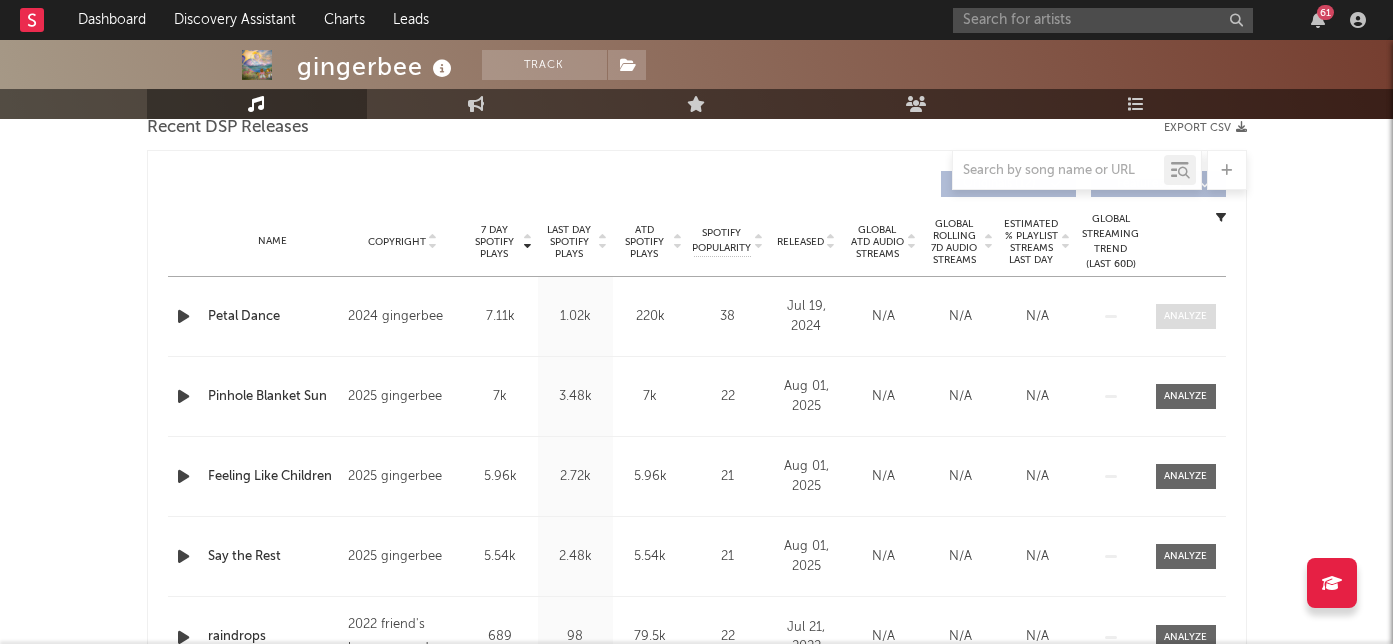 click at bounding box center [1186, 316] 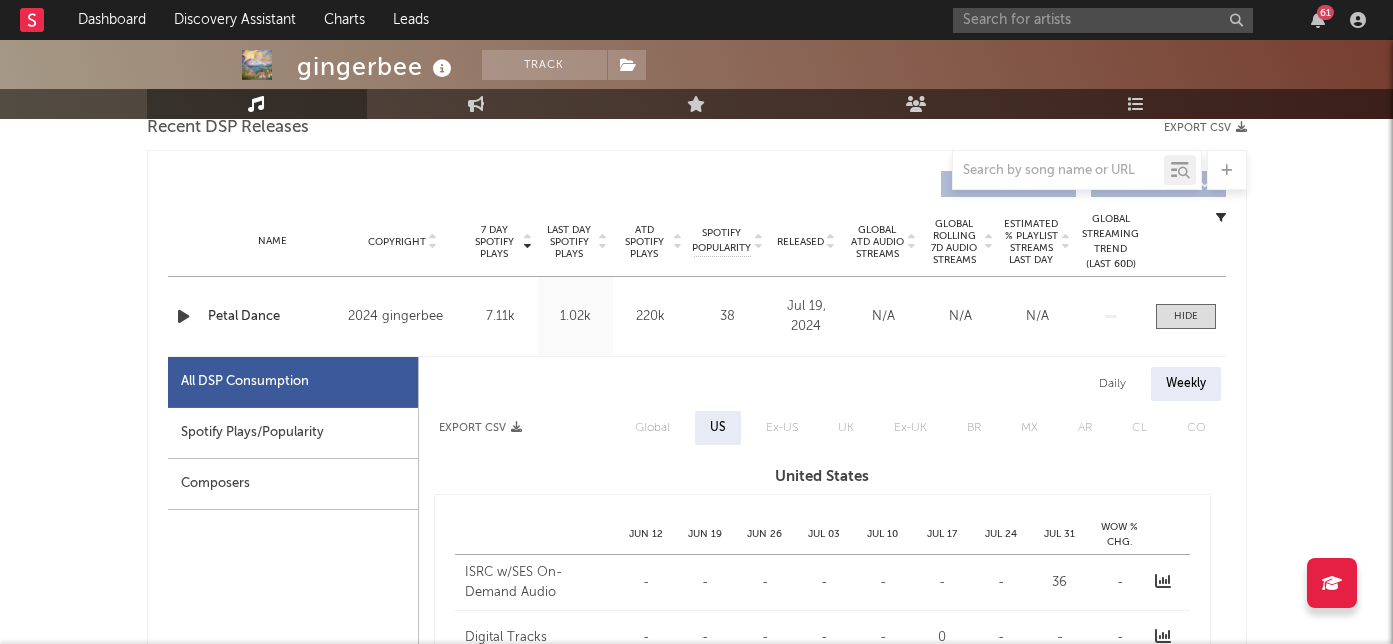 select on "1w" 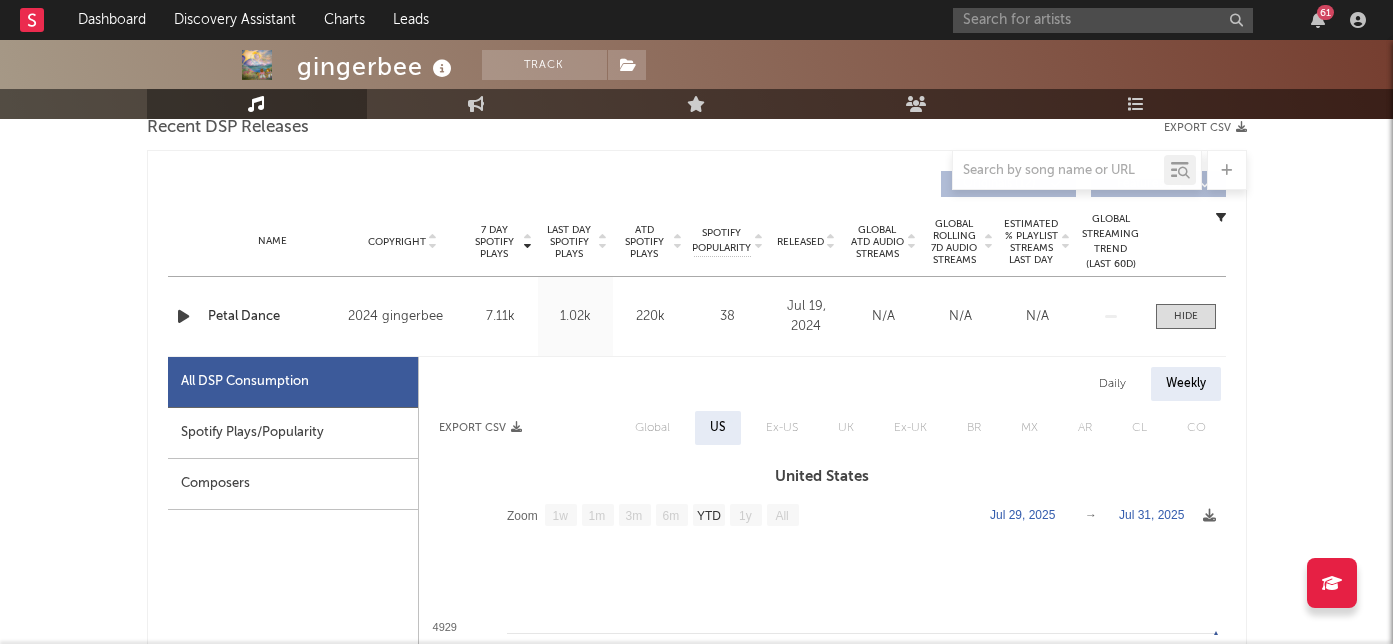 click on "Spotify Plays/Popularity" at bounding box center (293, 433) 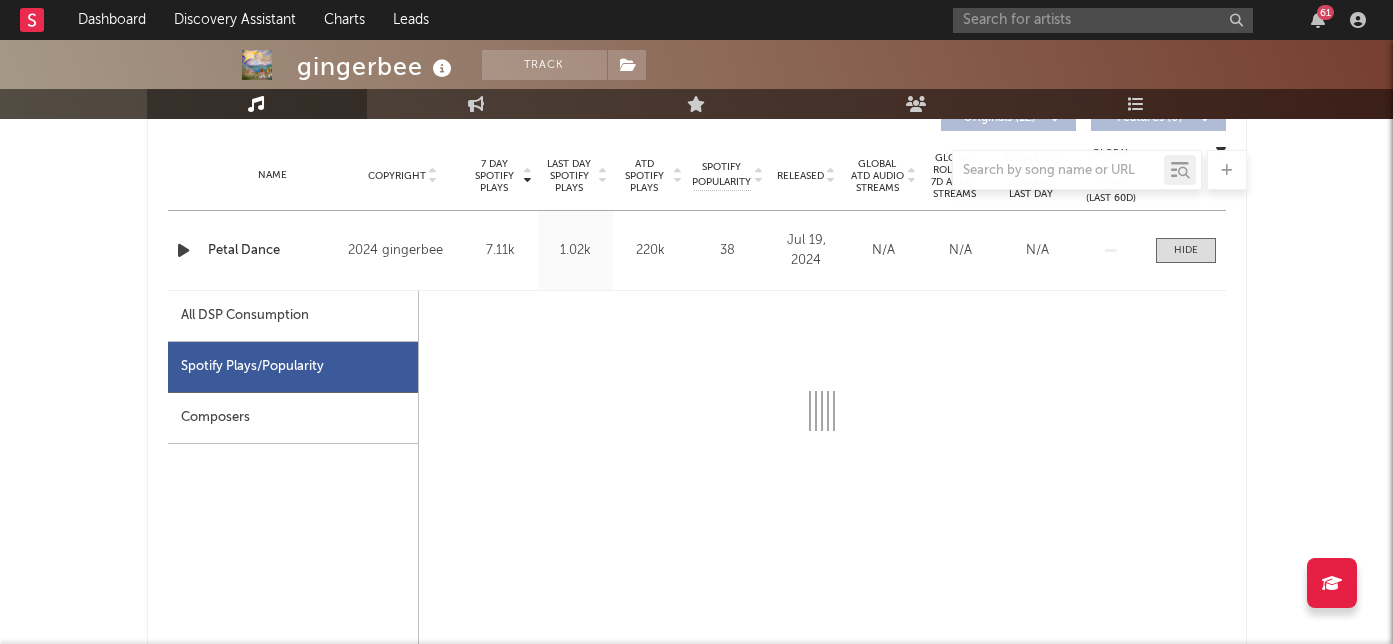 select on "6m" 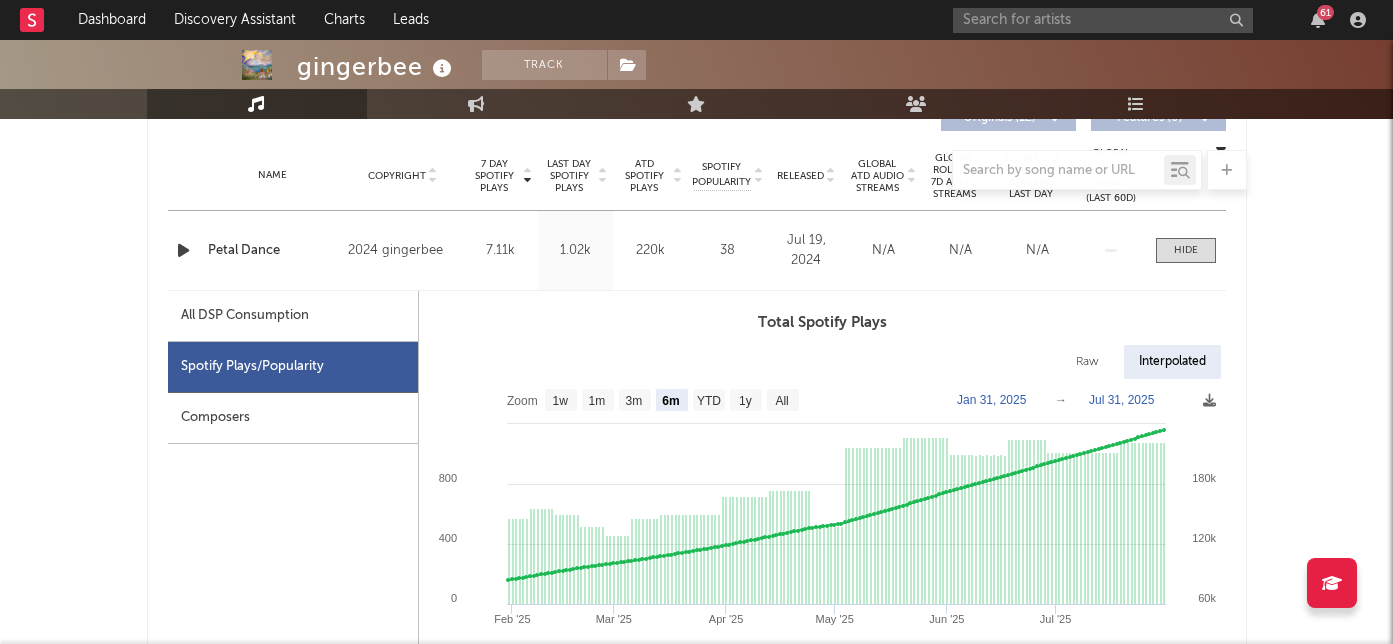 scroll, scrollTop: 809, scrollLeft: 0, axis: vertical 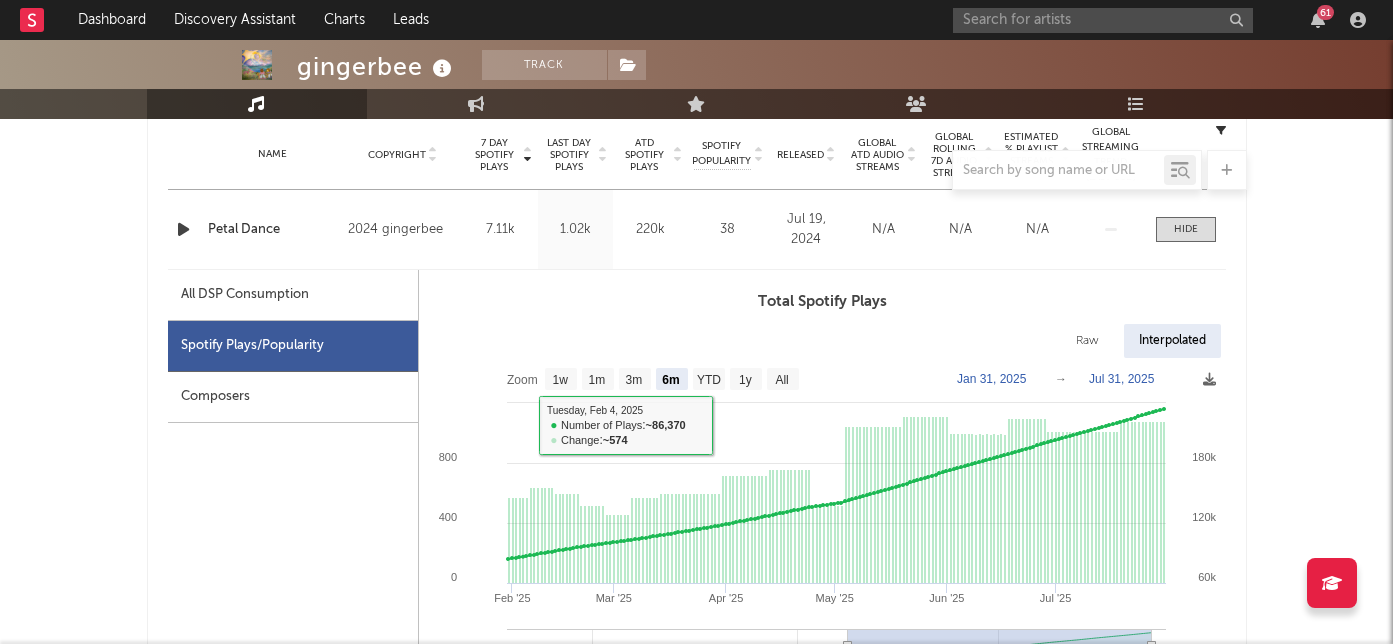 click on "All DSP Consumption" at bounding box center [293, 295] 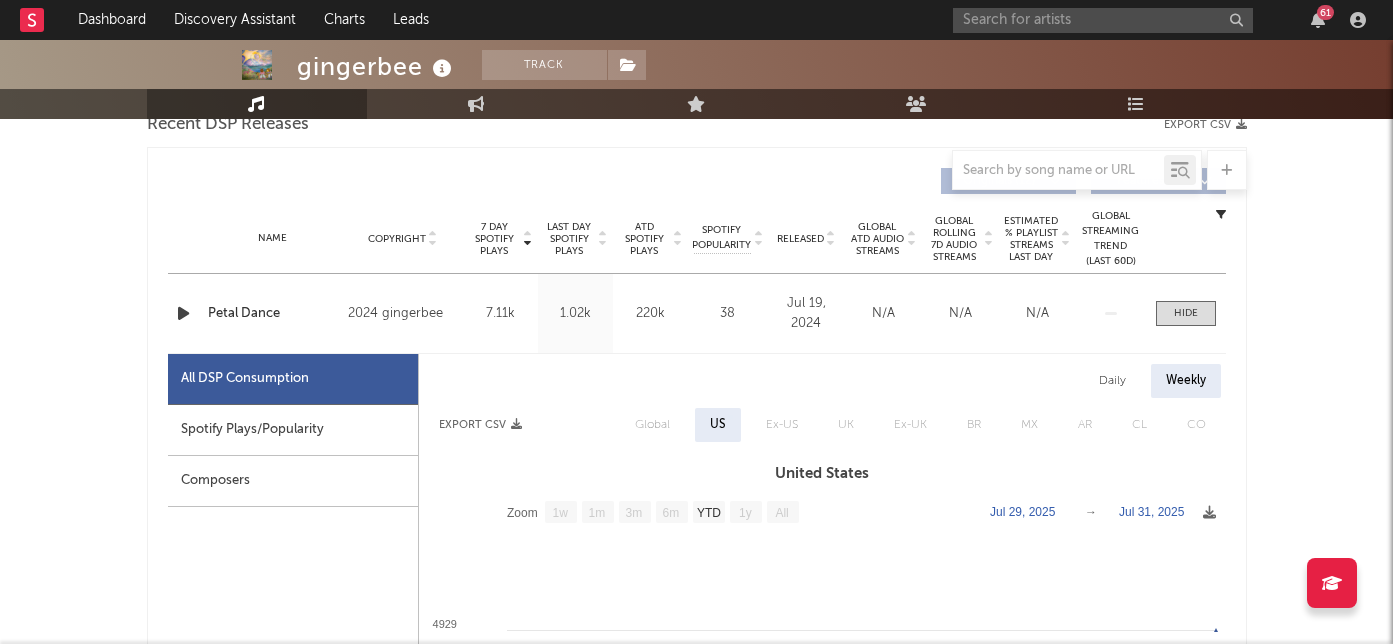 scroll, scrollTop: 679, scrollLeft: 0, axis: vertical 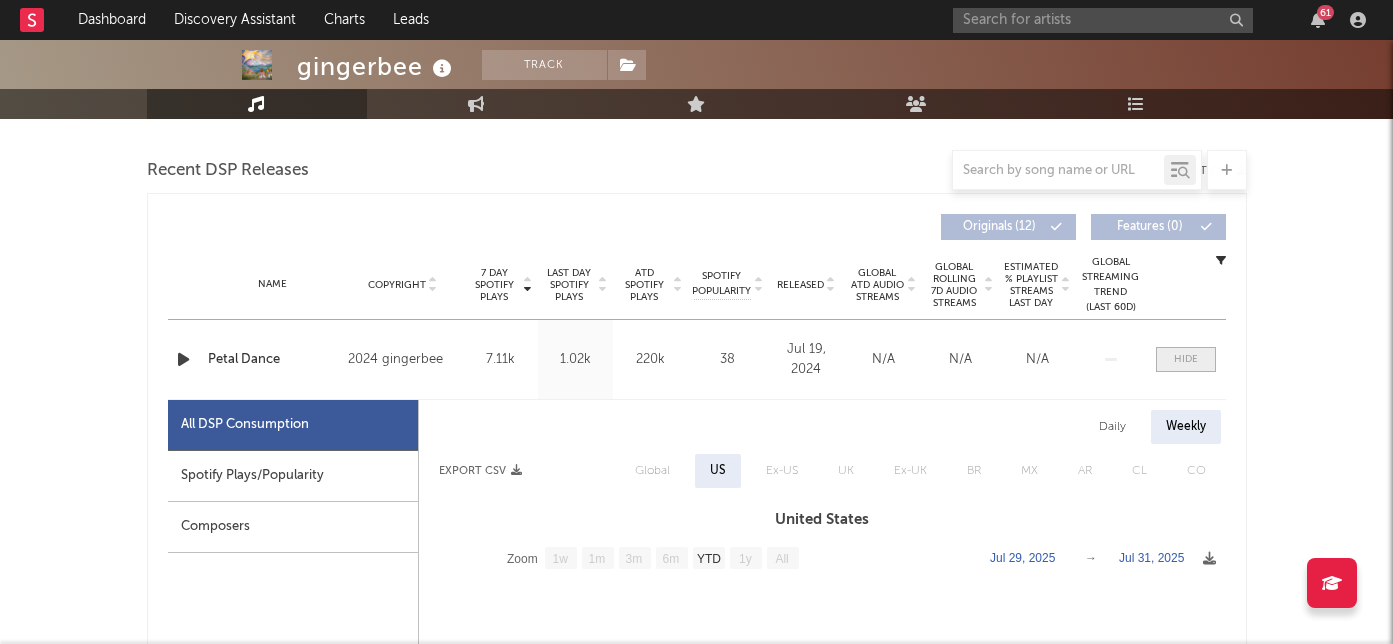 click at bounding box center (1186, 359) 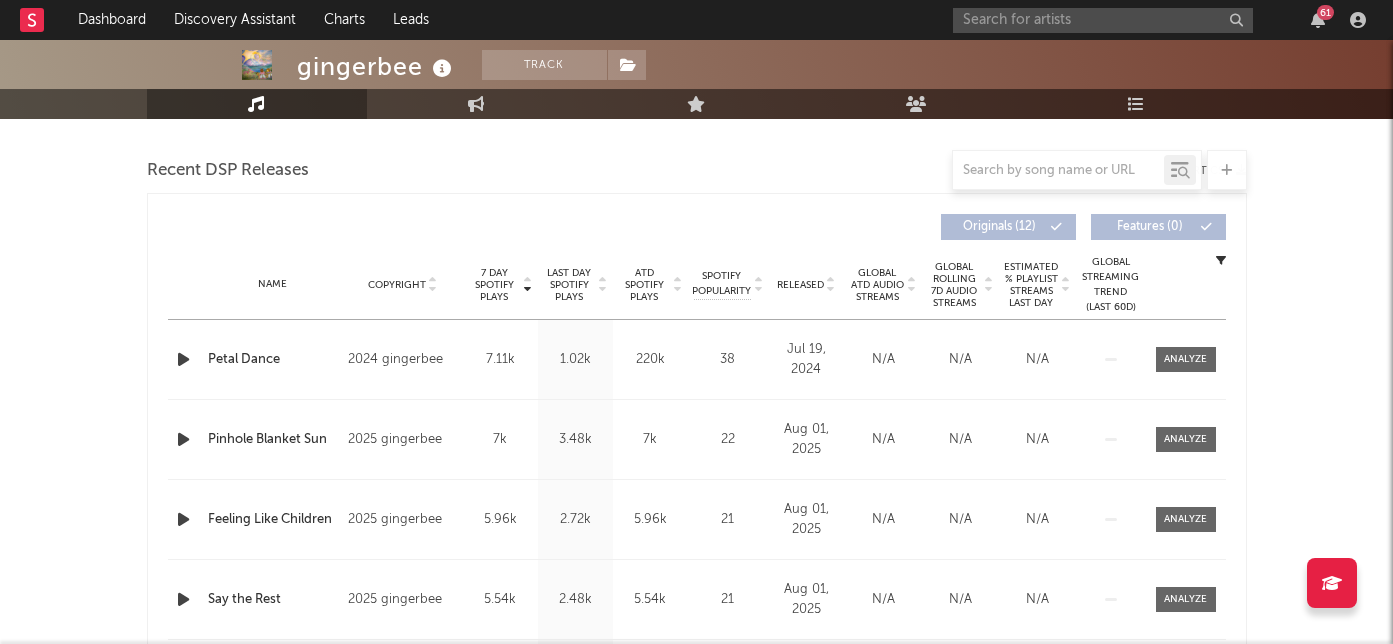 scroll, scrollTop: 0, scrollLeft: 0, axis: both 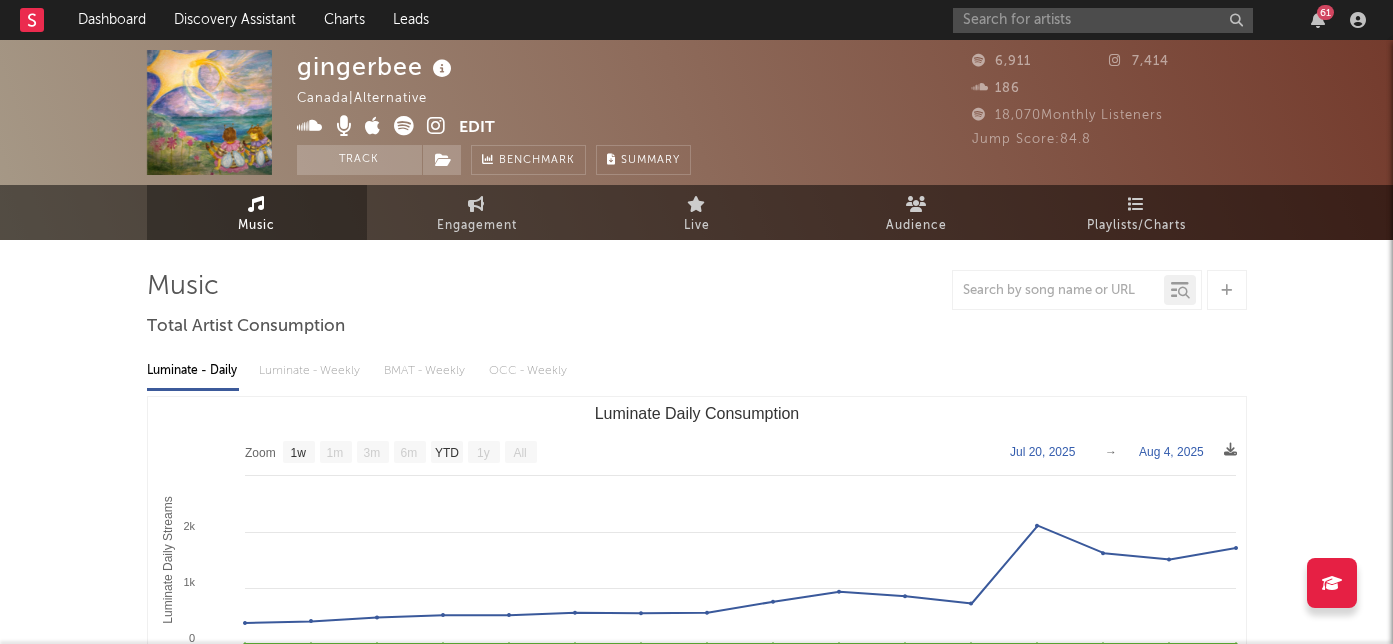 click at bounding box center [404, 126] 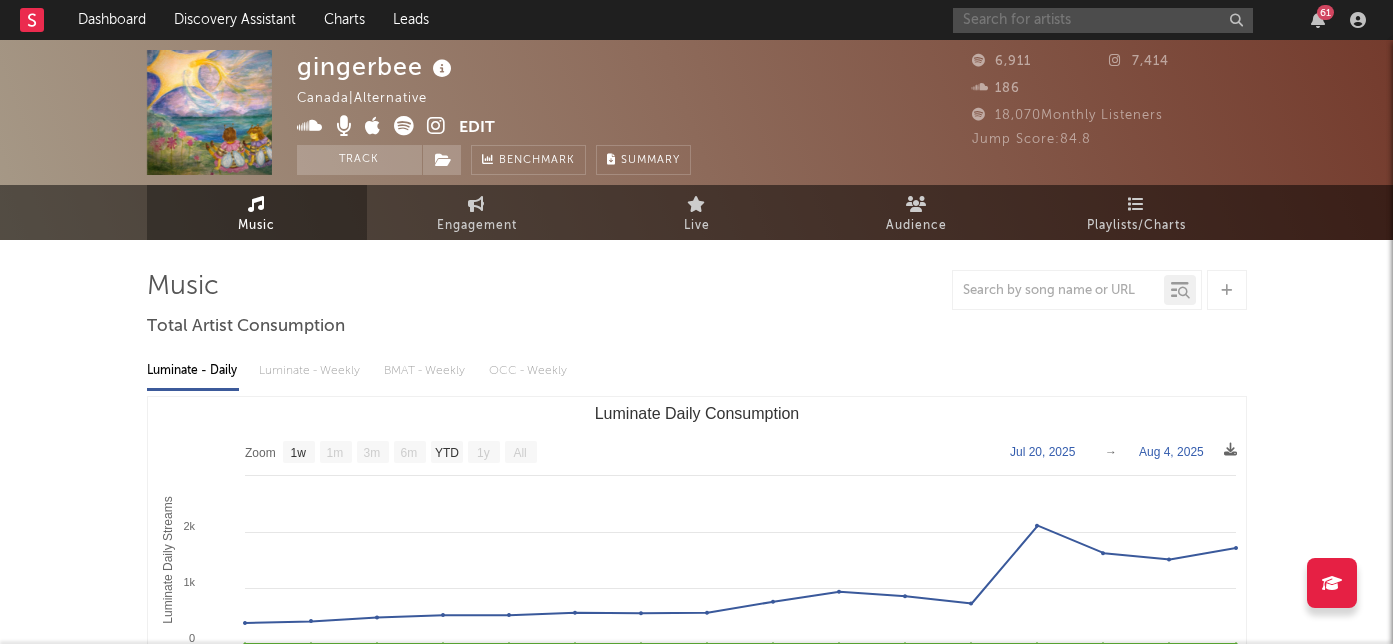 click at bounding box center [1103, 20] 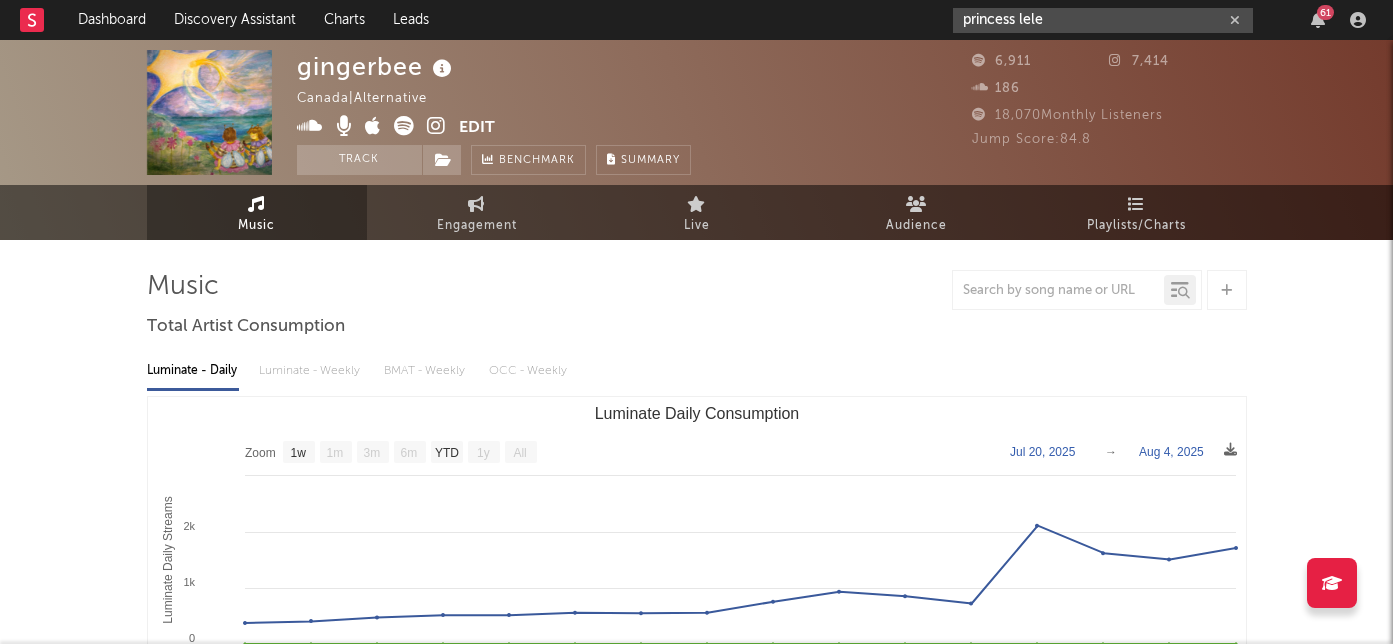 type on "princess lele" 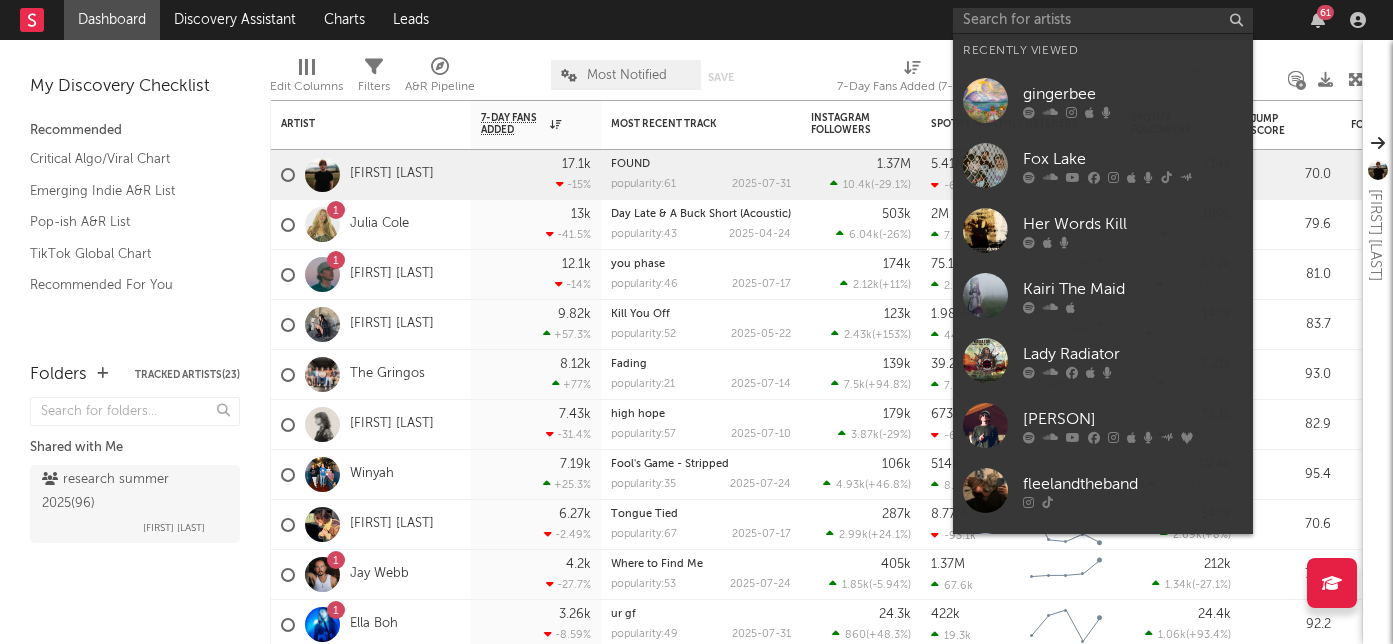 scroll, scrollTop: 0, scrollLeft: 0, axis: both 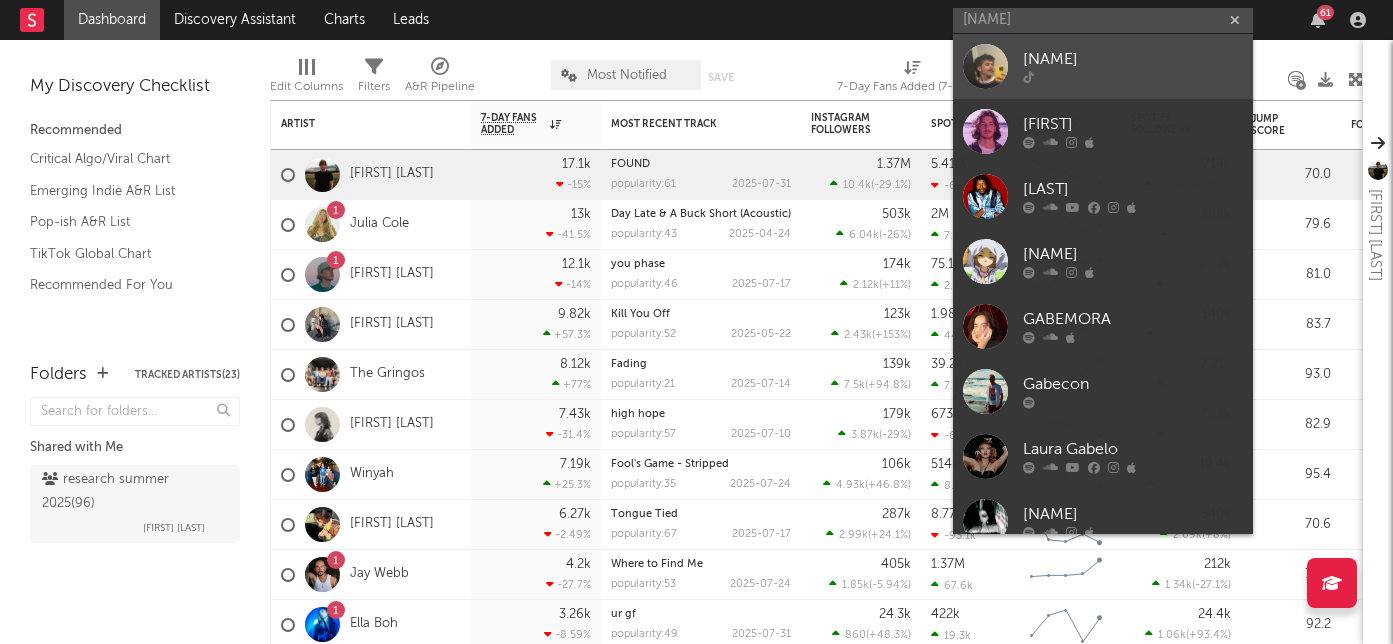 type on "[NAME]" 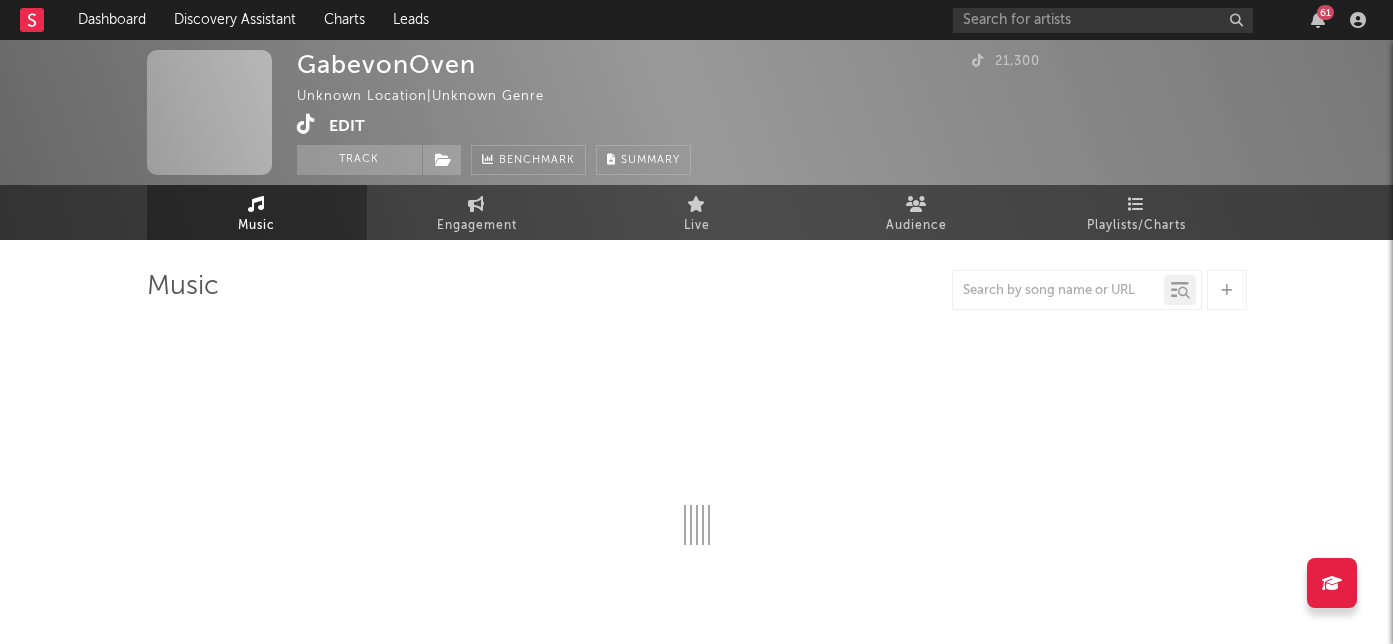 select on "1w" 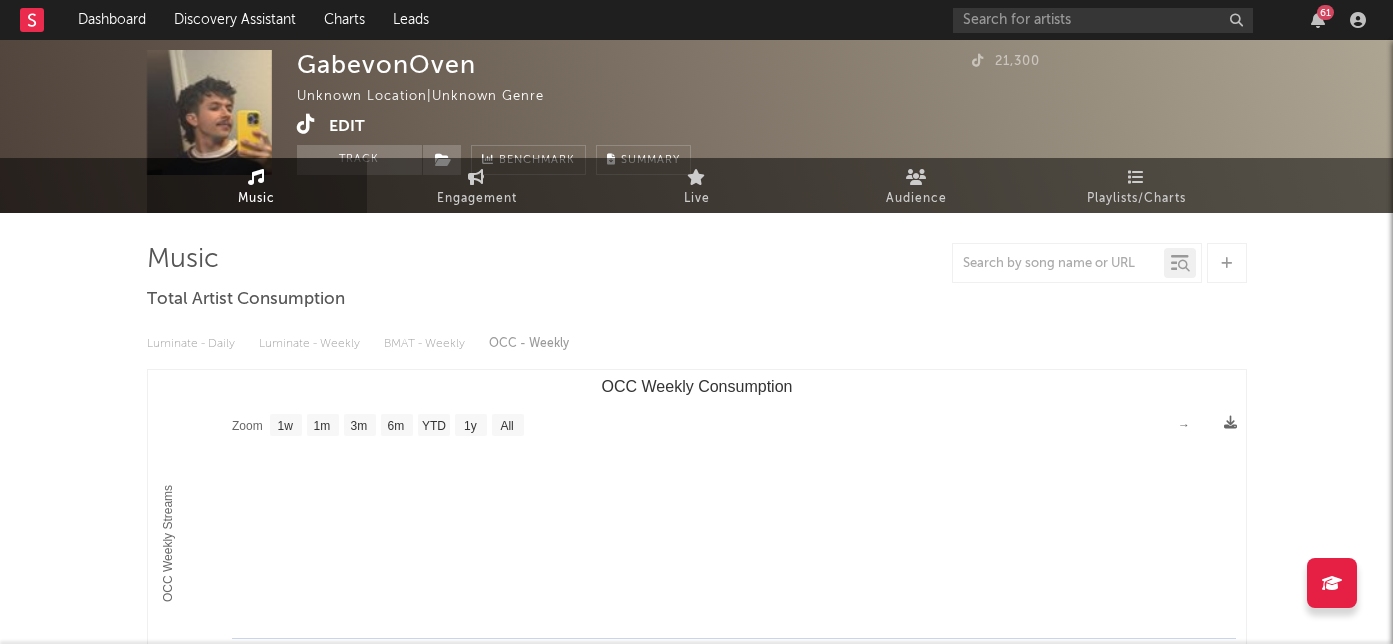 scroll, scrollTop: 0, scrollLeft: 0, axis: both 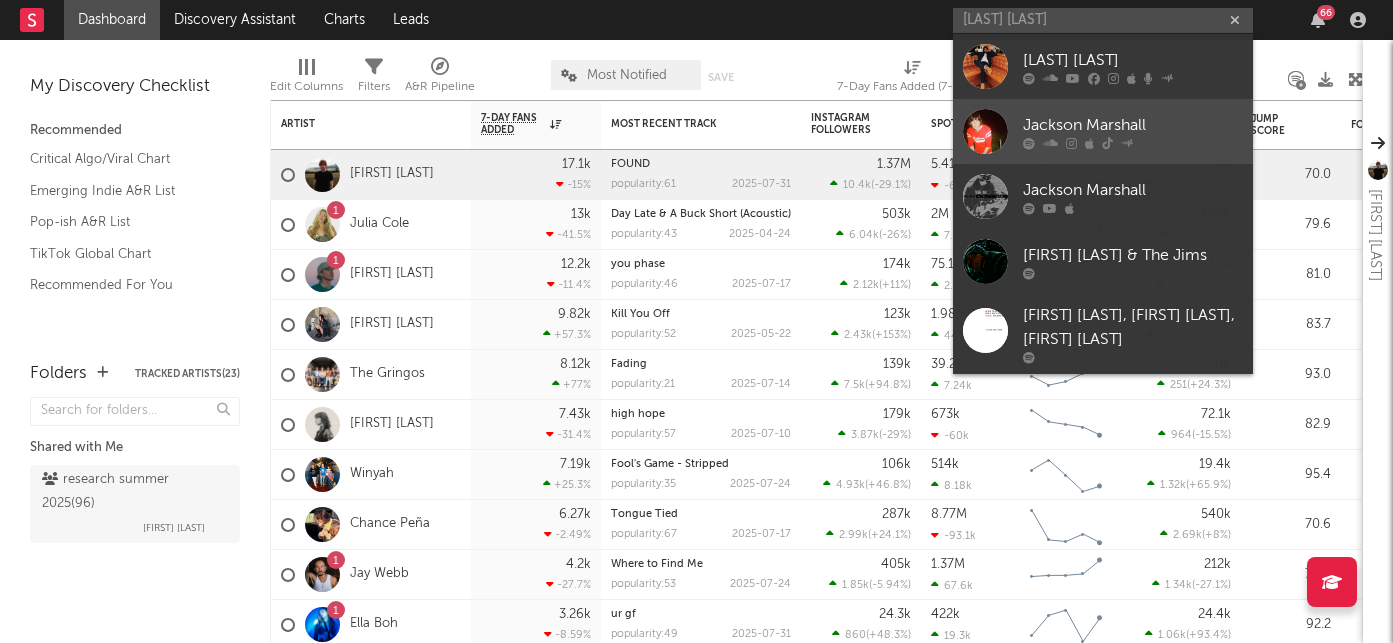 type on "[LAST] [LAST]" 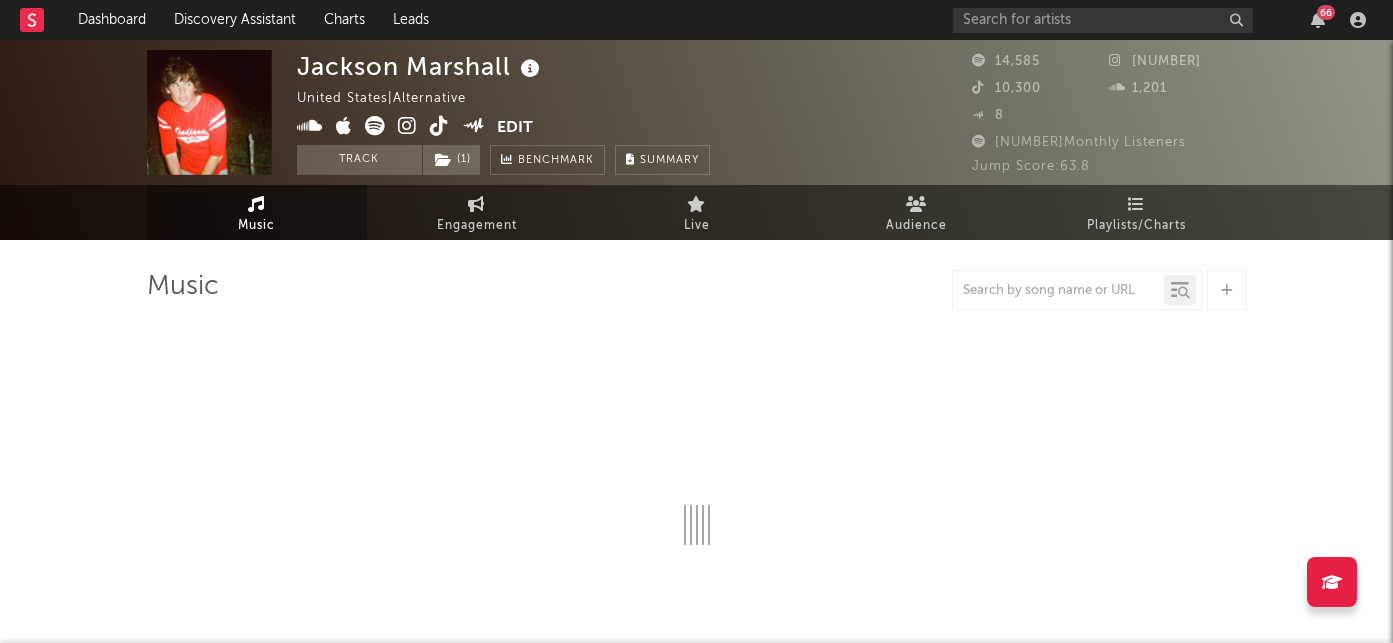 select on "6m" 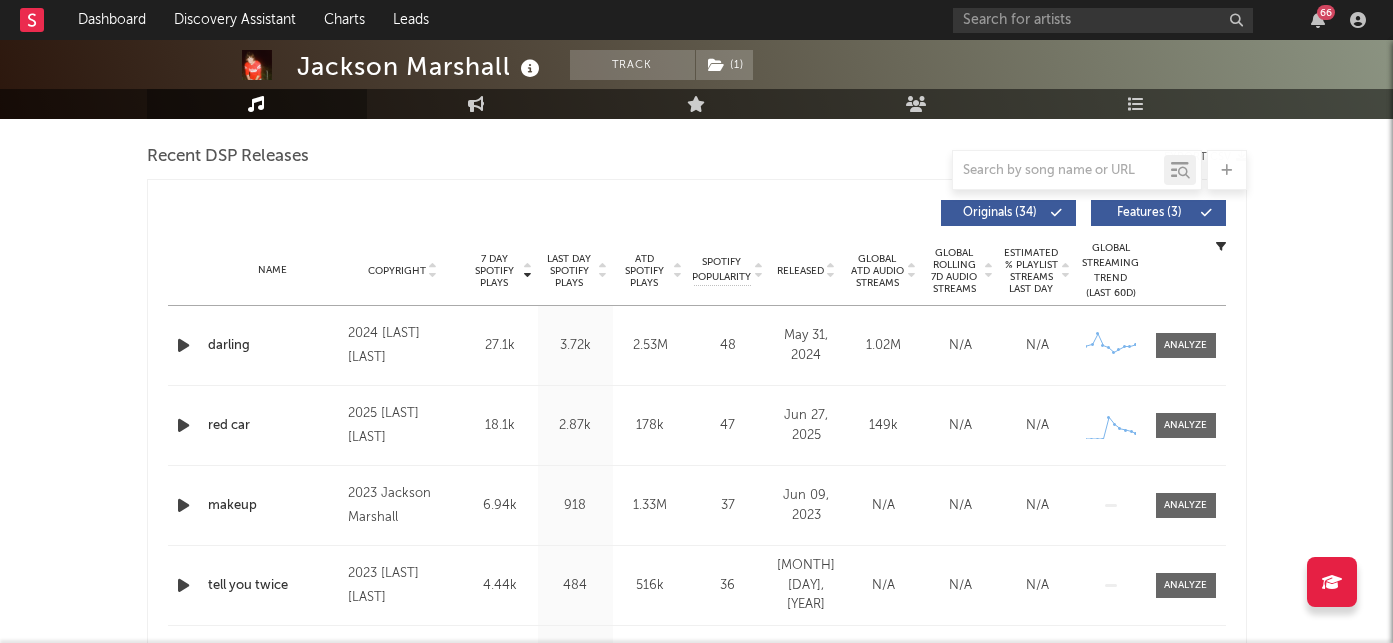 scroll, scrollTop: 690, scrollLeft: 0, axis: vertical 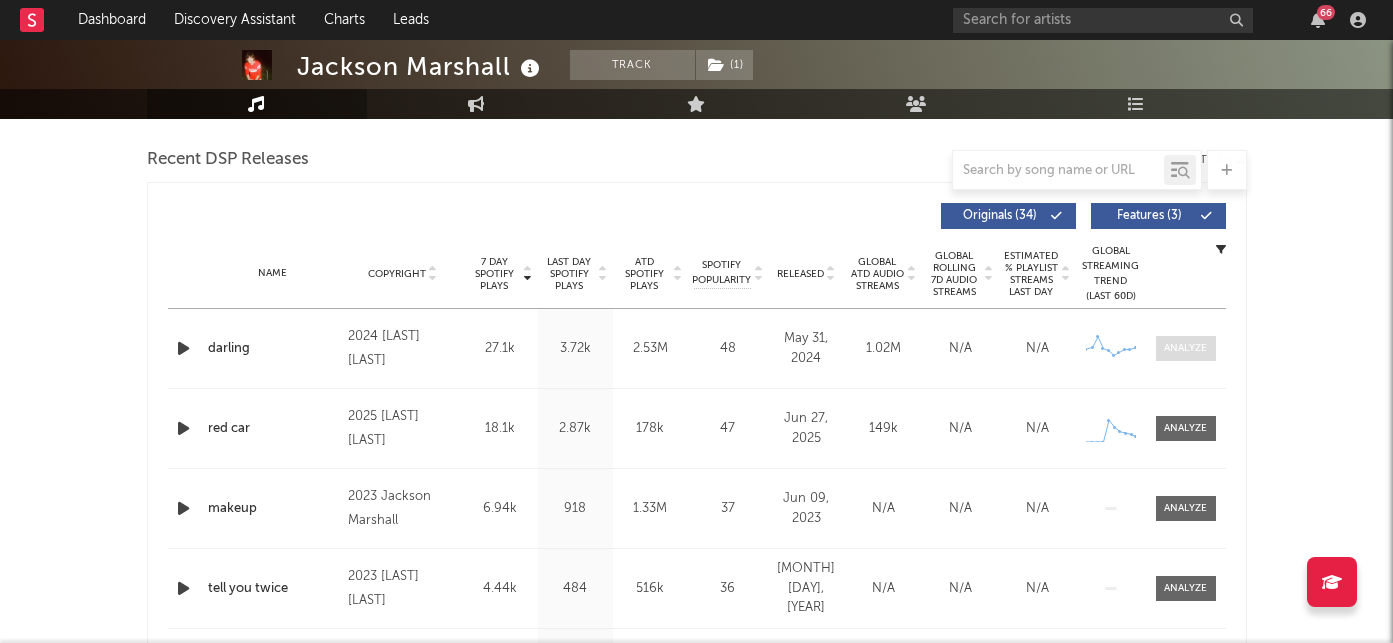 click at bounding box center [1185, 348] 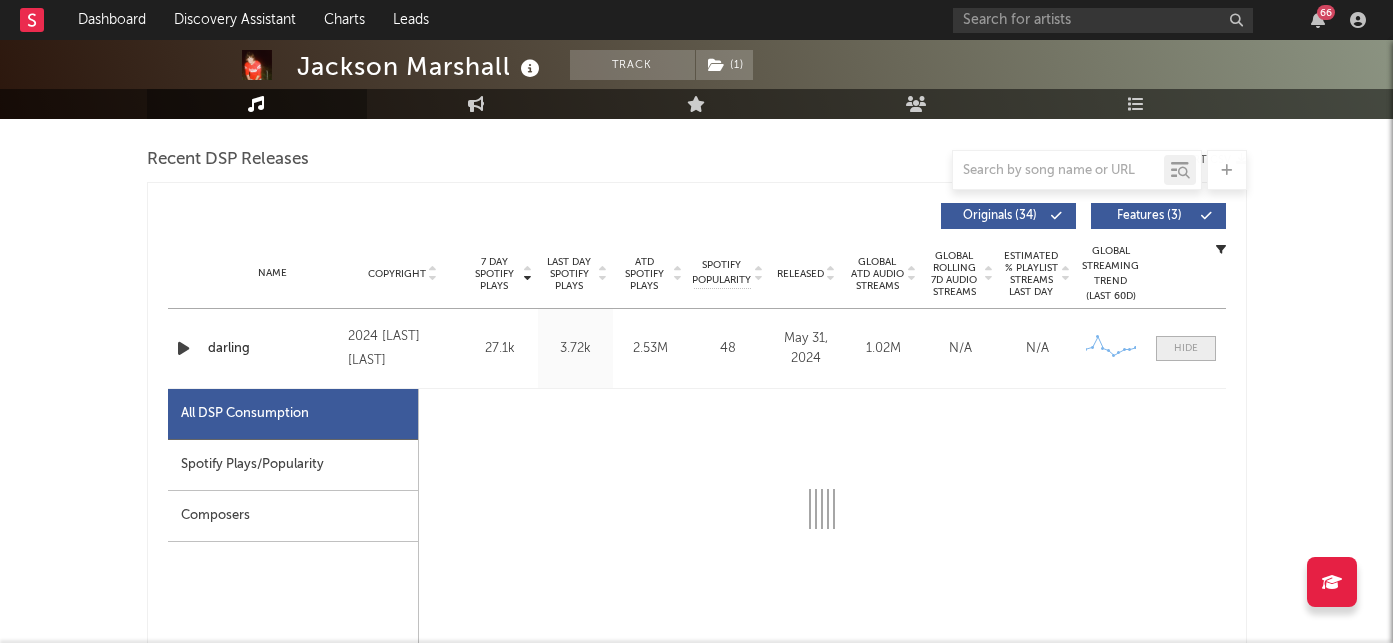select on "6m" 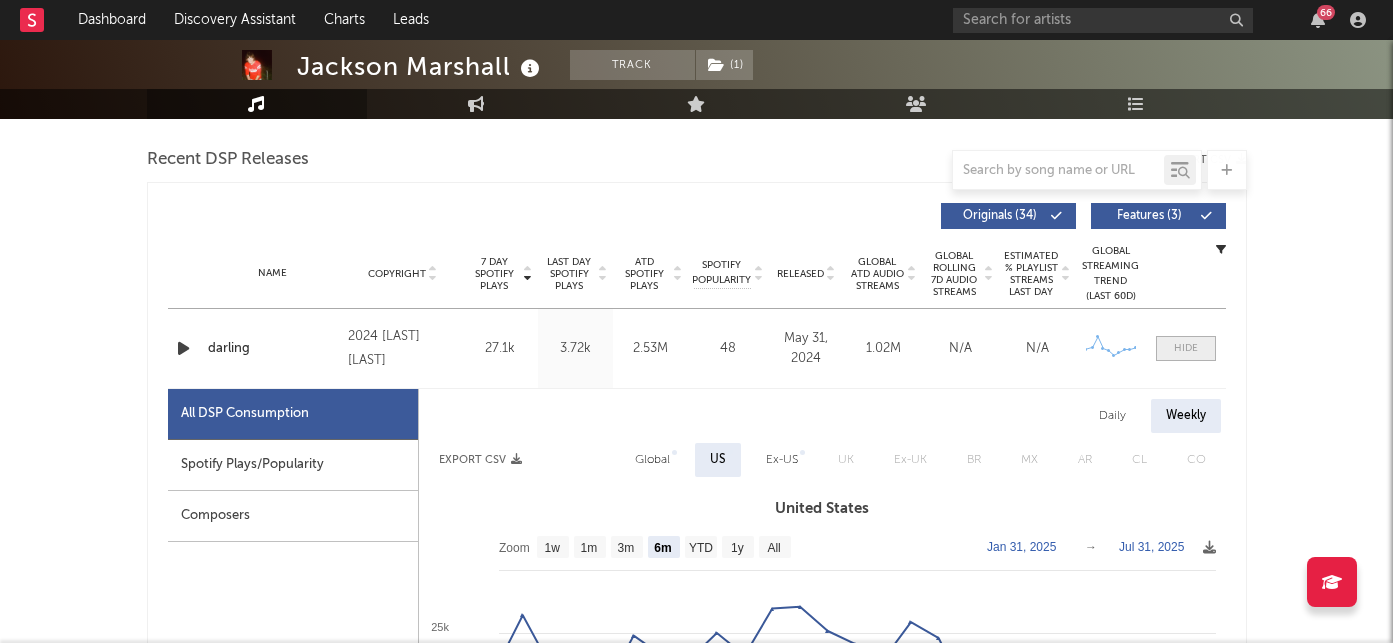 click at bounding box center [1186, 348] 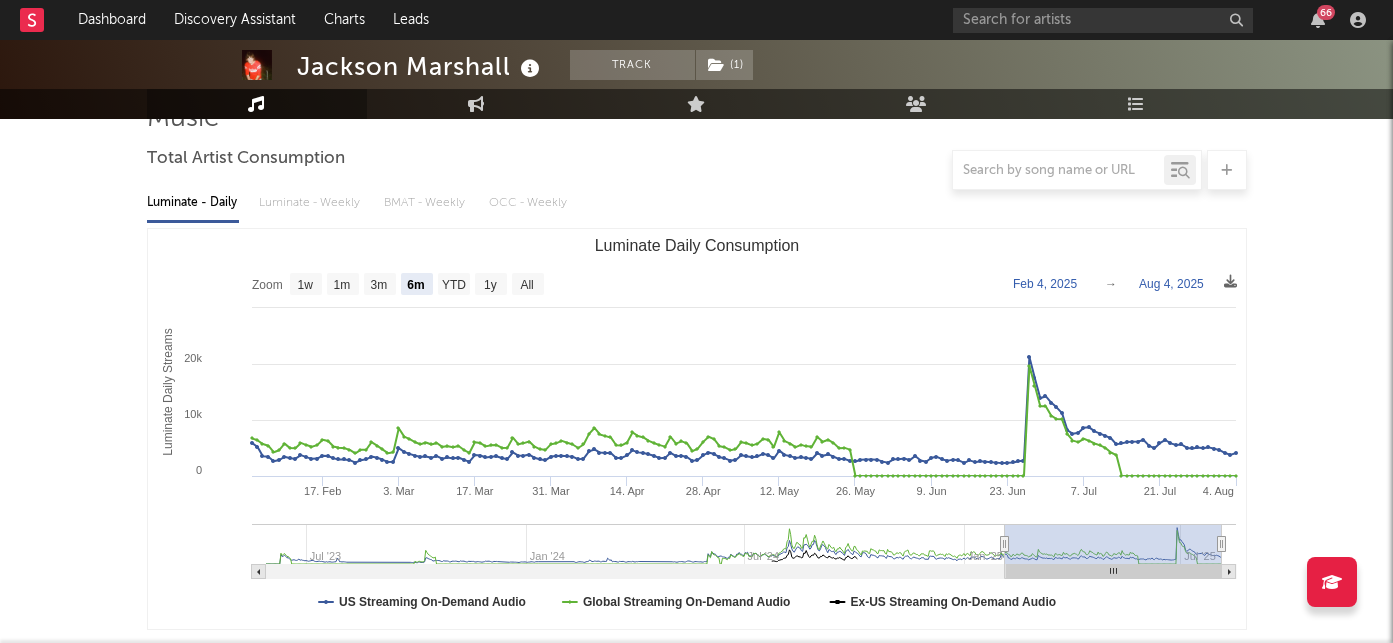 scroll, scrollTop: 229, scrollLeft: 0, axis: vertical 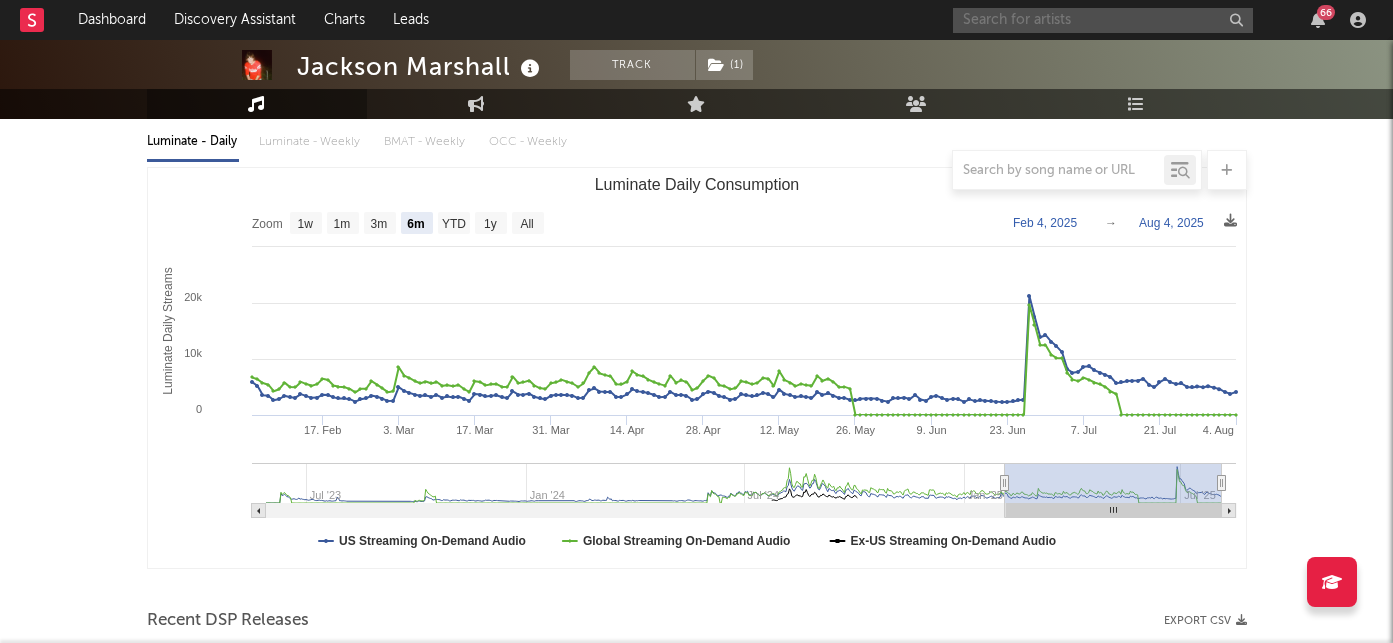 click at bounding box center (1103, 20) 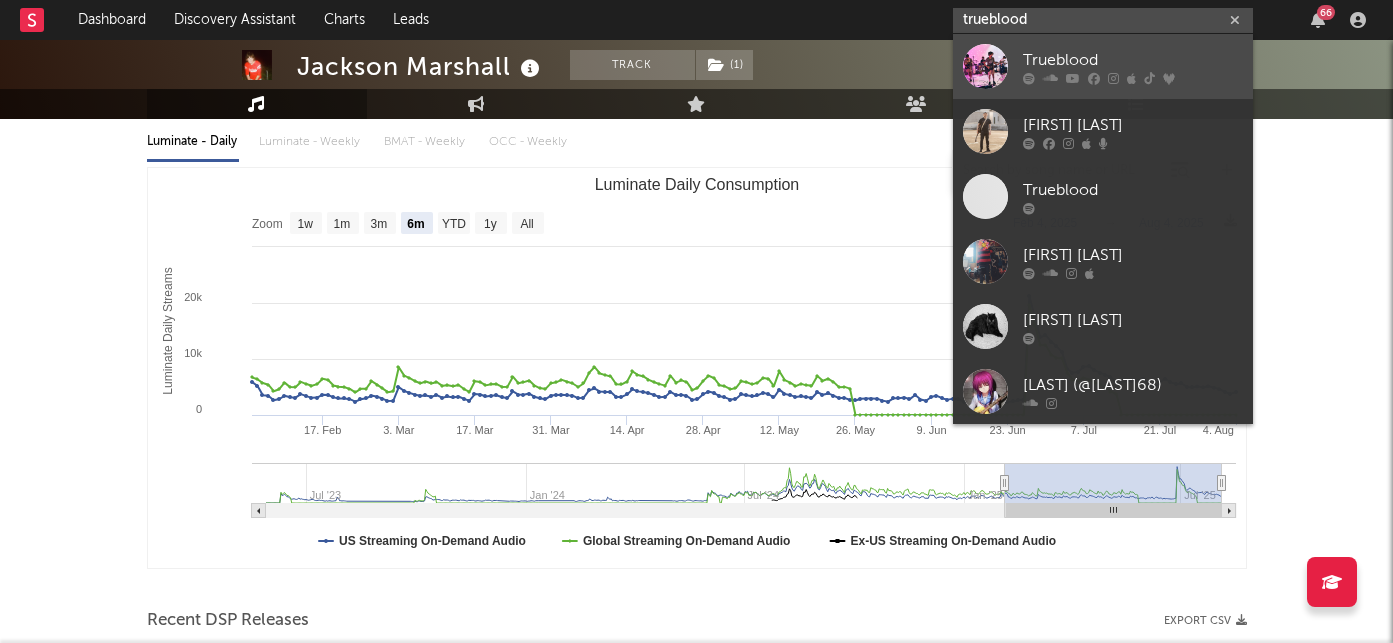 type on "trueblood" 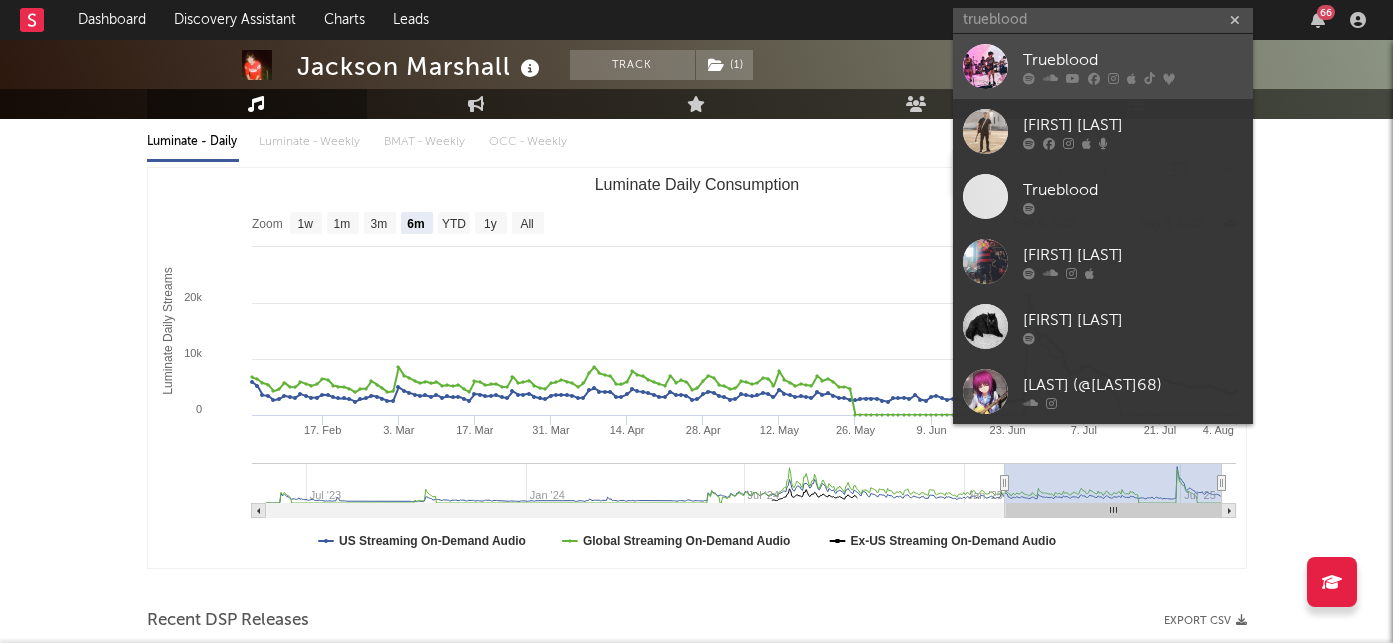 click on "Trueblood" at bounding box center (1133, 60) 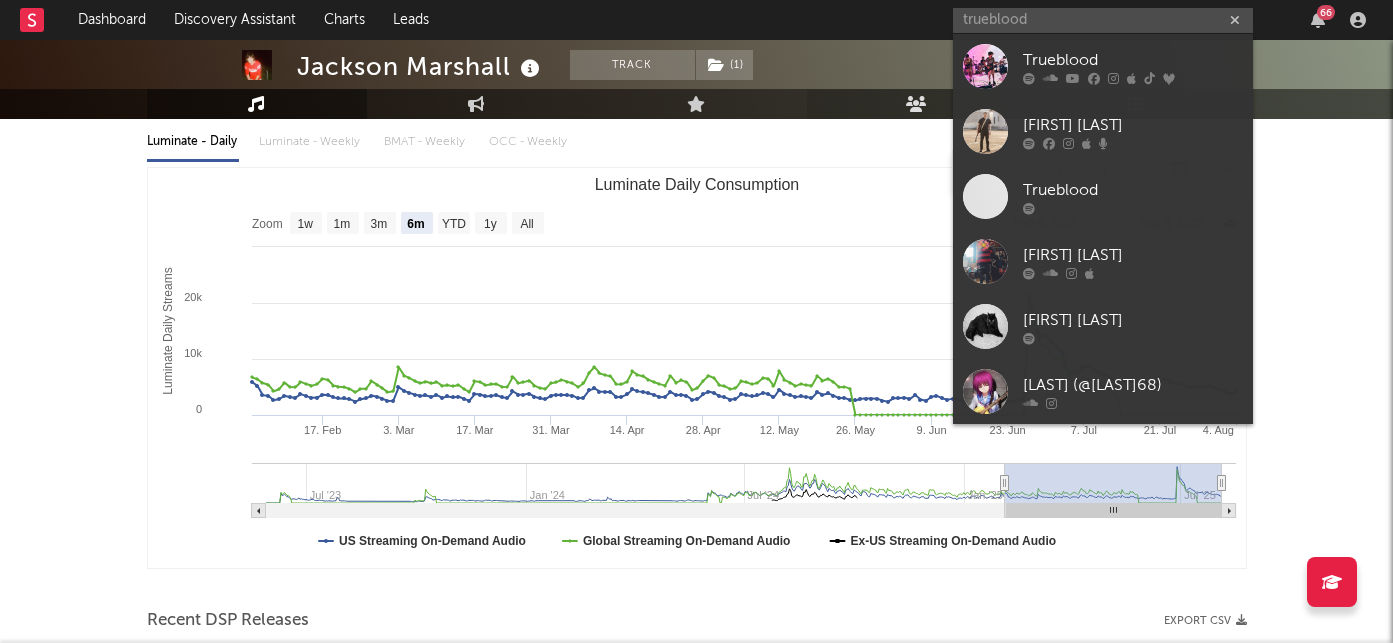type 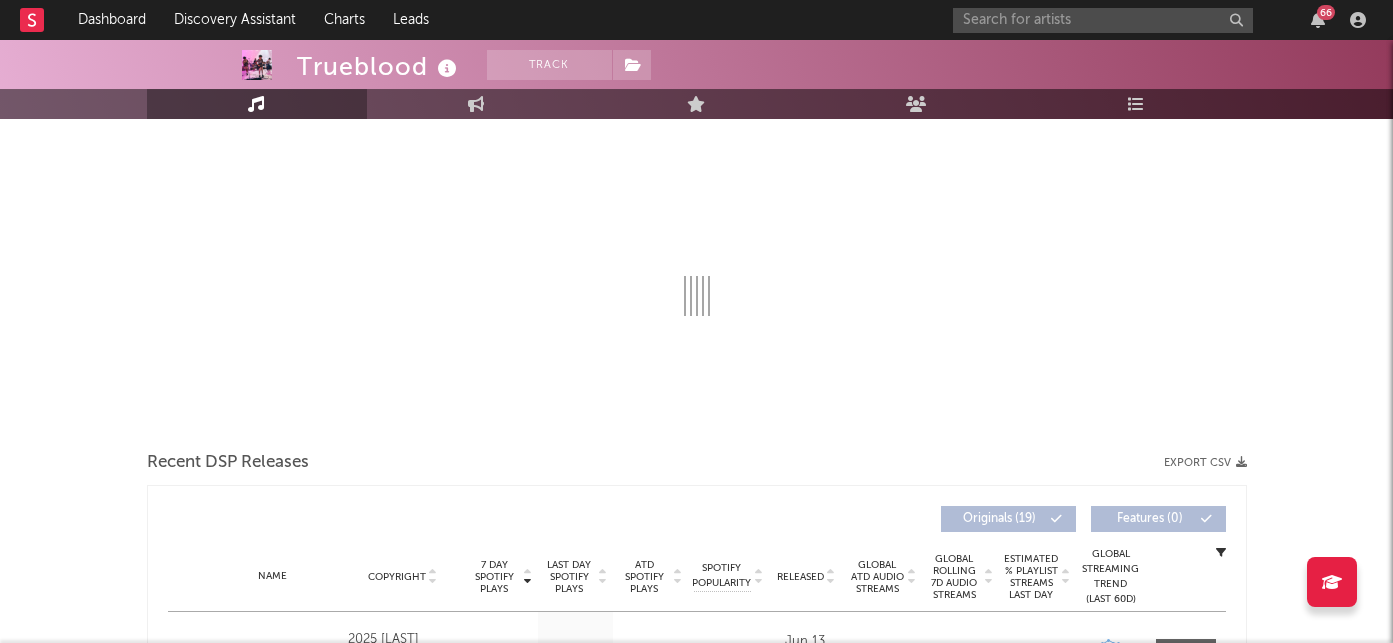 scroll, scrollTop: 0, scrollLeft: 0, axis: both 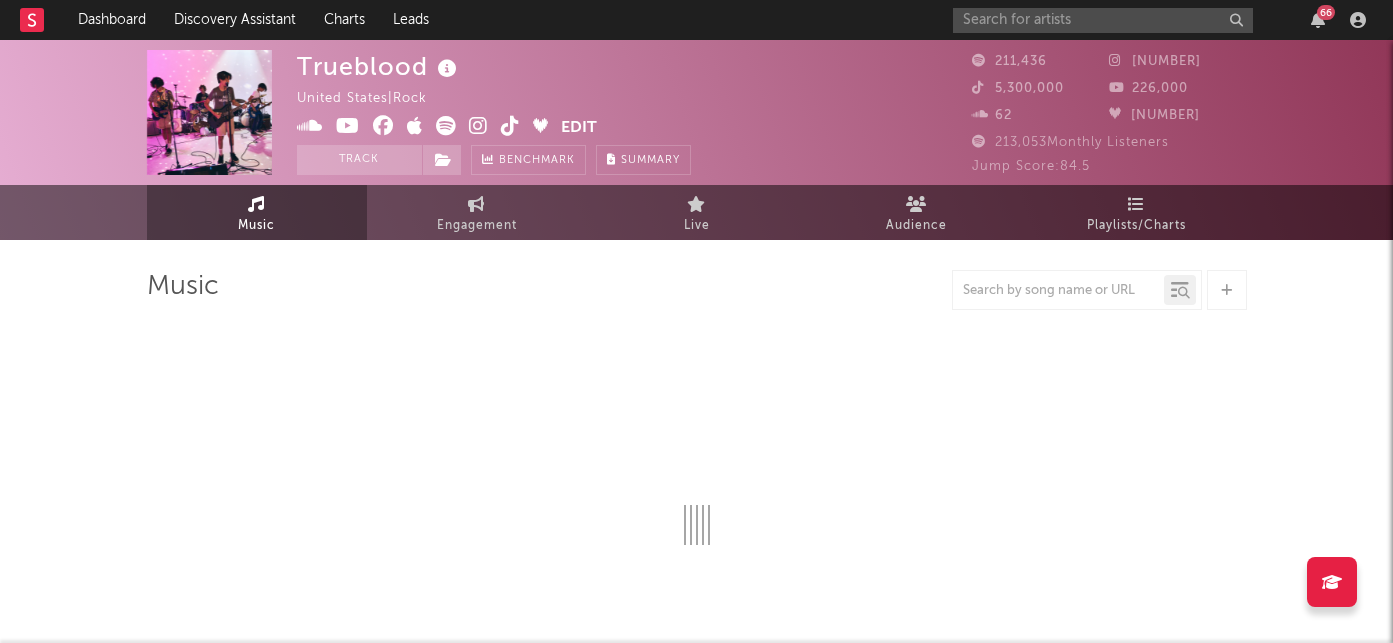 select on "6m" 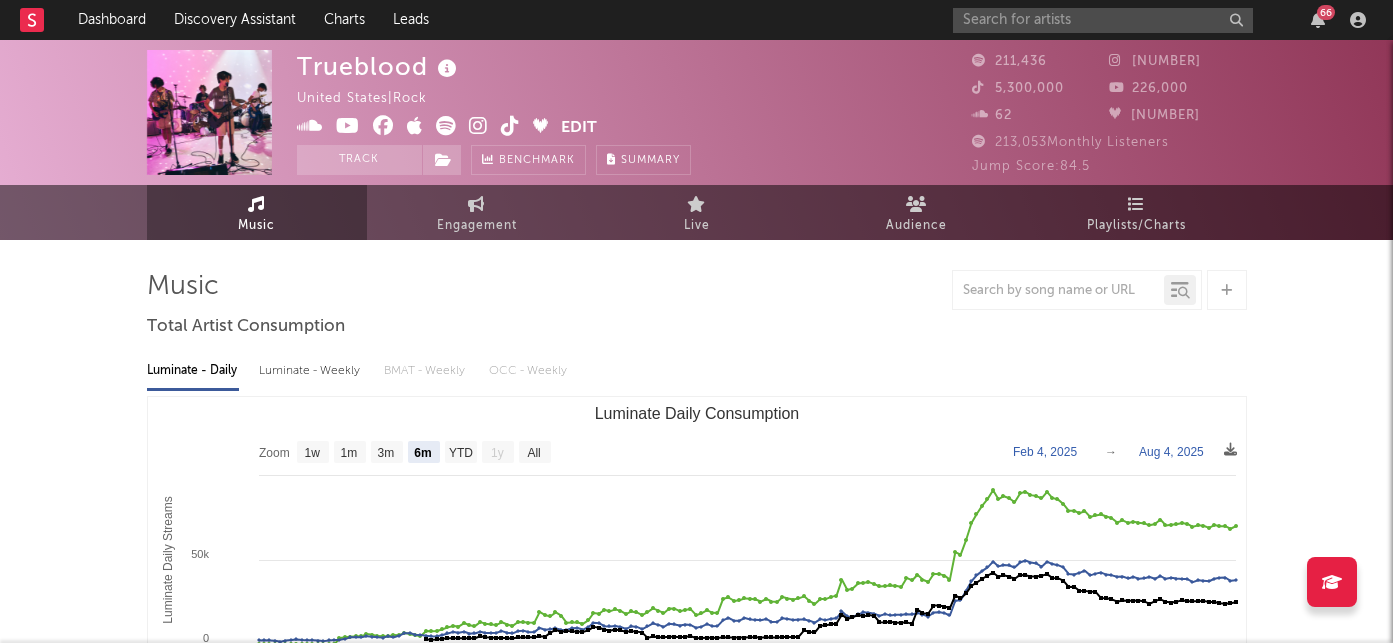 click on "Luminate - Weekly" at bounding box center (311, 371) 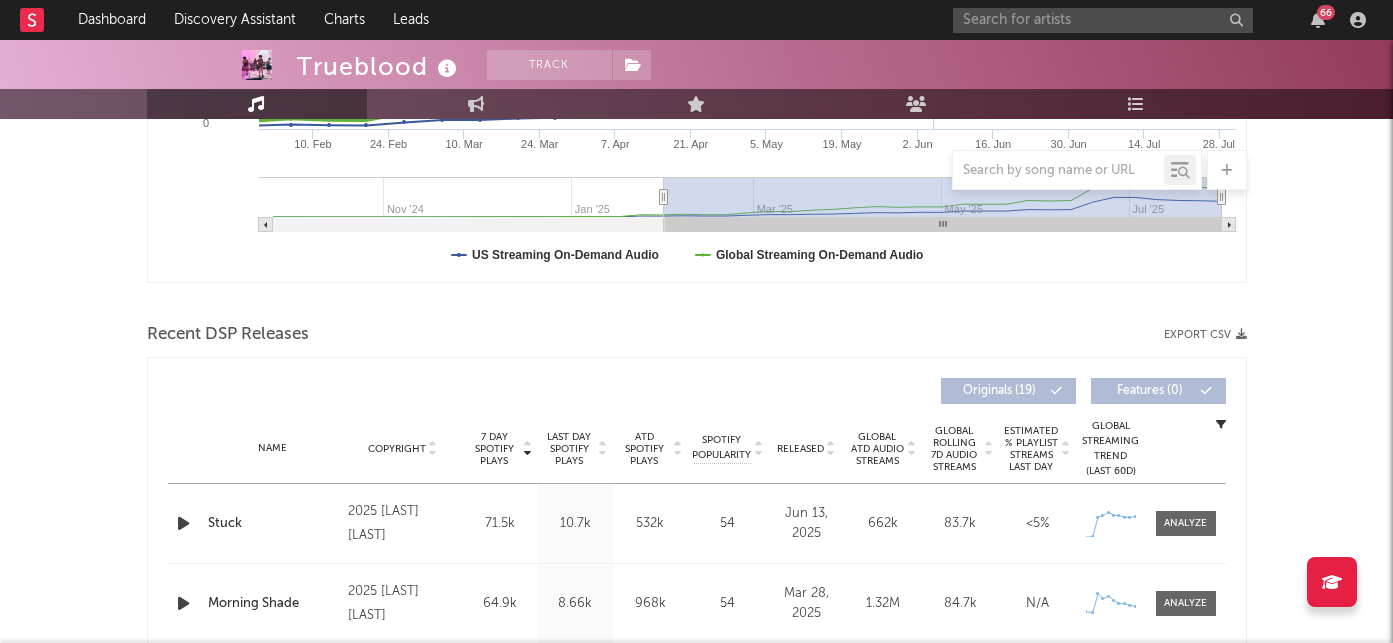 scroll, scrollTop: 576, scrollLeft: 0, axis: vertical 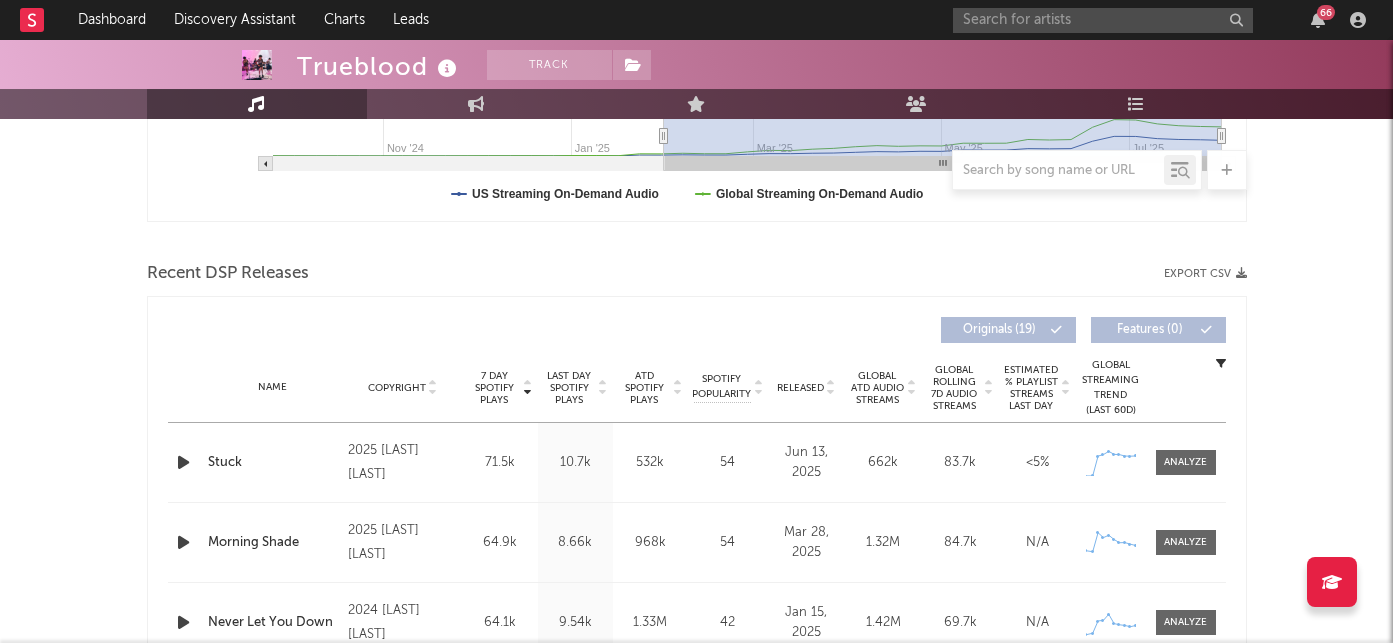 click on "Released" at bounding box center [800, 388] 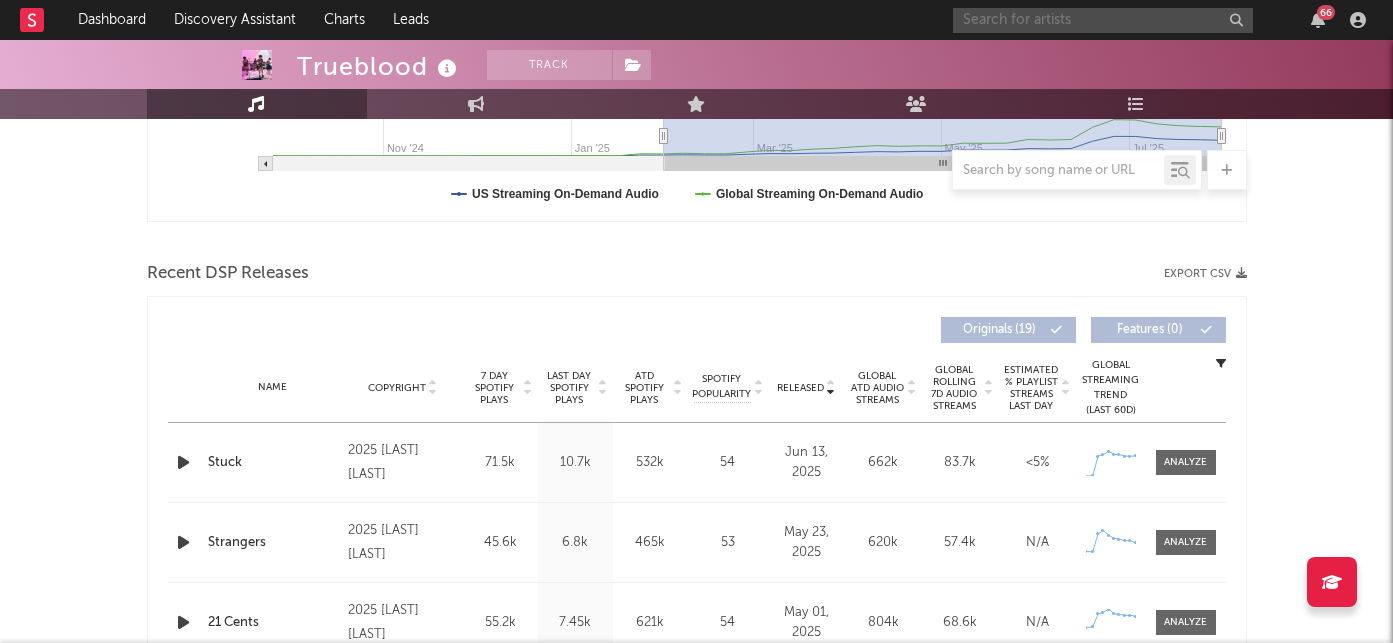 click at bounding box center [1103, 20] 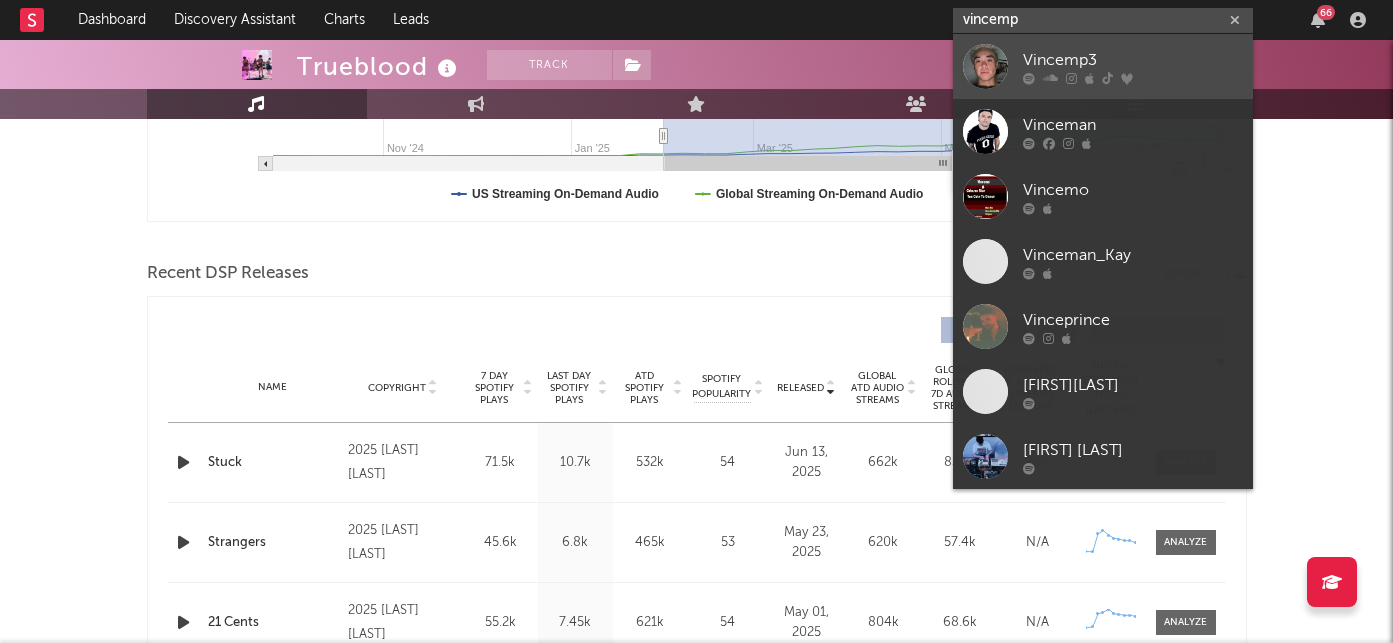 type on "vincemp" 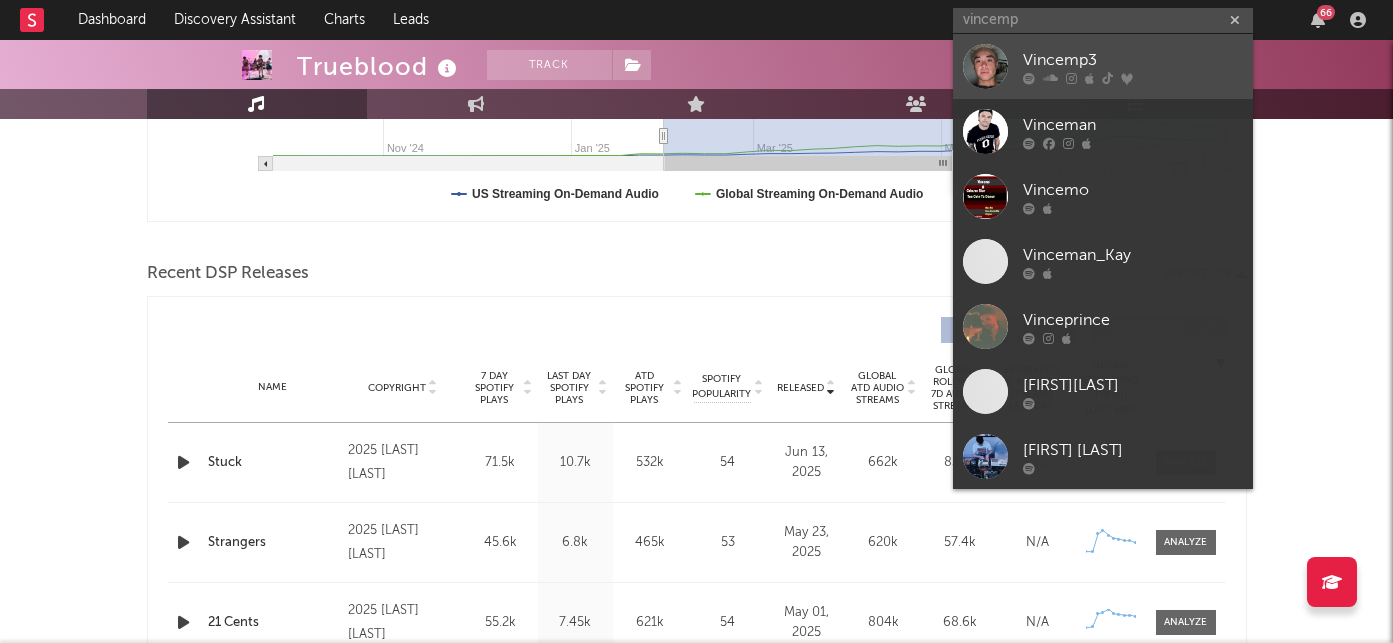 click on "Vincemp3" at bounding box center (1133, 60) 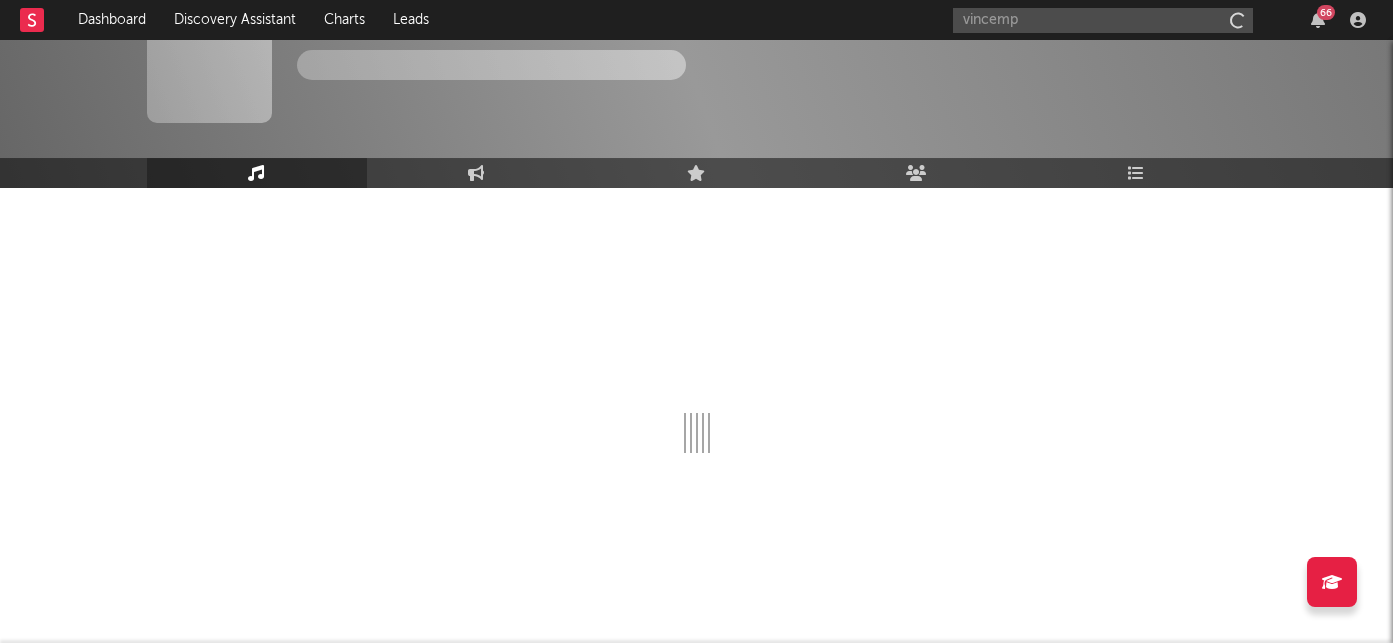 type 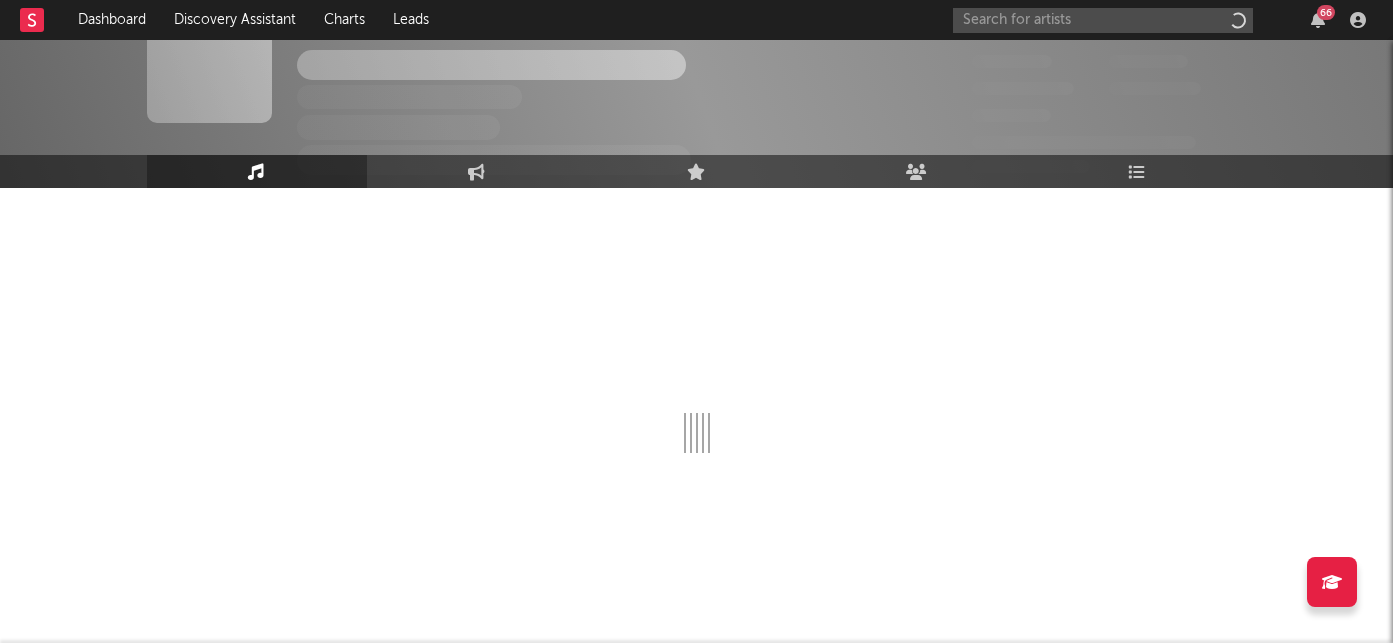 scroll, scrollTop: 52, scrollLeft: 0, axis: vertical 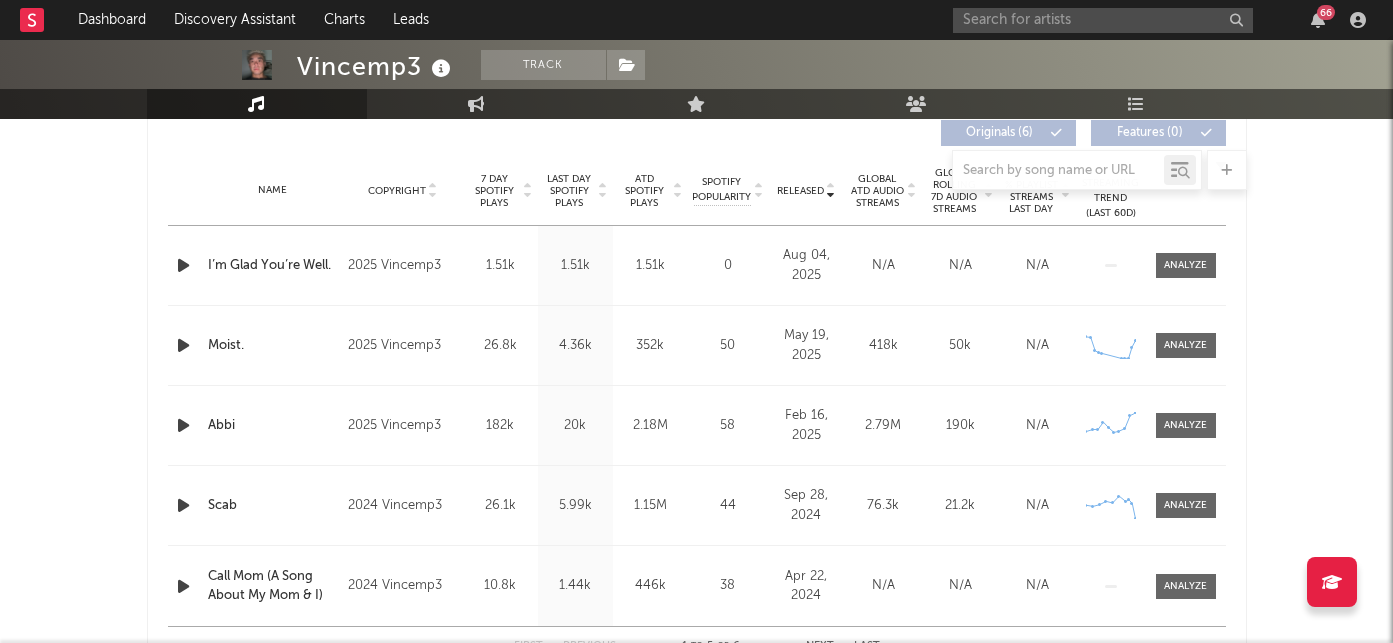 select on "6m" 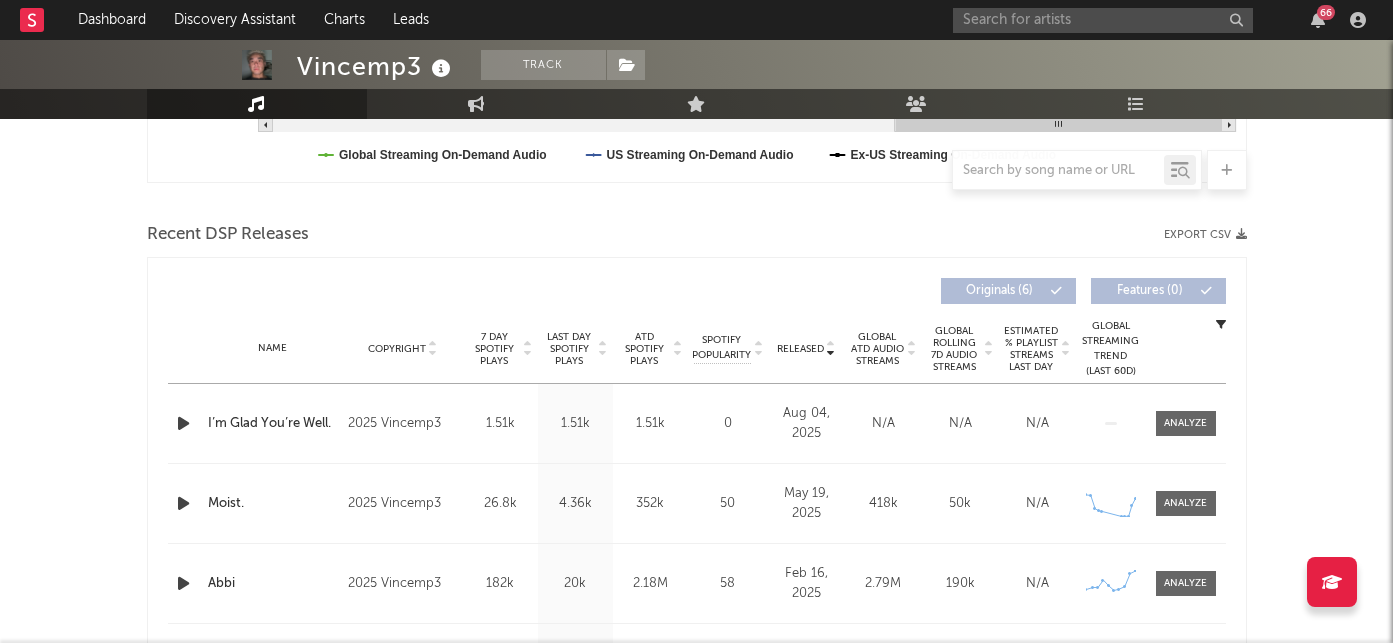 scroll, scrollTop: 724, scrollLeft: 0, axis: vertical 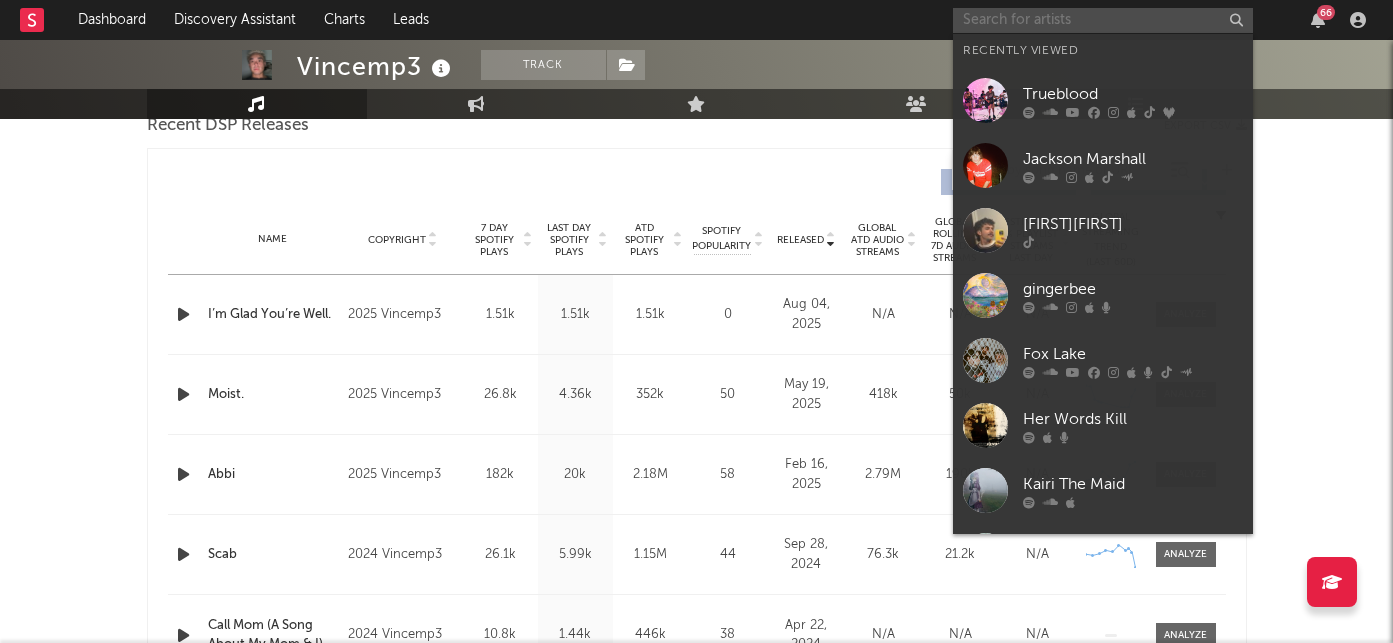 click at bounding box center (1103, 20) 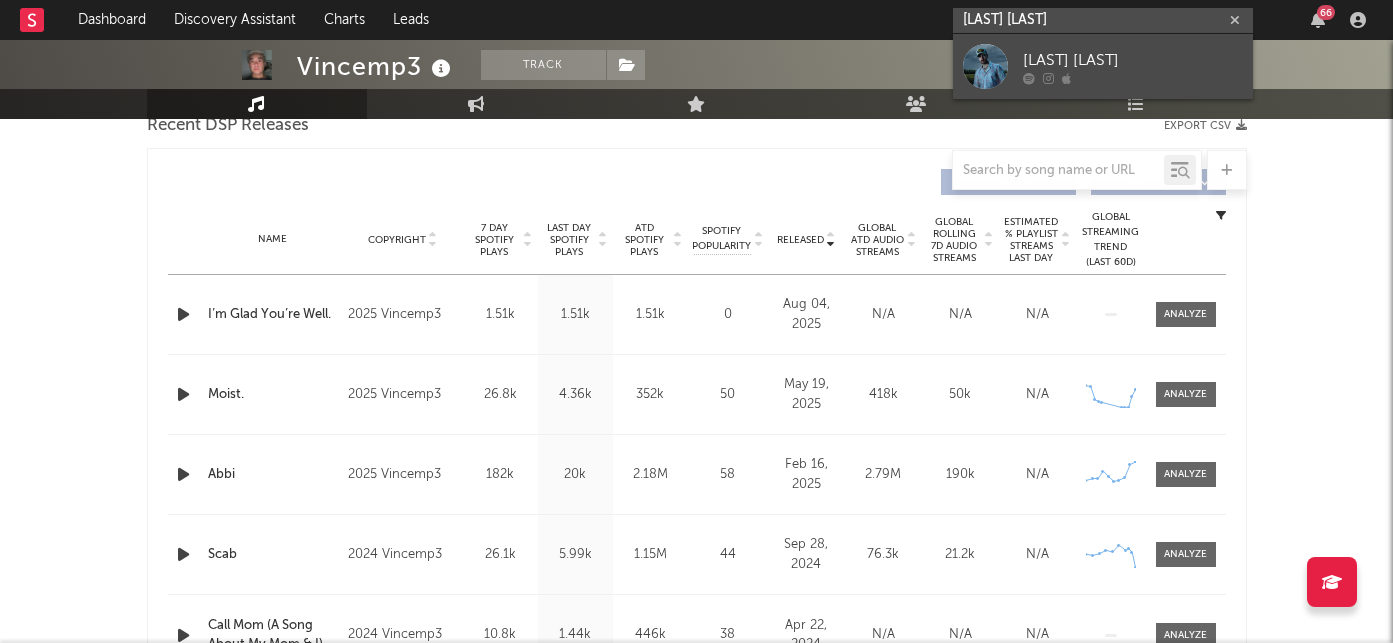 type on "dawson anders" 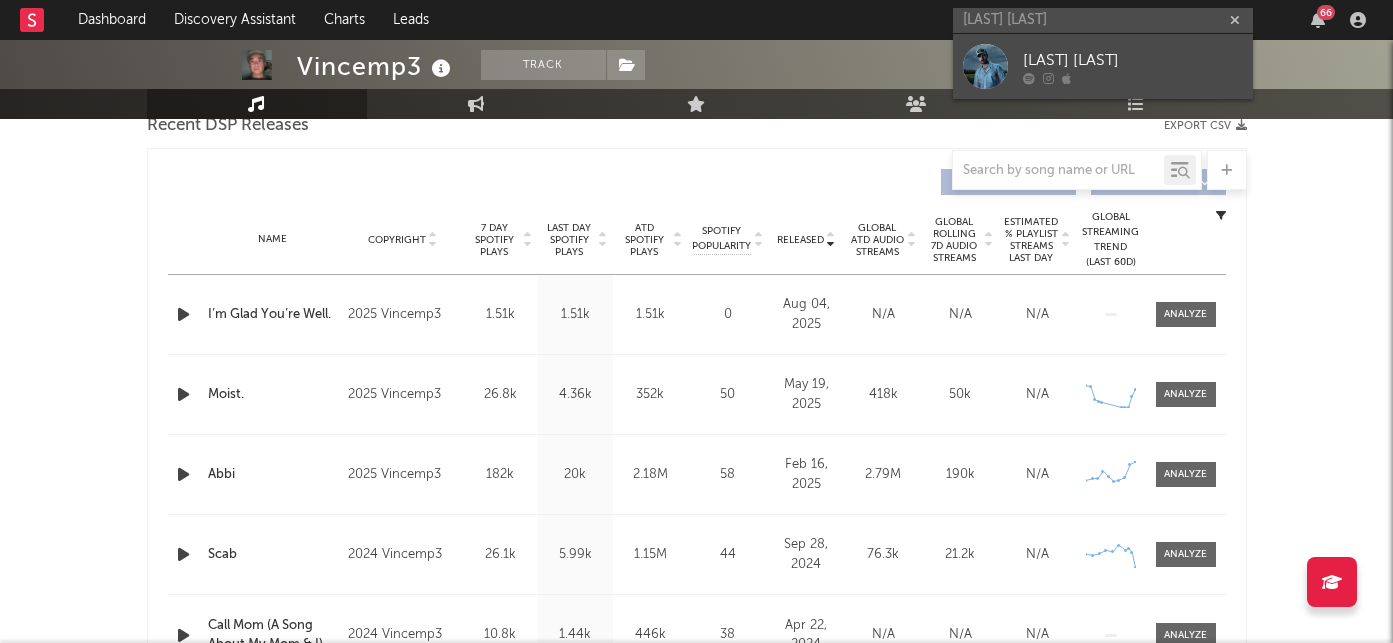 click on "[FIRST] [LAST]" at bounding box center (1133, 60) 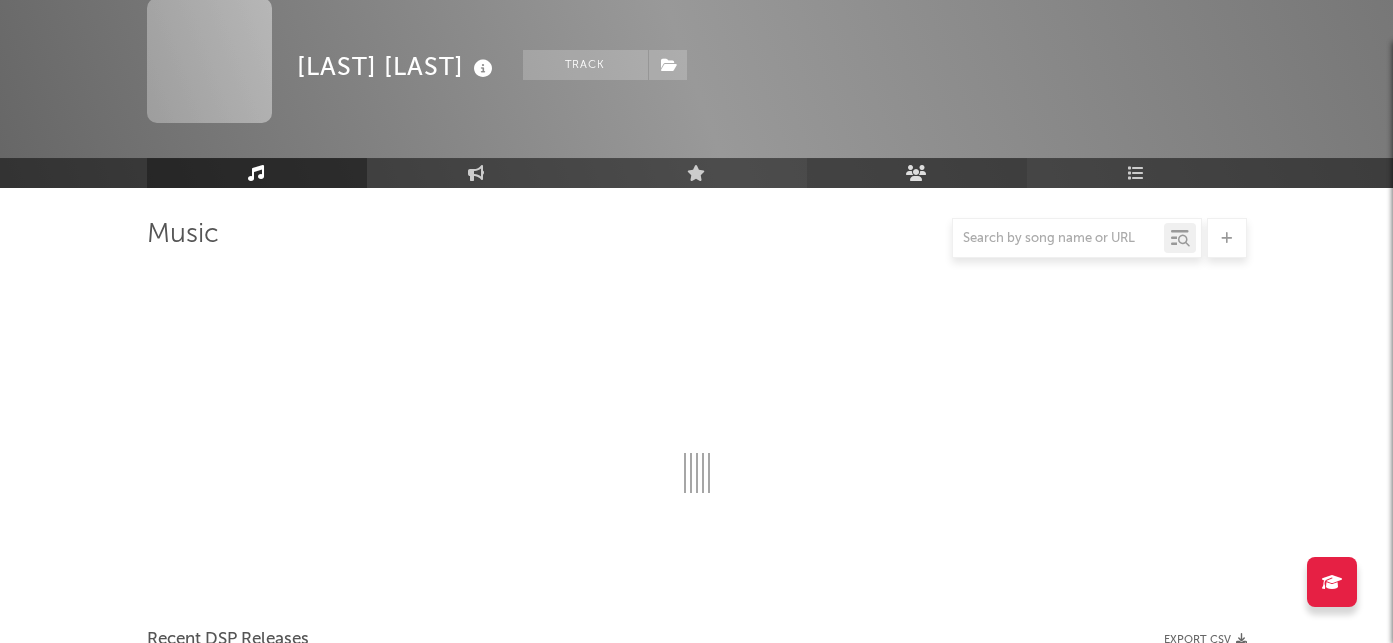 scroll, scrollTop: 724, scrollLeft: 0, axis: vertical 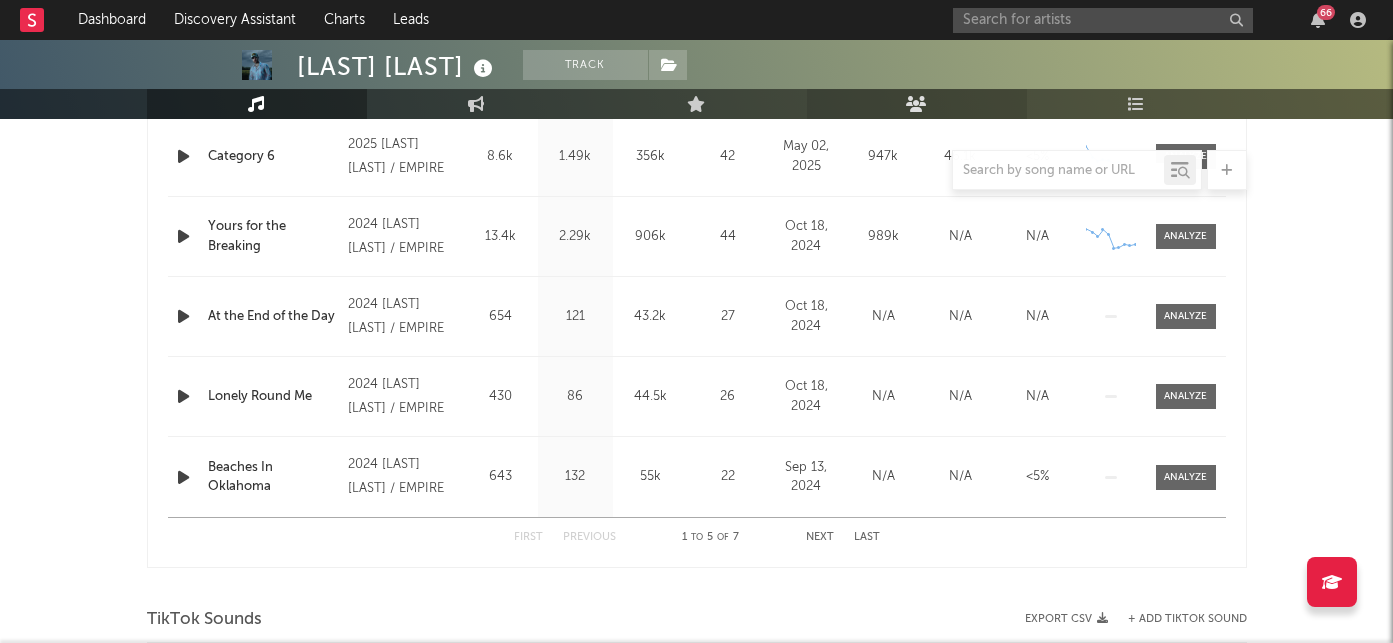 select on "6m" 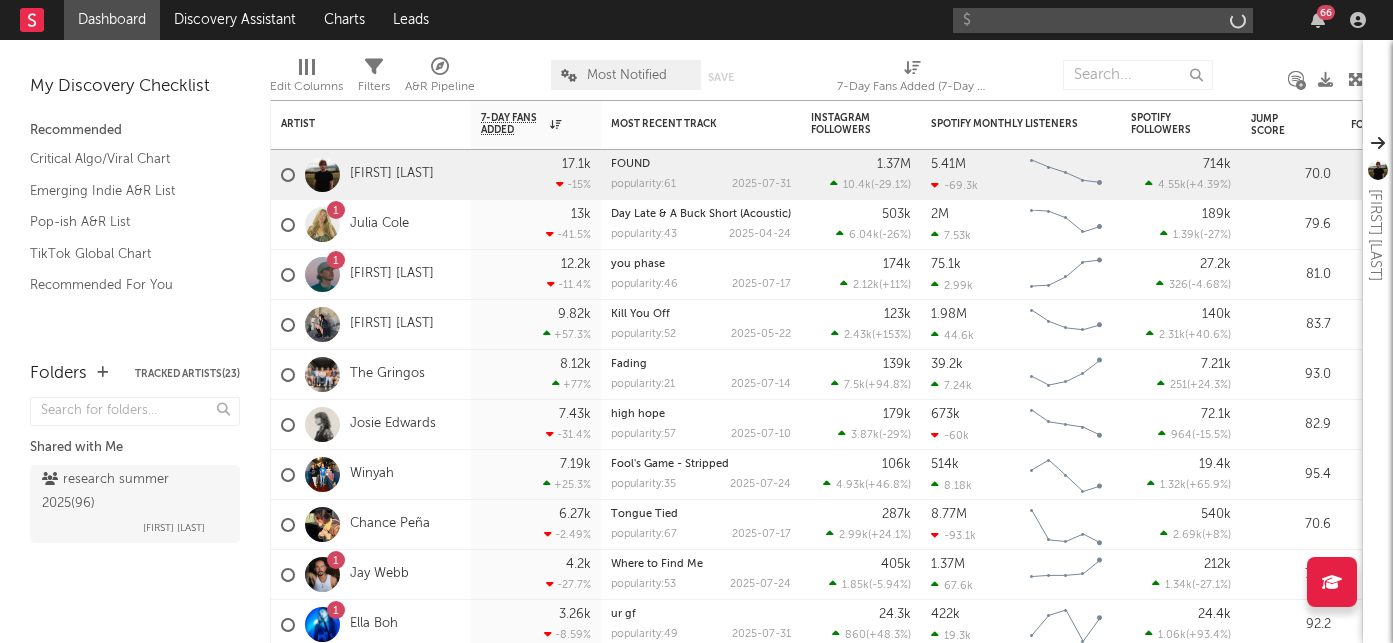 scroll, scrollTop: 0, scrollLeft: 0, axis: both 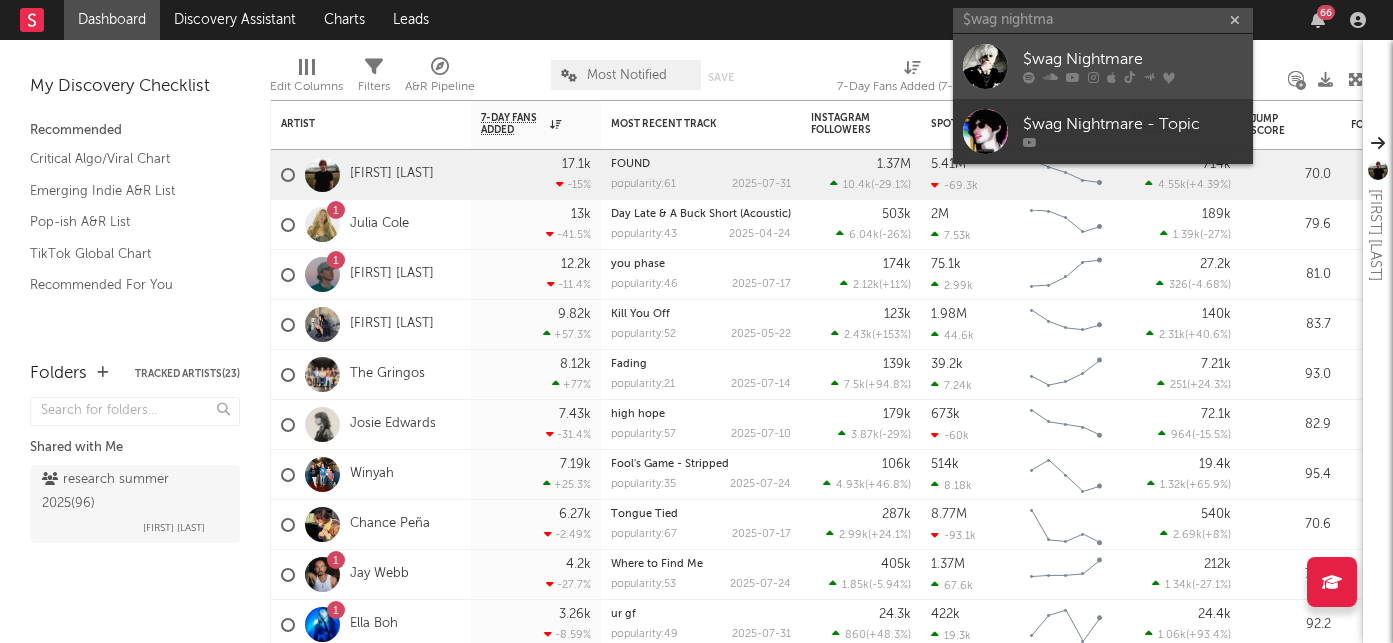 type on "$wag nightma" 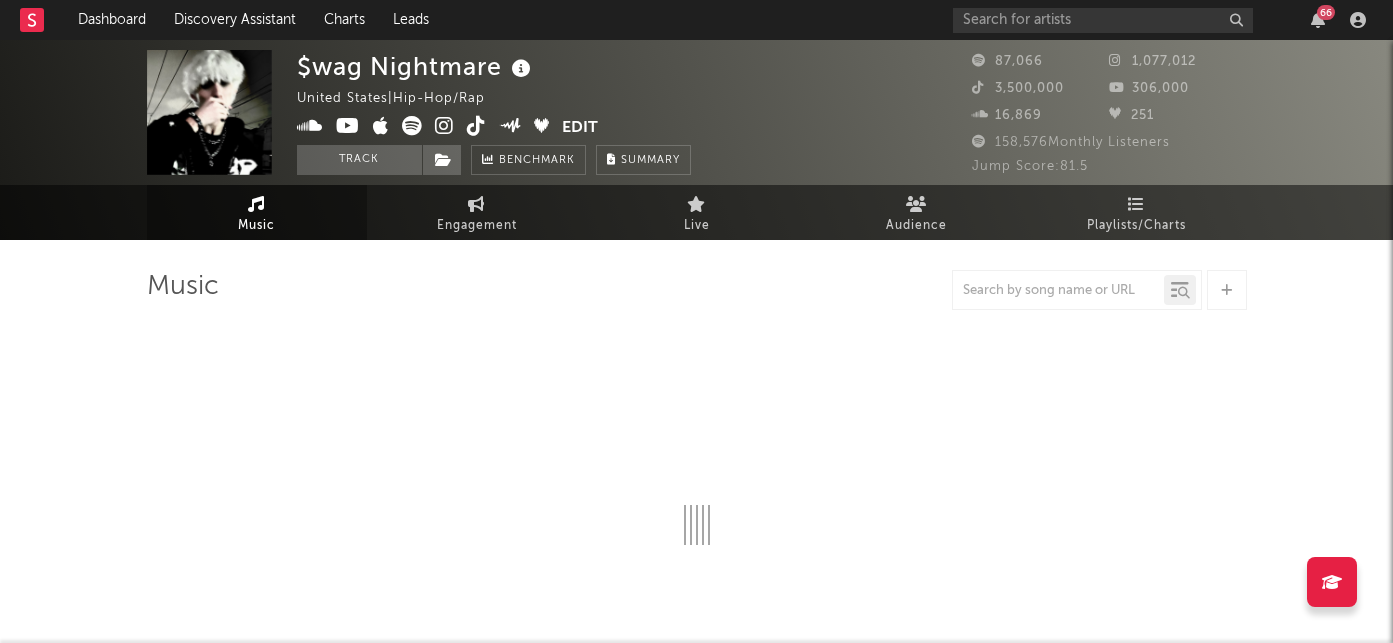 select on "6m" 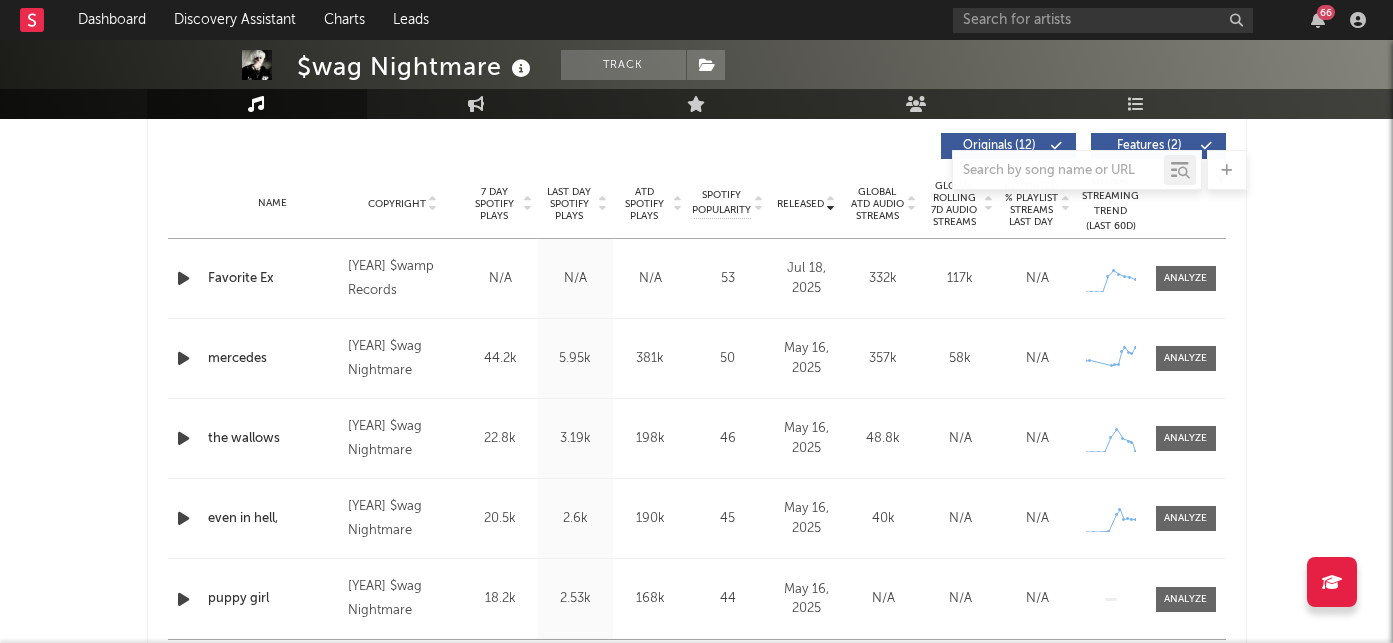 scroll, scrollTop: 487, scrollLeft: 0, axis: vertical 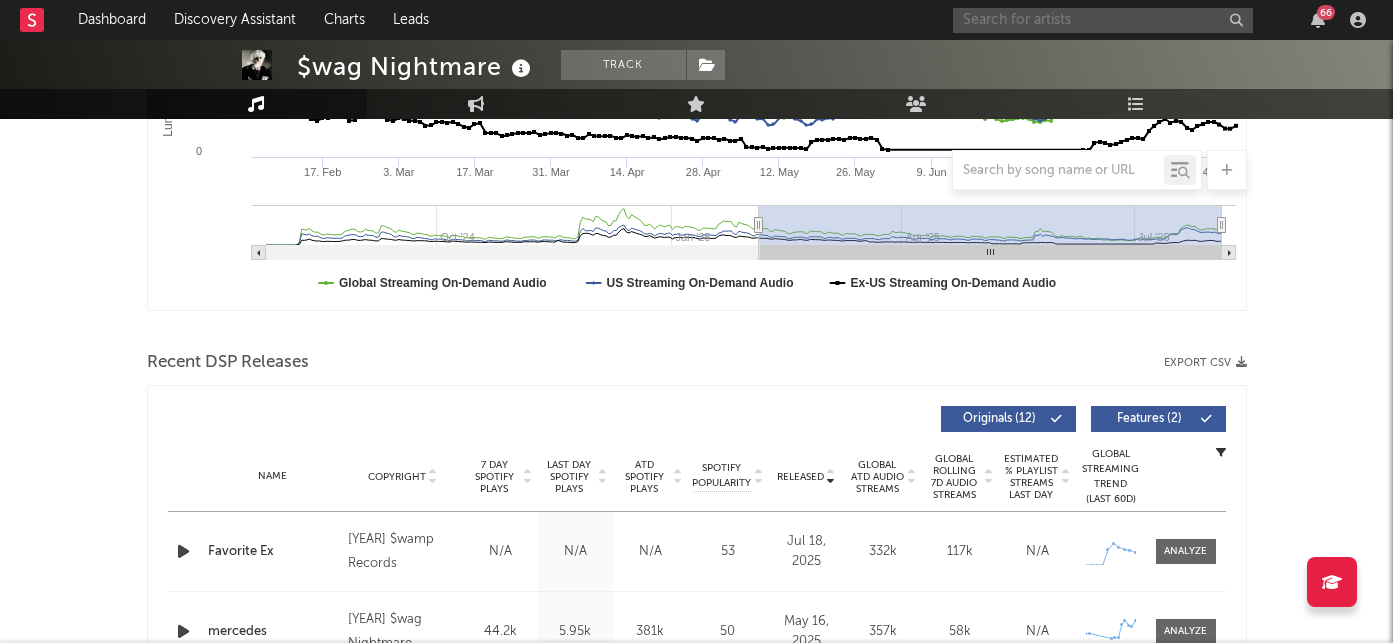click at bounding box center (1103, 20) 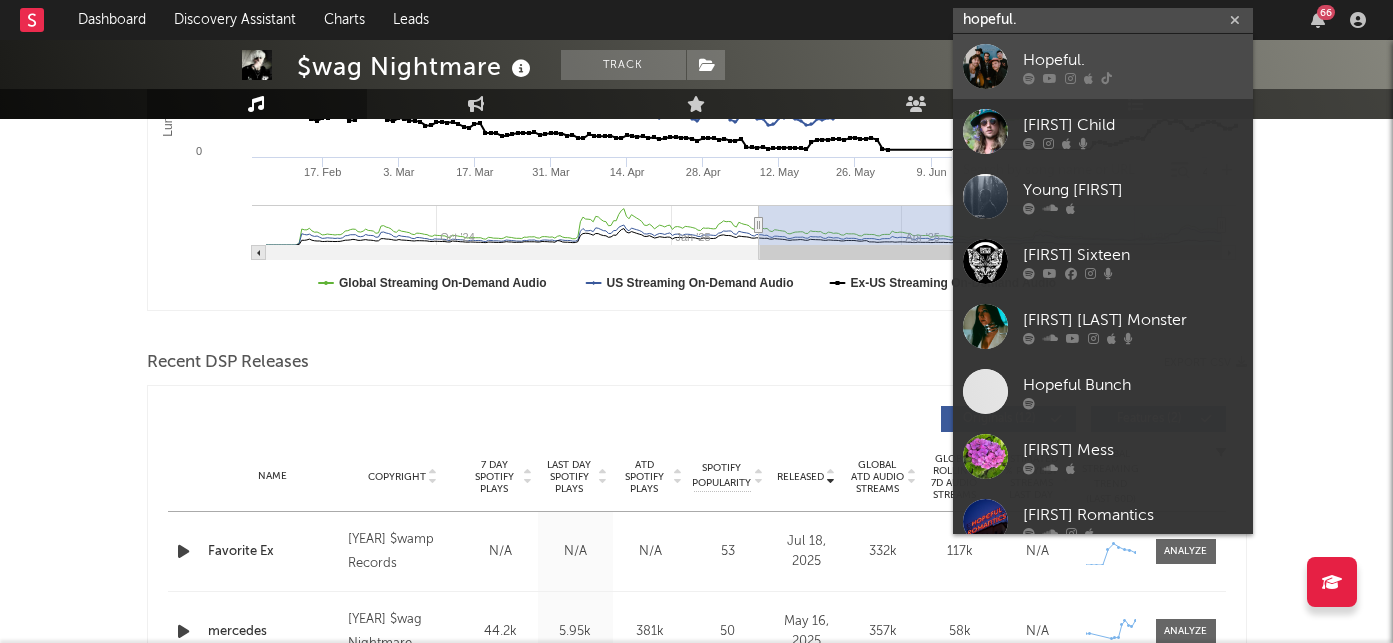 type on "hopeful." 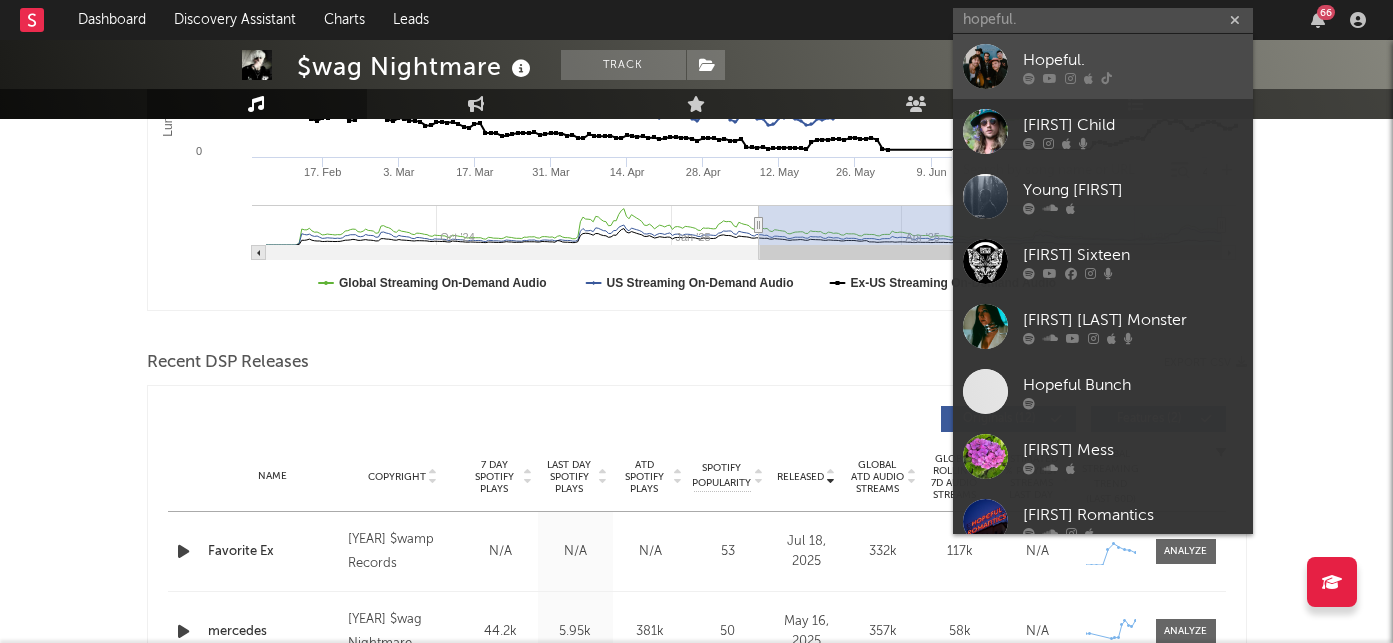 click on "Hopeful." at bounding box center [1133, 60] 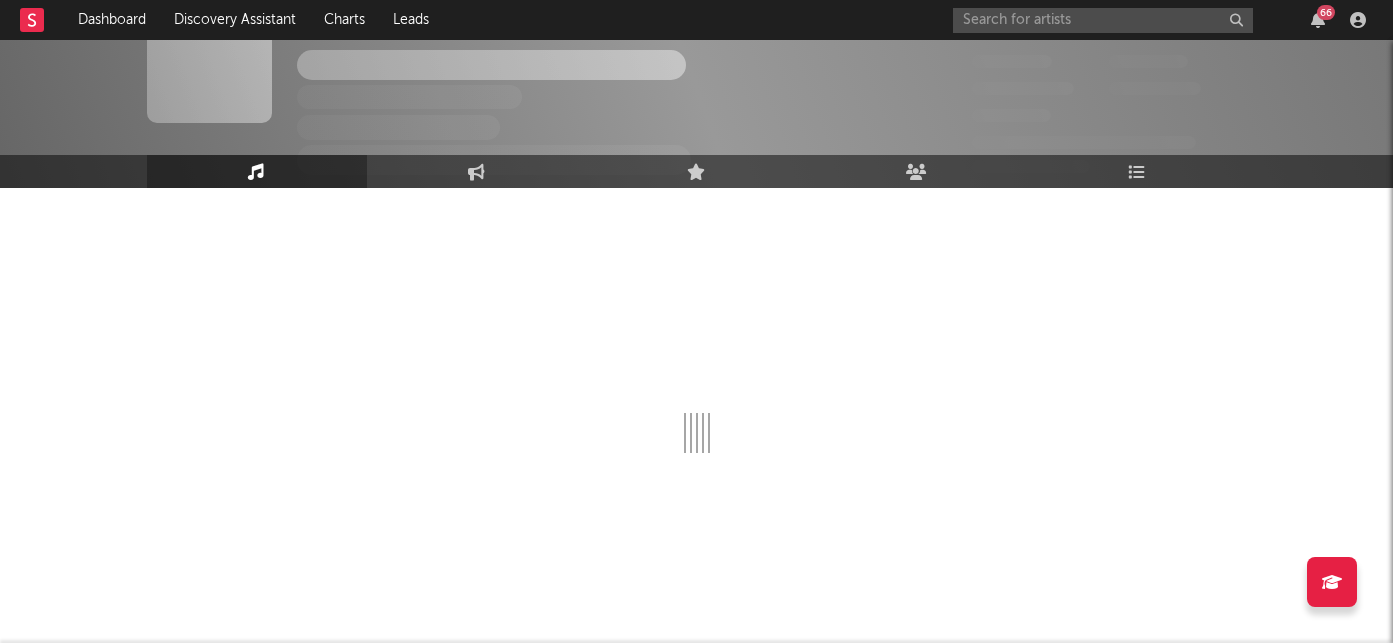 scroll, scrollTop: 487, scrollLeft: 0, axis: vertical 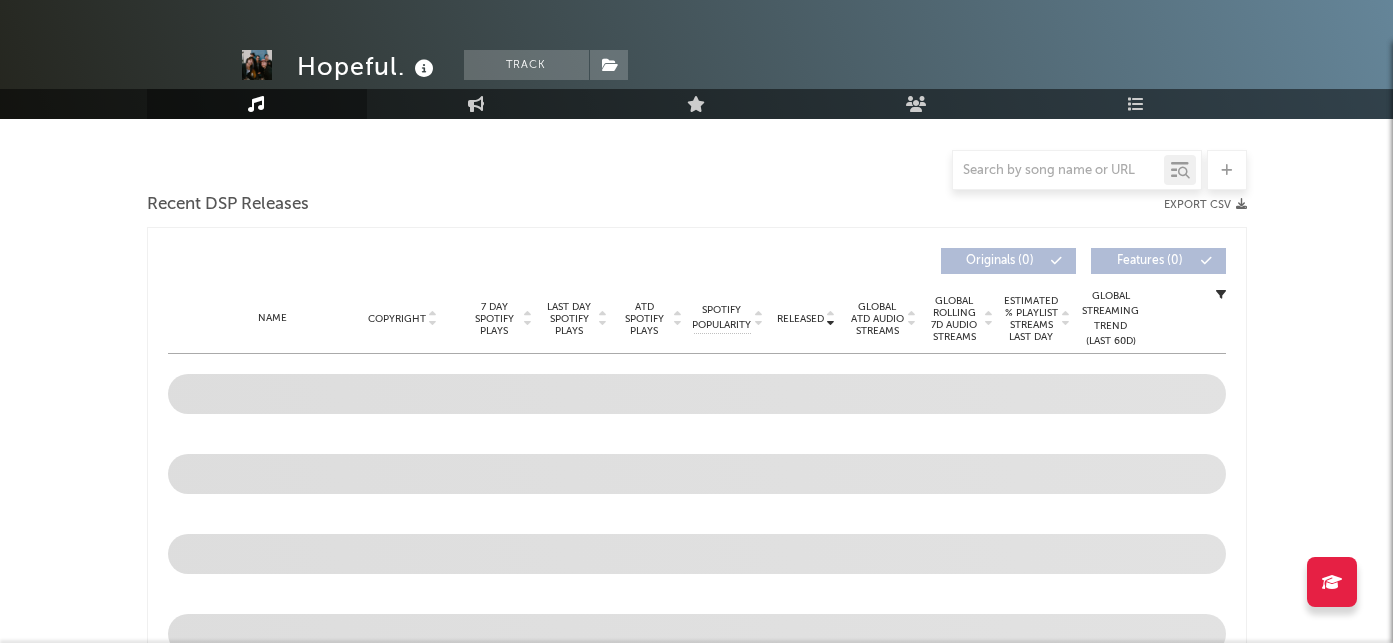 select on "1w" 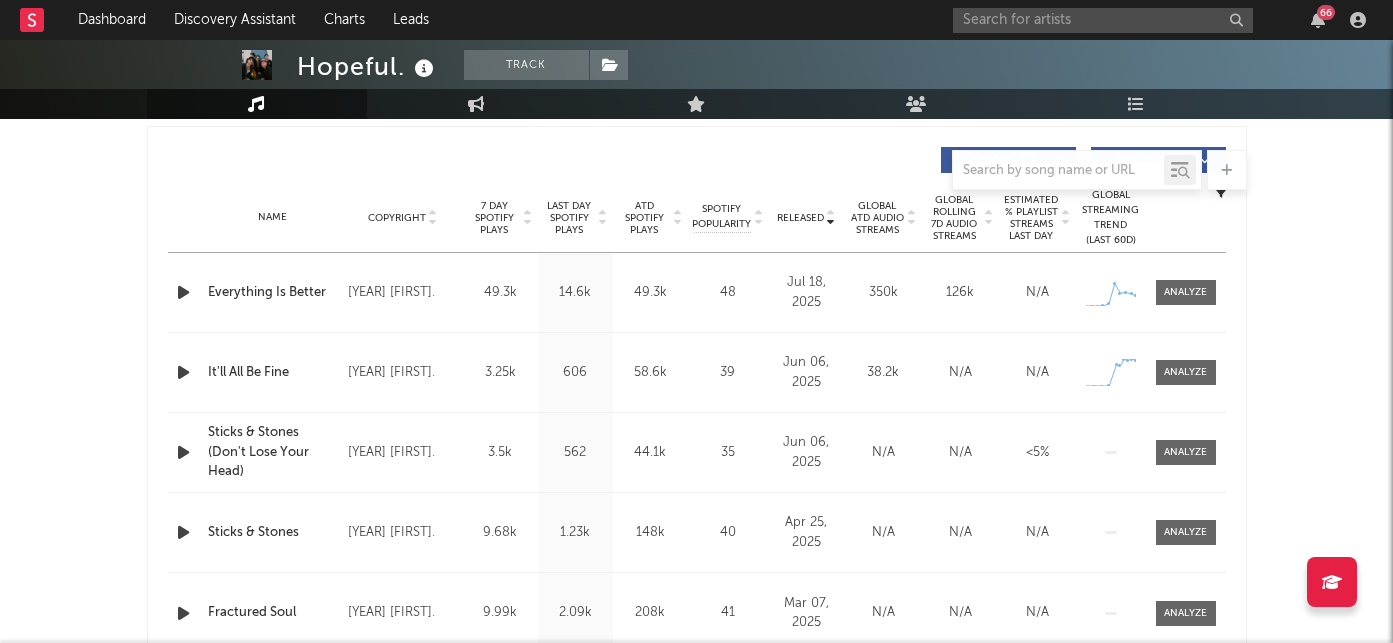scroll, scrollTop: 762, scrollLeft: 0, axis: vertical 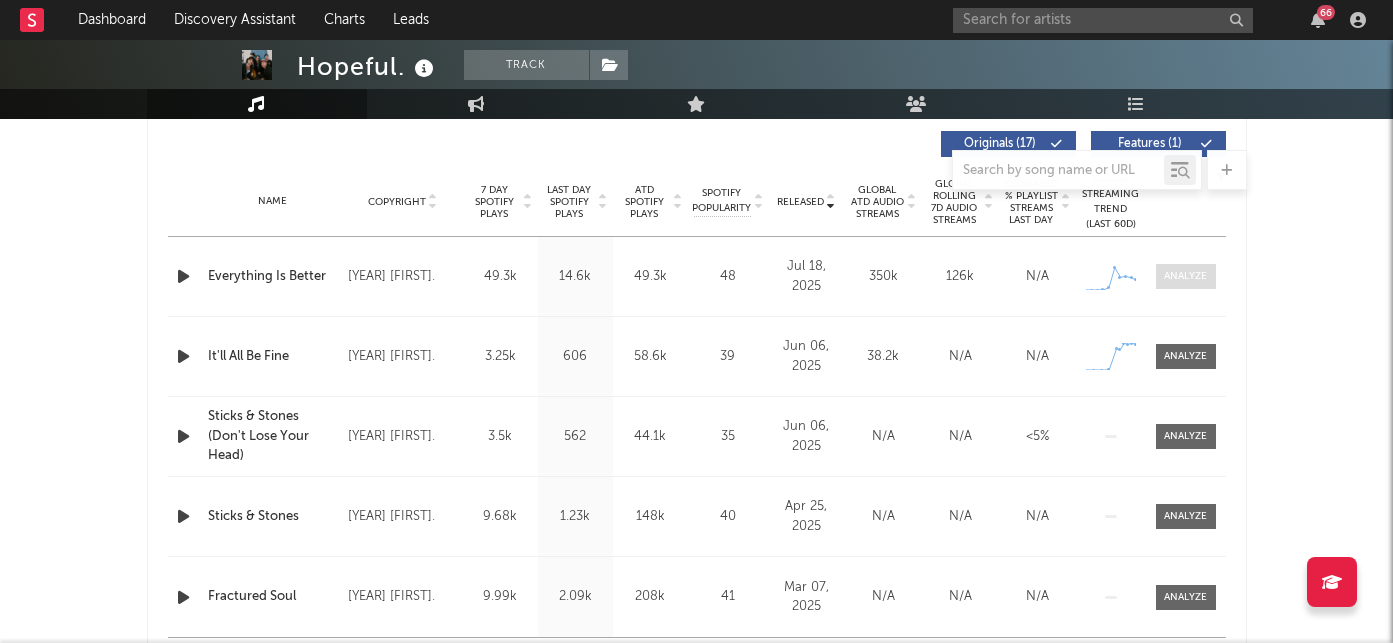 click at bounding box center (1185, 276) 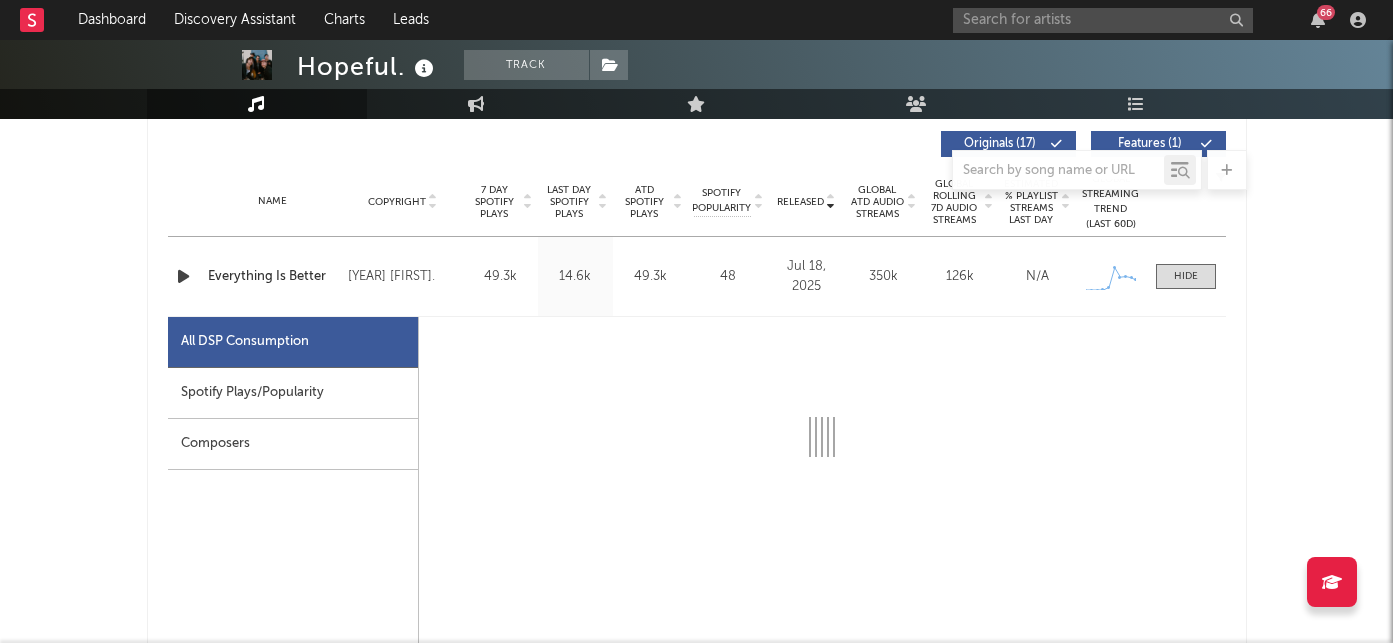 select on "1w" 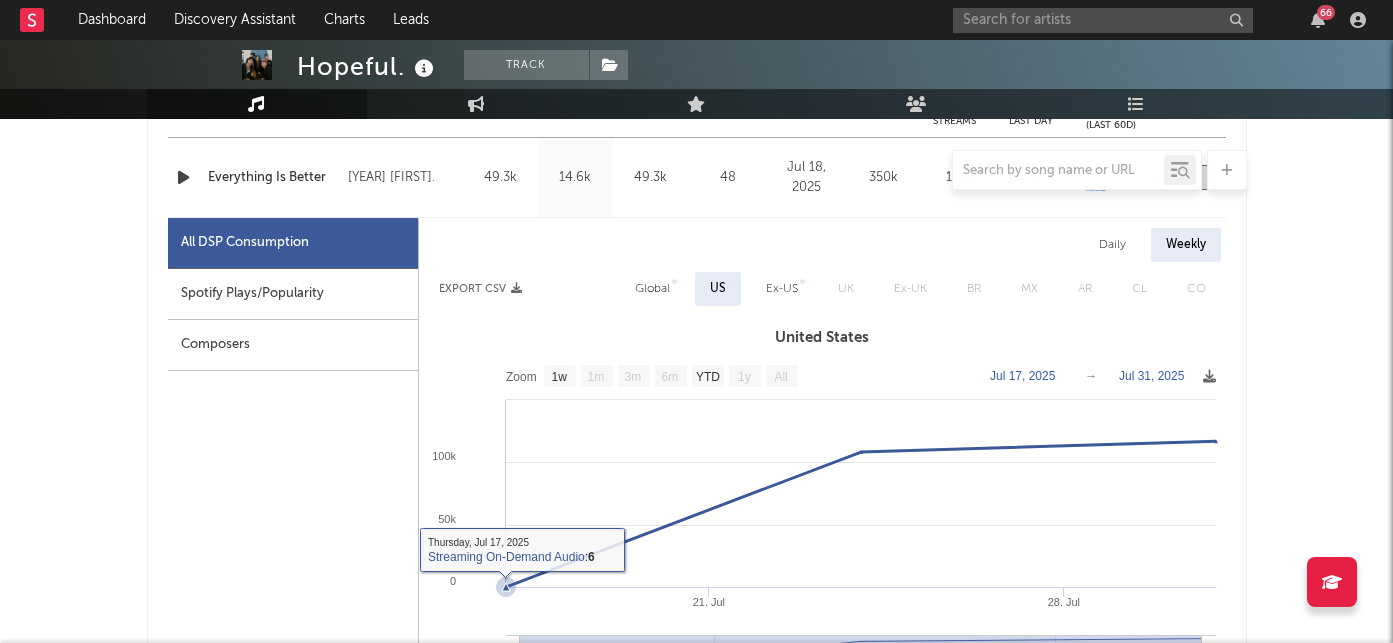 scroll, scrollTop: 831, scrollLeft: 0, axis: vertical 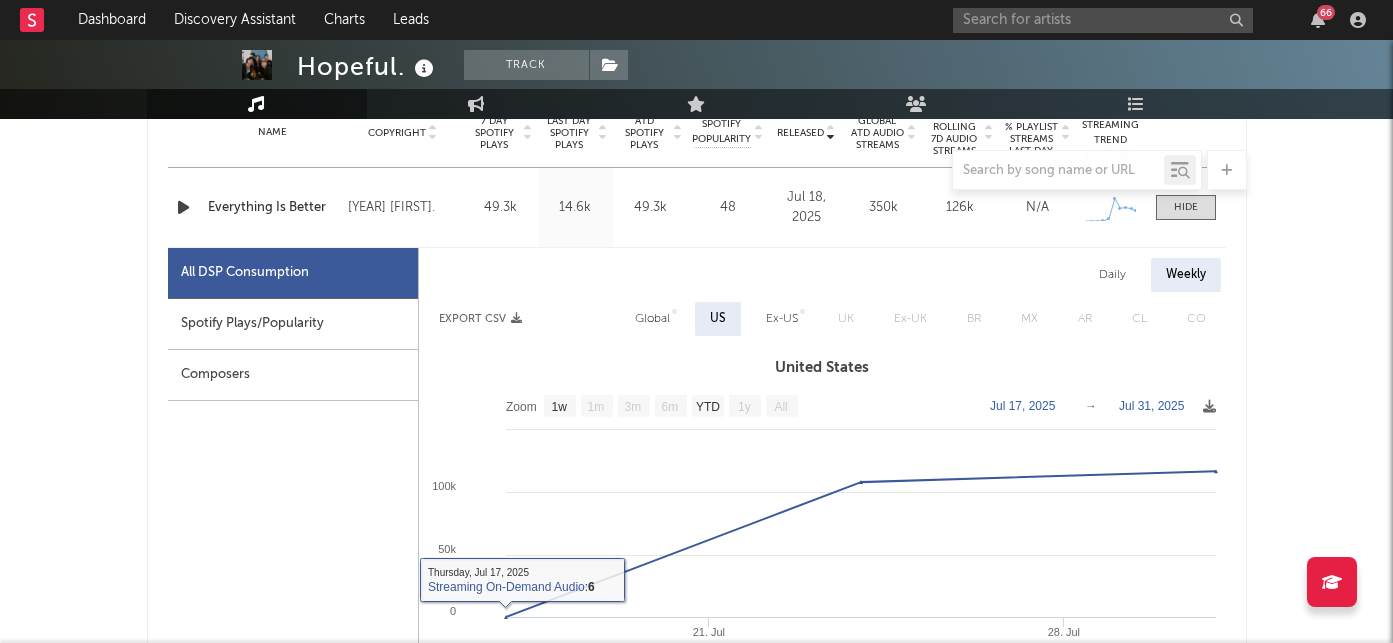 click on "Global" at bounding box center [652, 319] 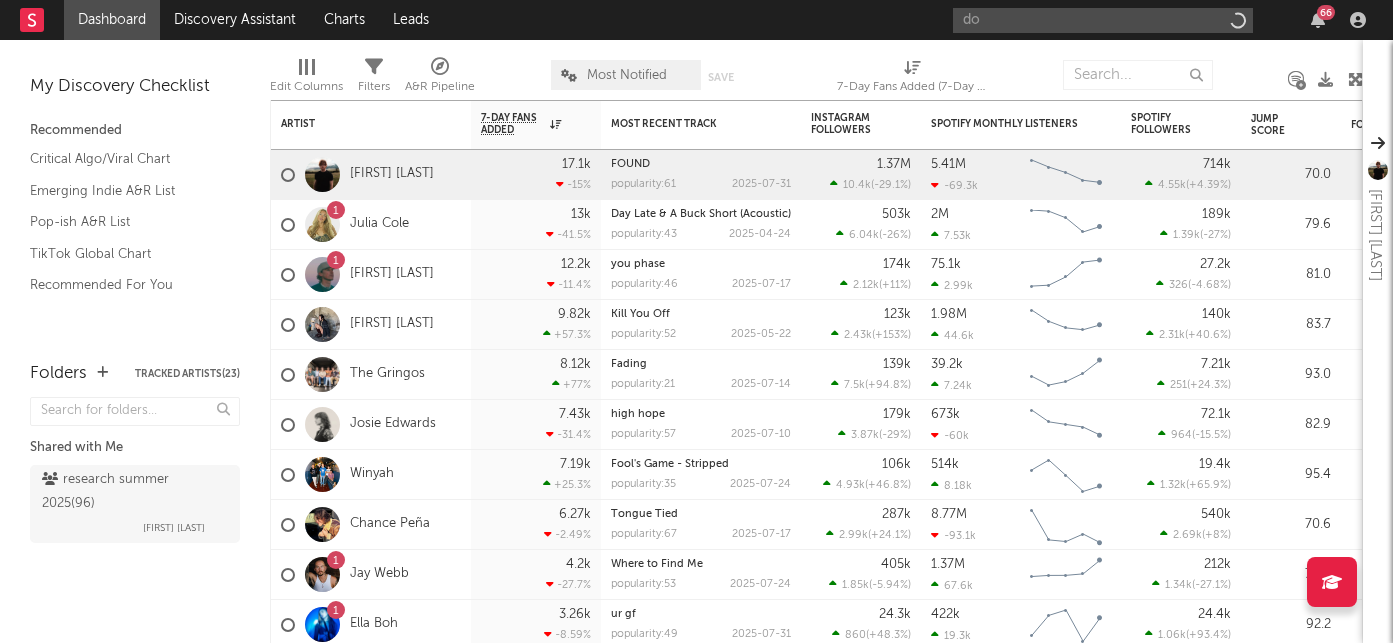 scroll, scrollTop: 0, scrollLeft: 0, axis: both 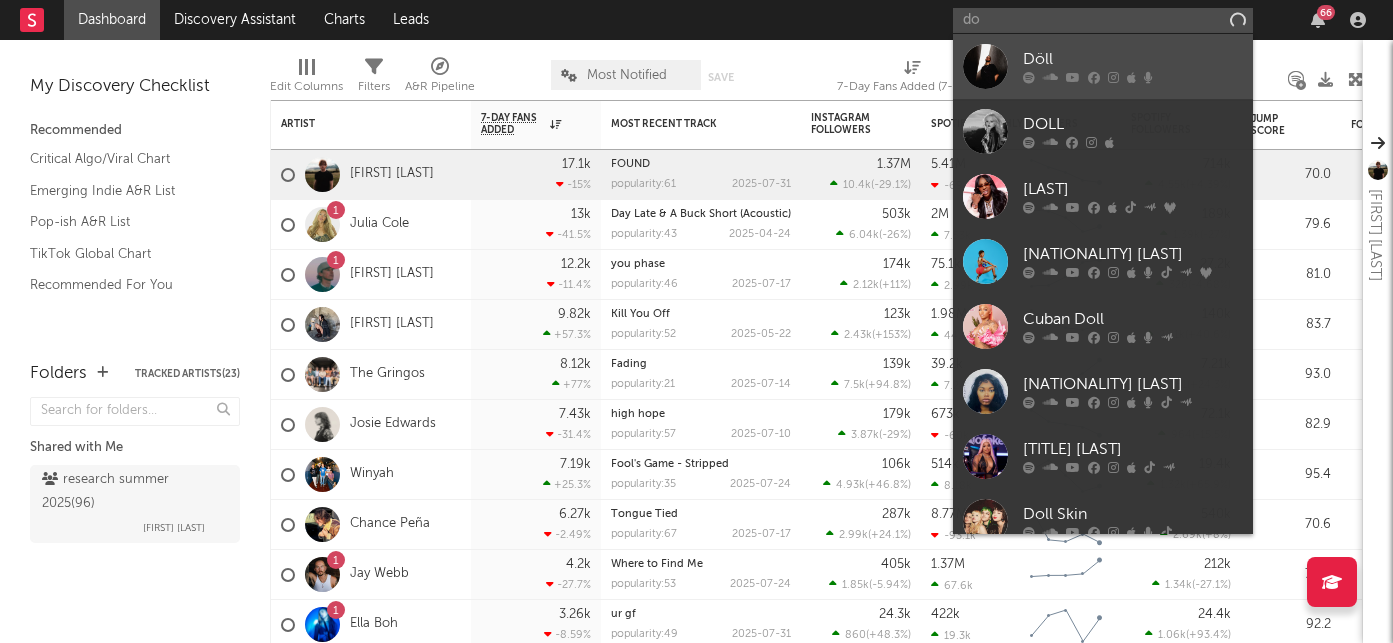 type on "d" 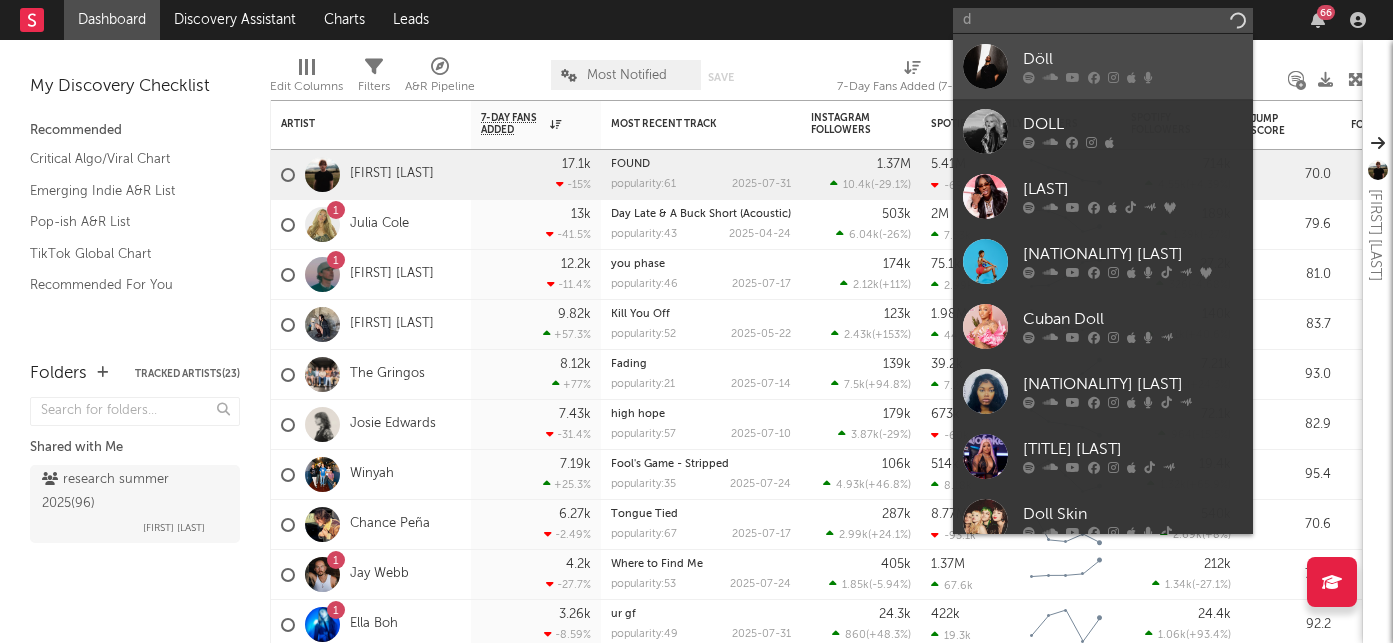 type 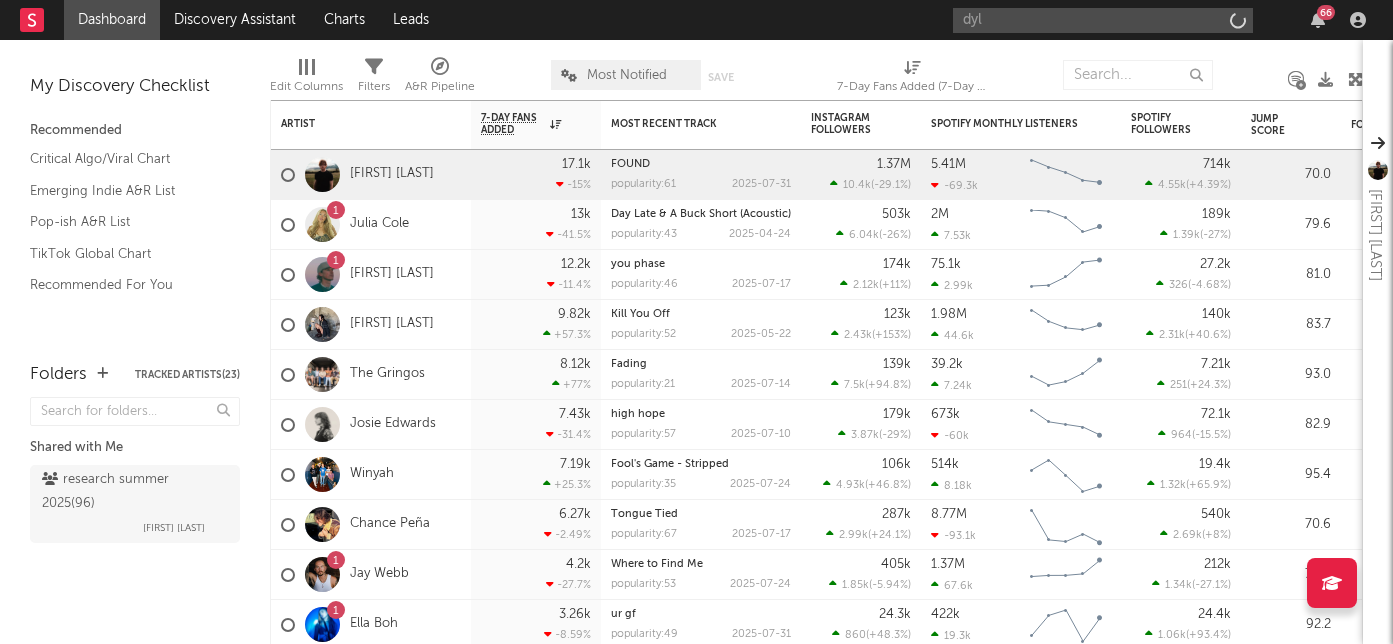 scroll, scrollTop: 0, scrollLeft: 0, axis: both 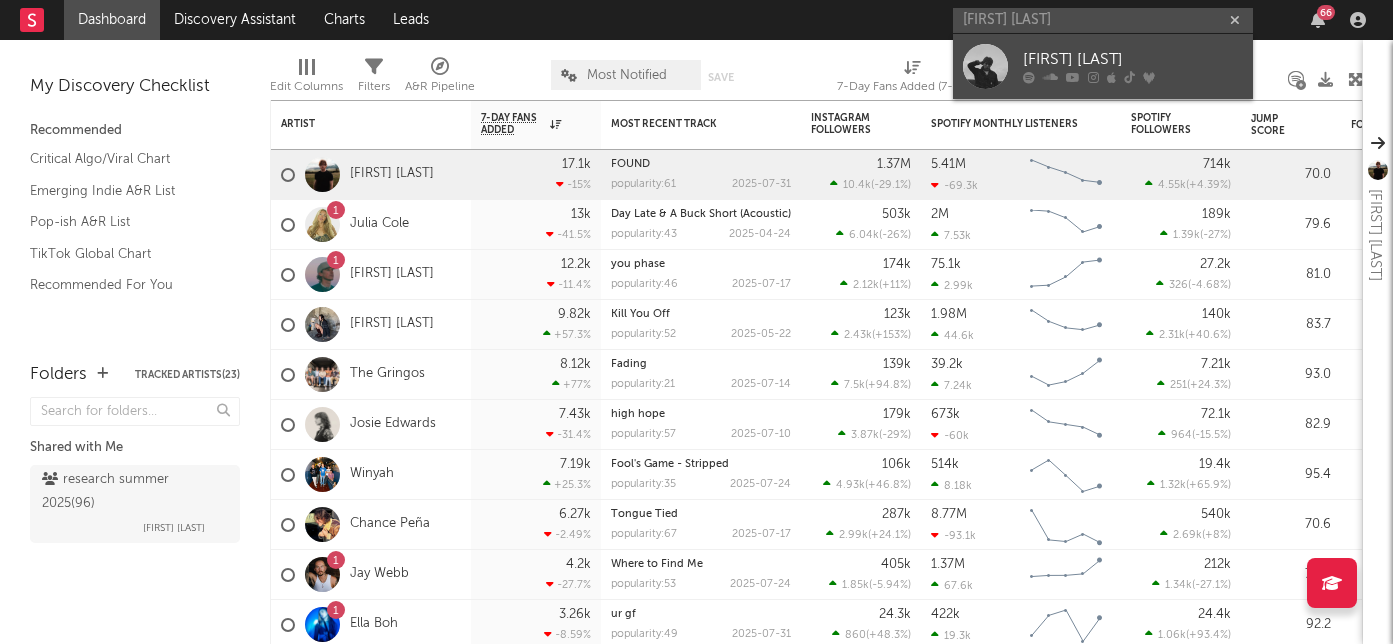 type on "[FIRST] [LAST]" 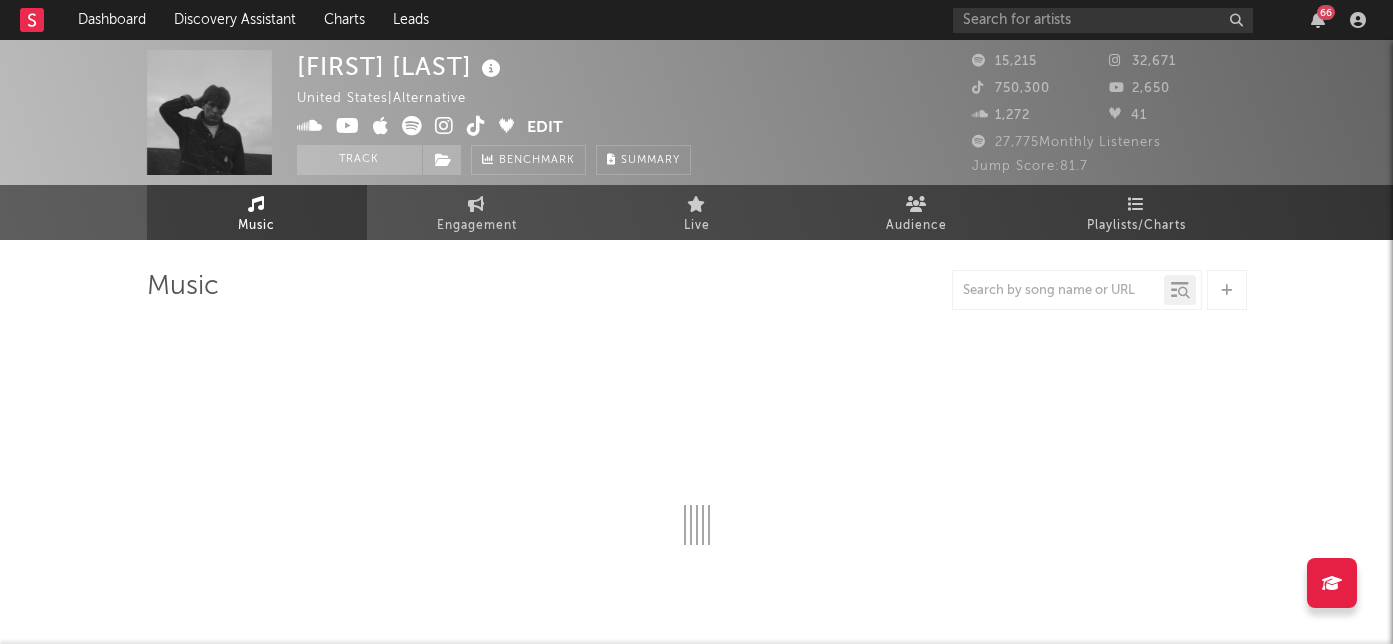 select on "1w" 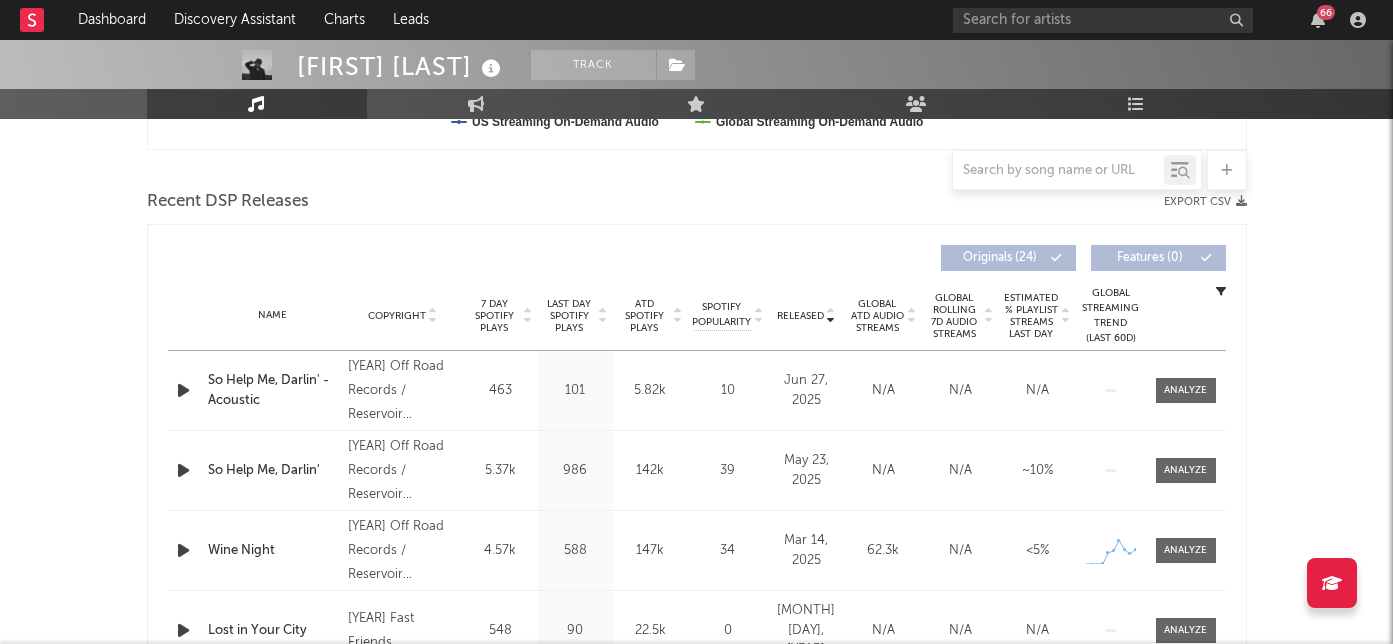 scroll, scrollTop: 0, scrollLeft: 0, axis: both 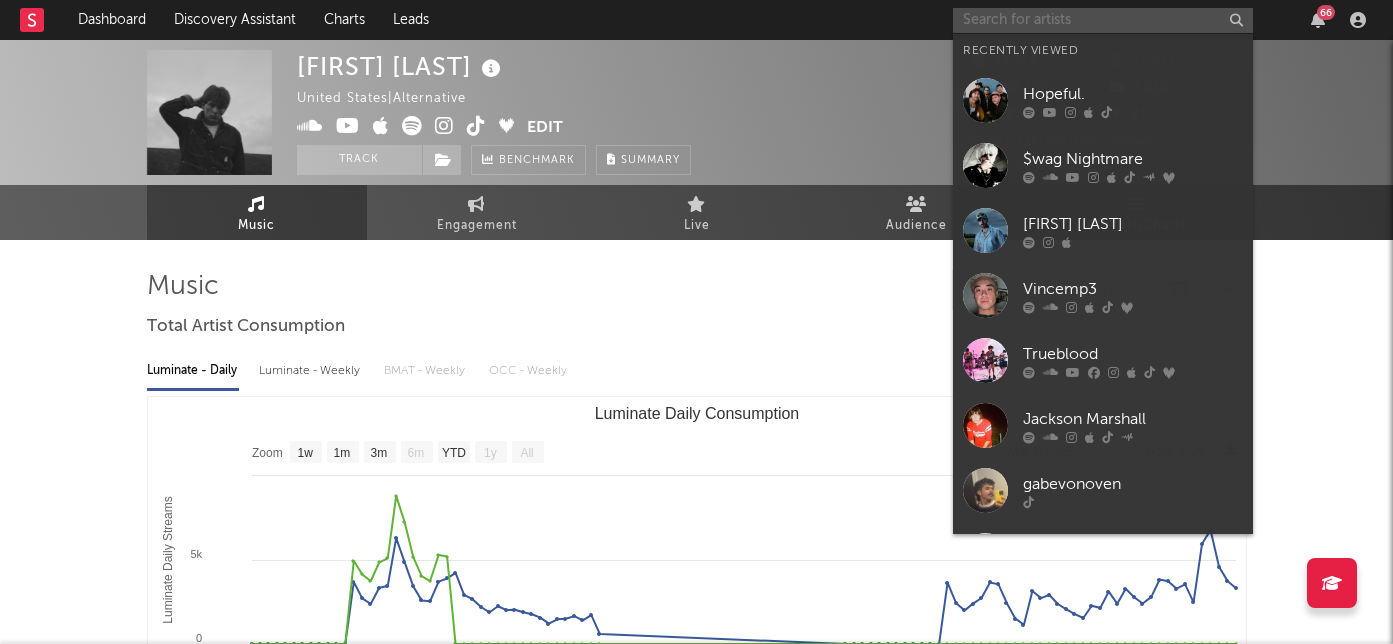 click at bounding box center (1103, 20) 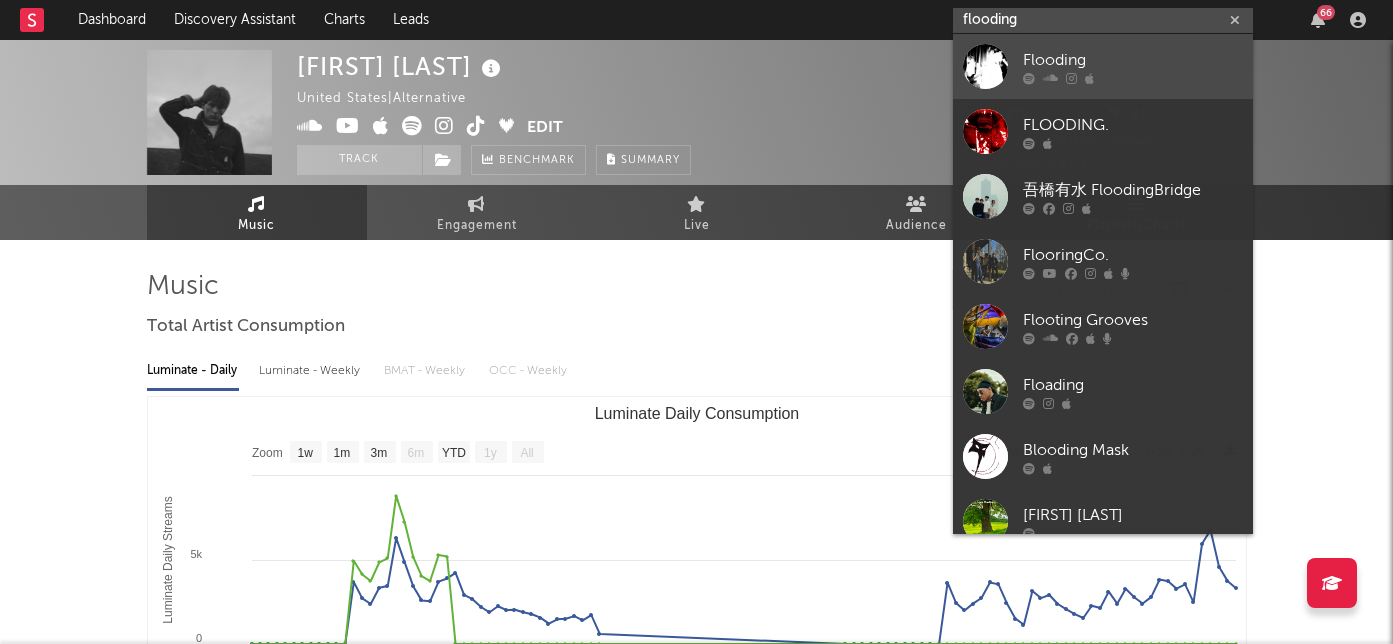 type on "flooding" 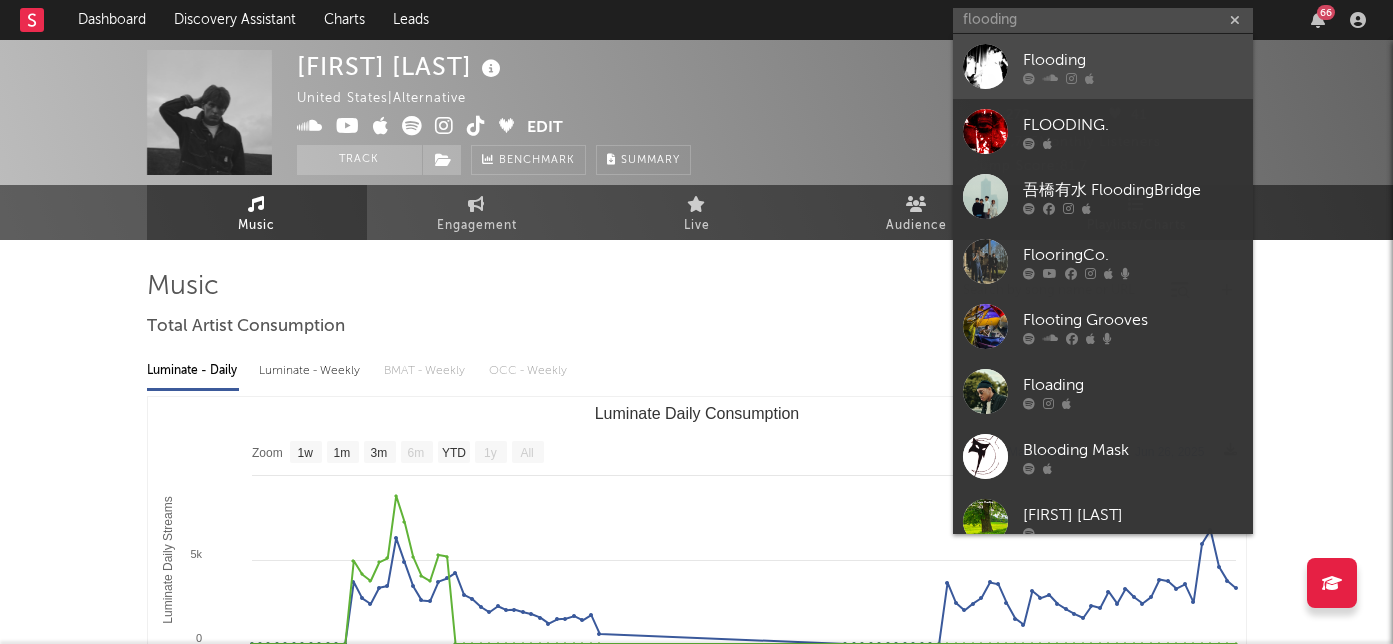 click at bounding box center (1050, 78) 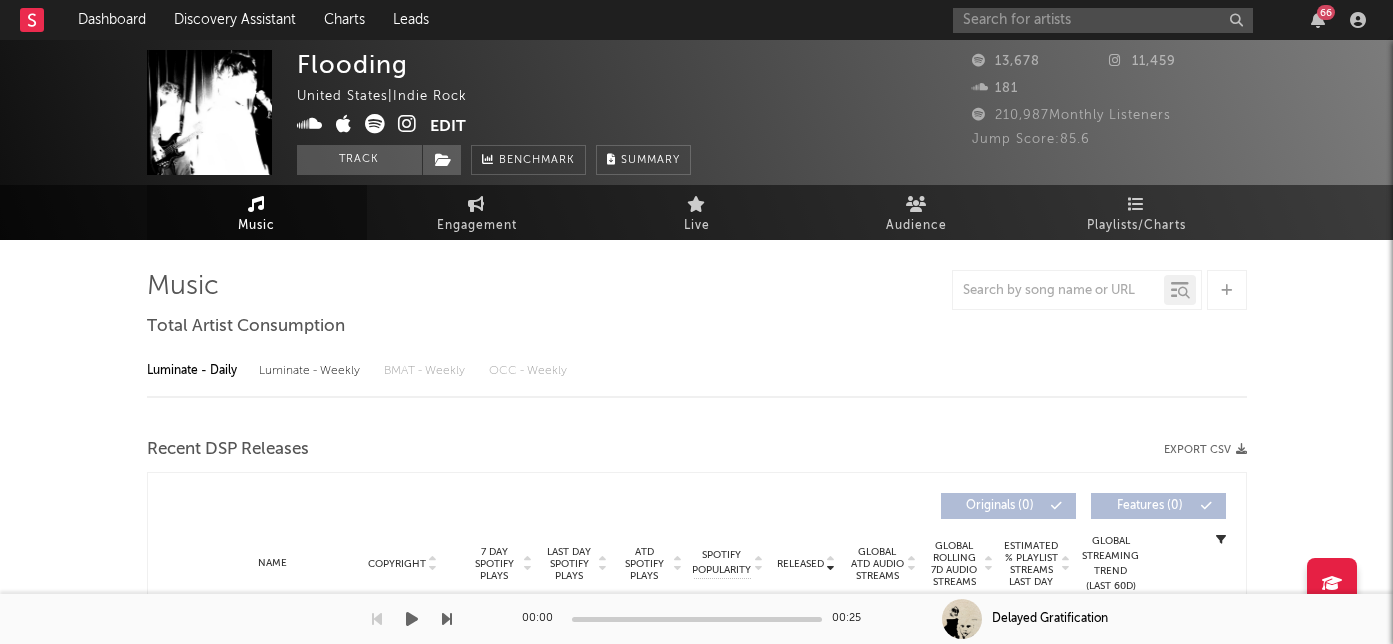 select on "1w" 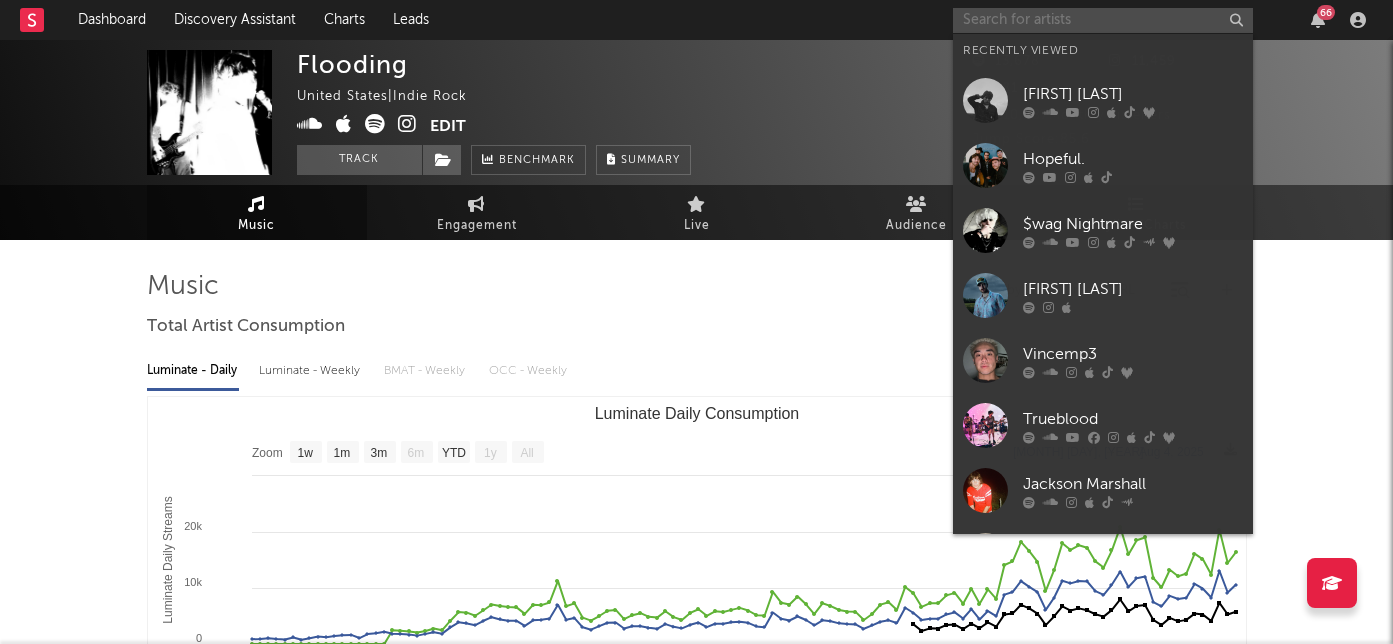 click at bounding box center [1103, 20] 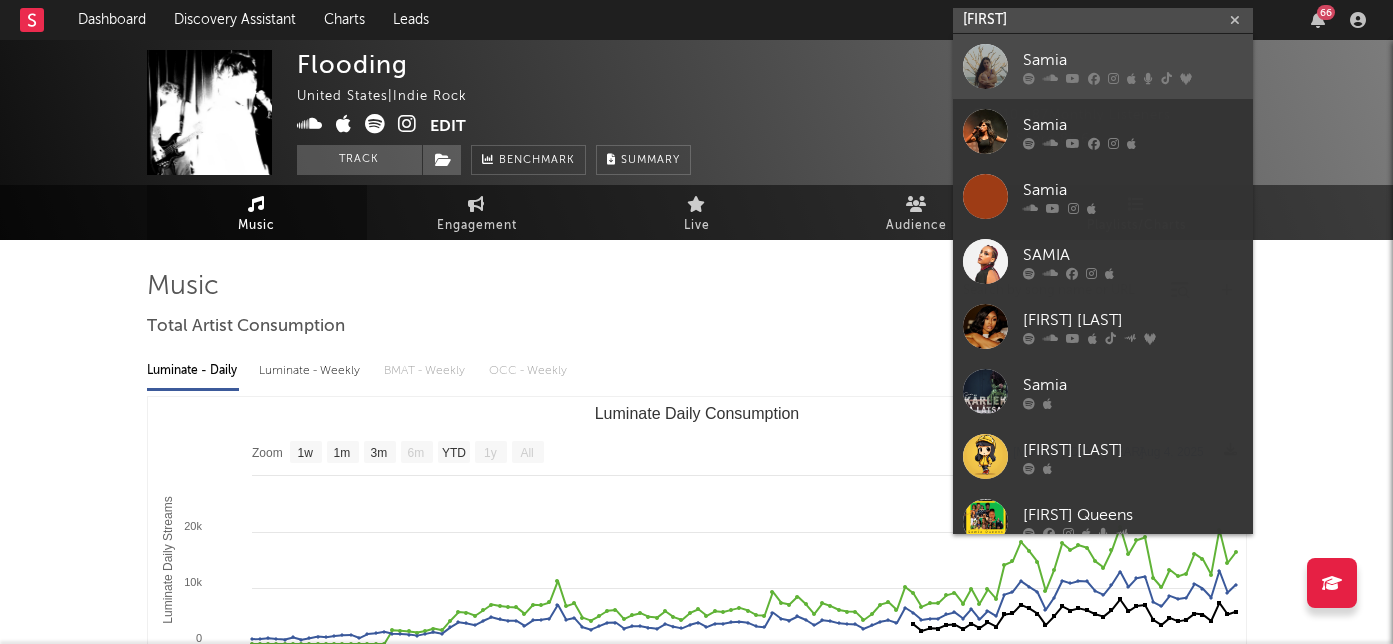 type on "[FIRST]" 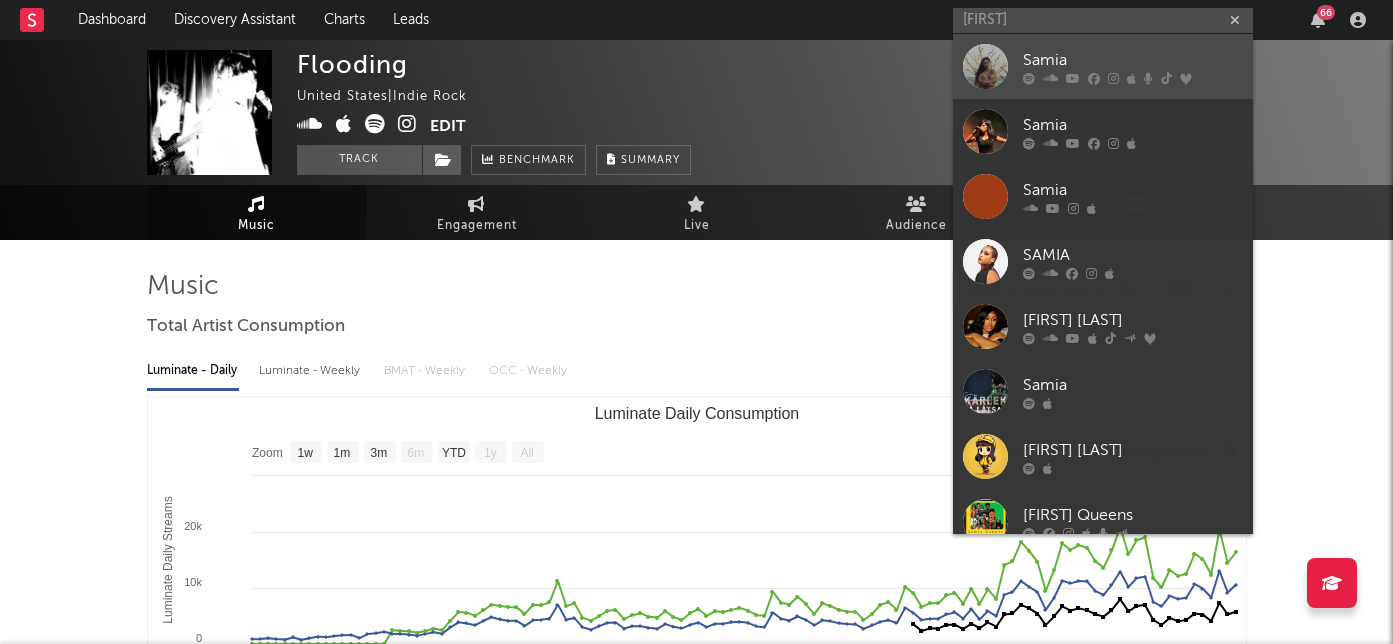 click on "Samia" at bounding box center (1133, 60) 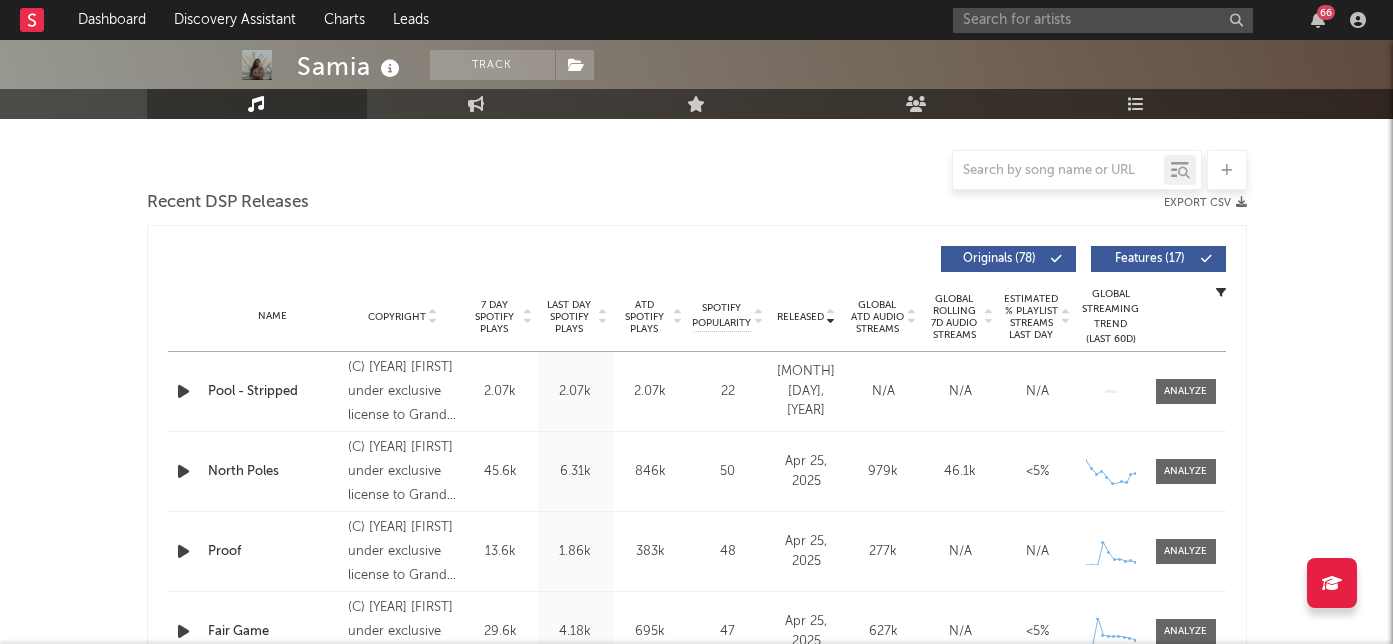 scroll, scrollTop: 491, scrollLeft: 0, axis: vertical 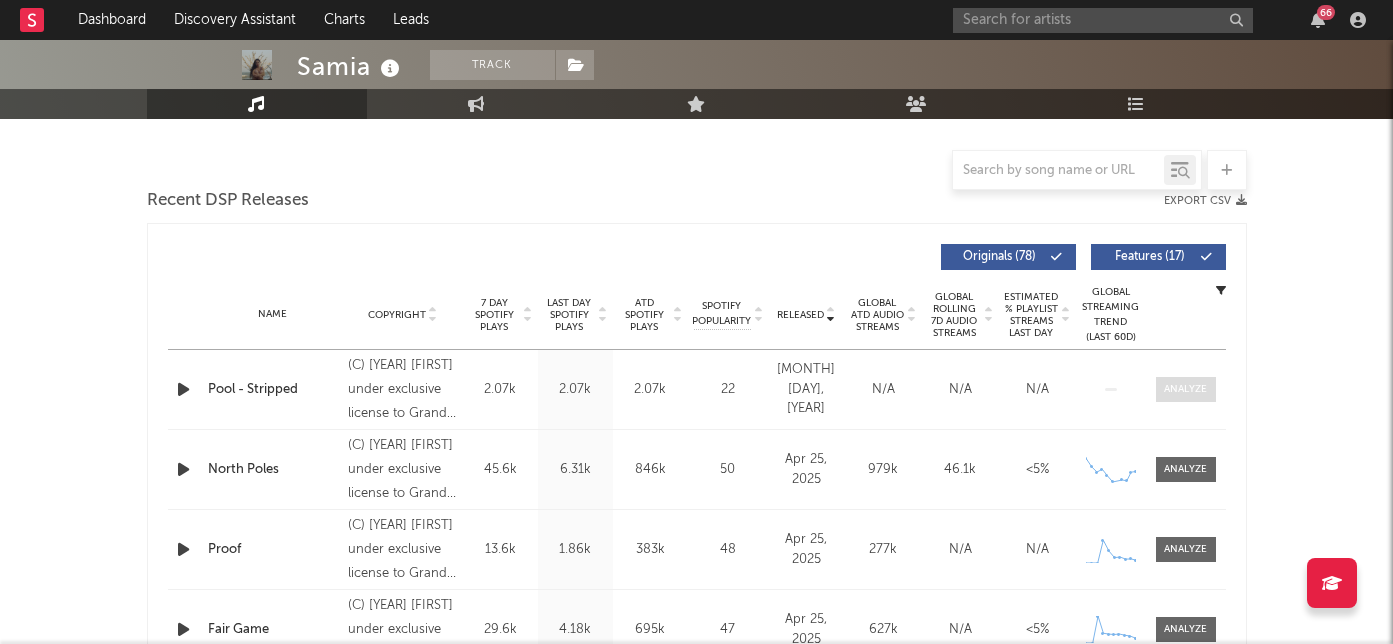 click at bounding box center (1185, 389) 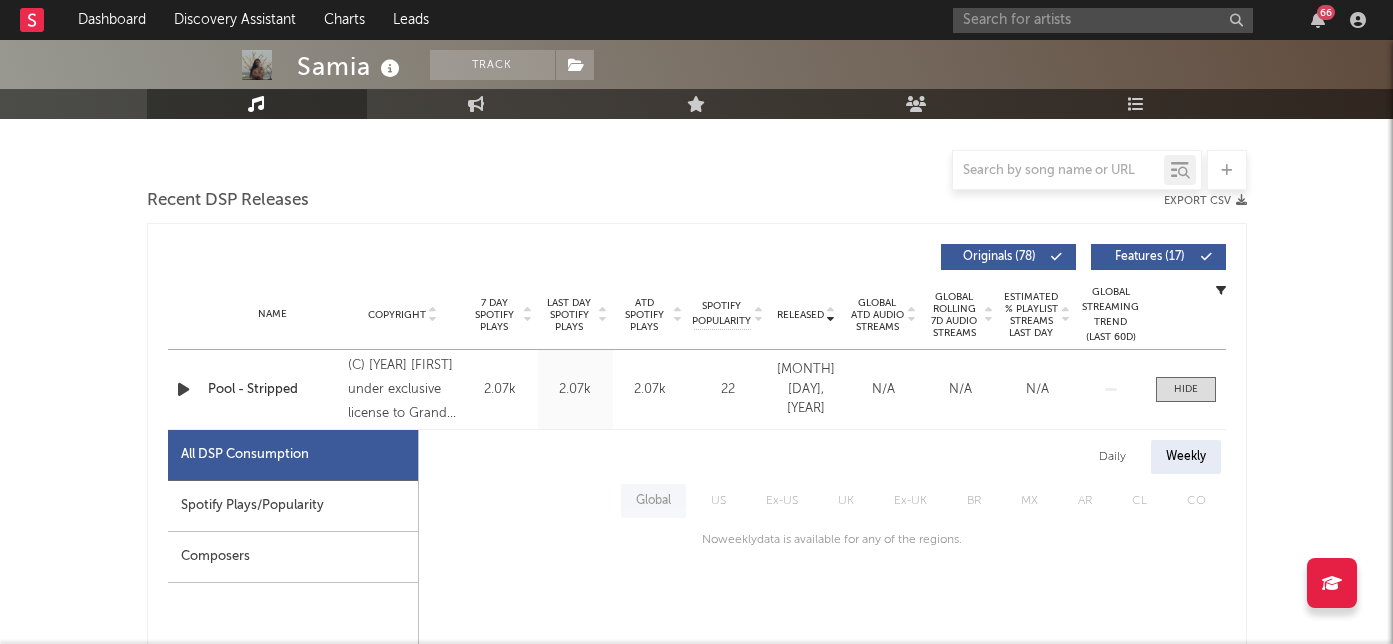 click on "Spotify Plays/Popularity" at bounding box center [293, 506] 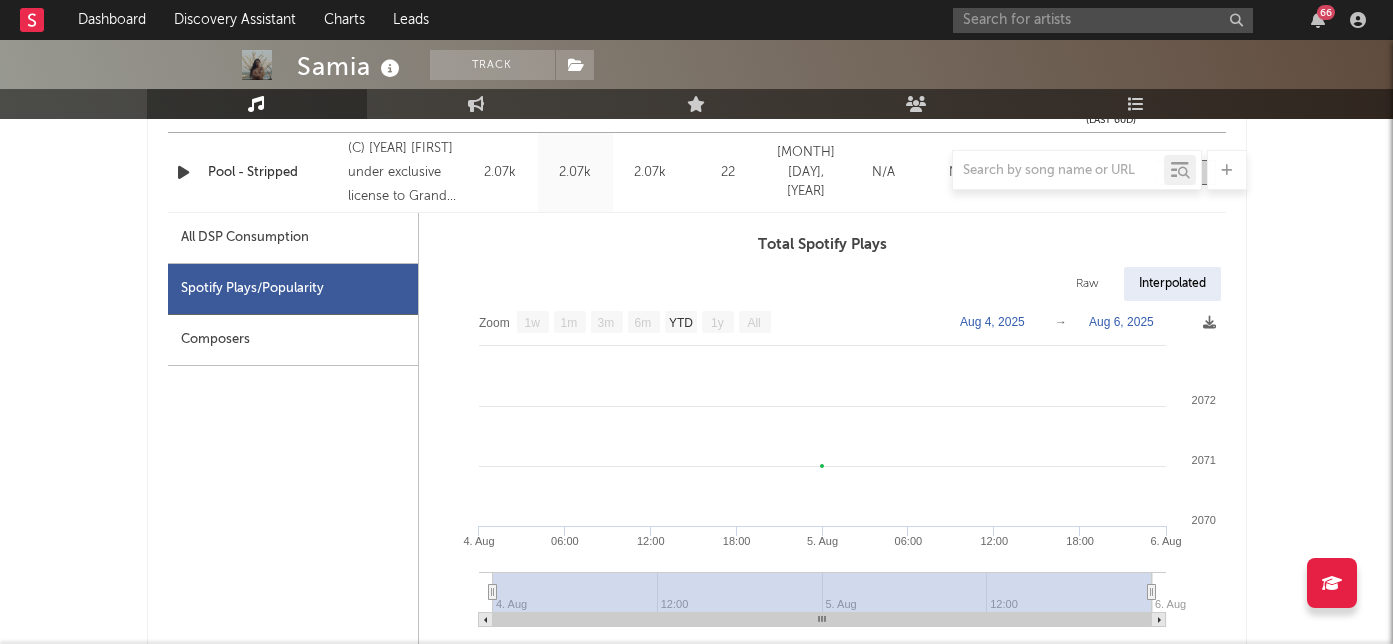 scroll, scrollTop: 879, scrollLeft: 0, axis: vertical 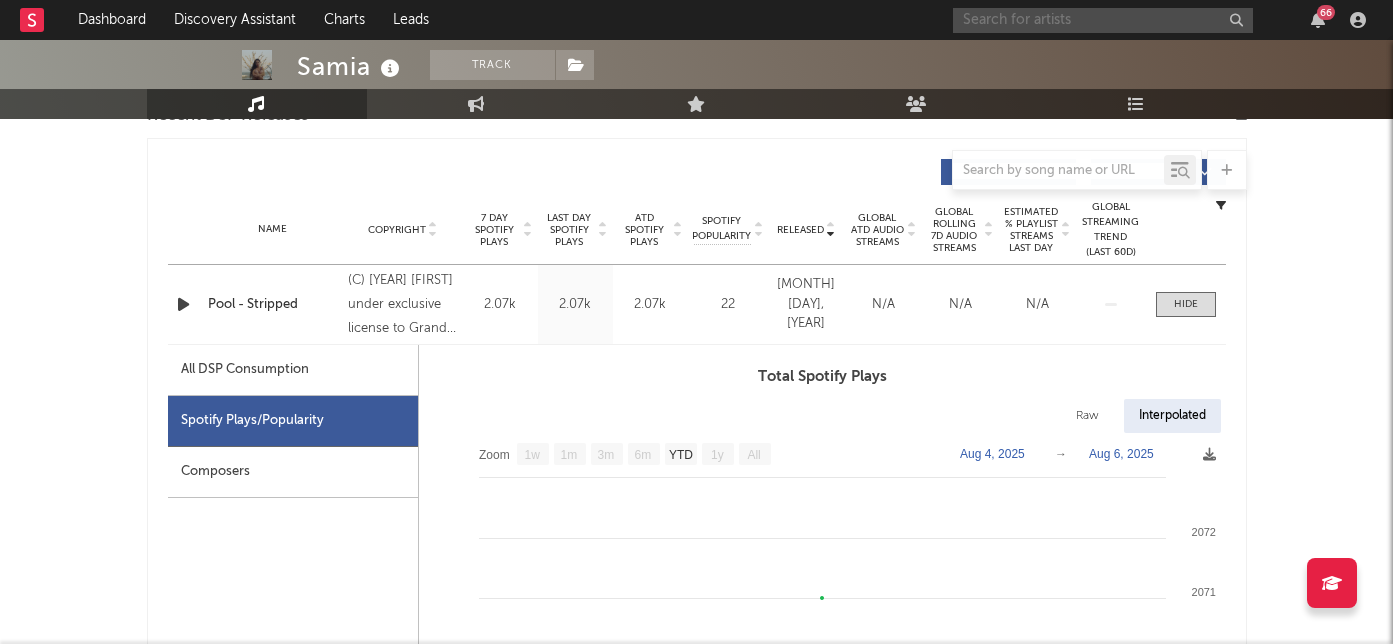 click at bounding box center (1103, 20) 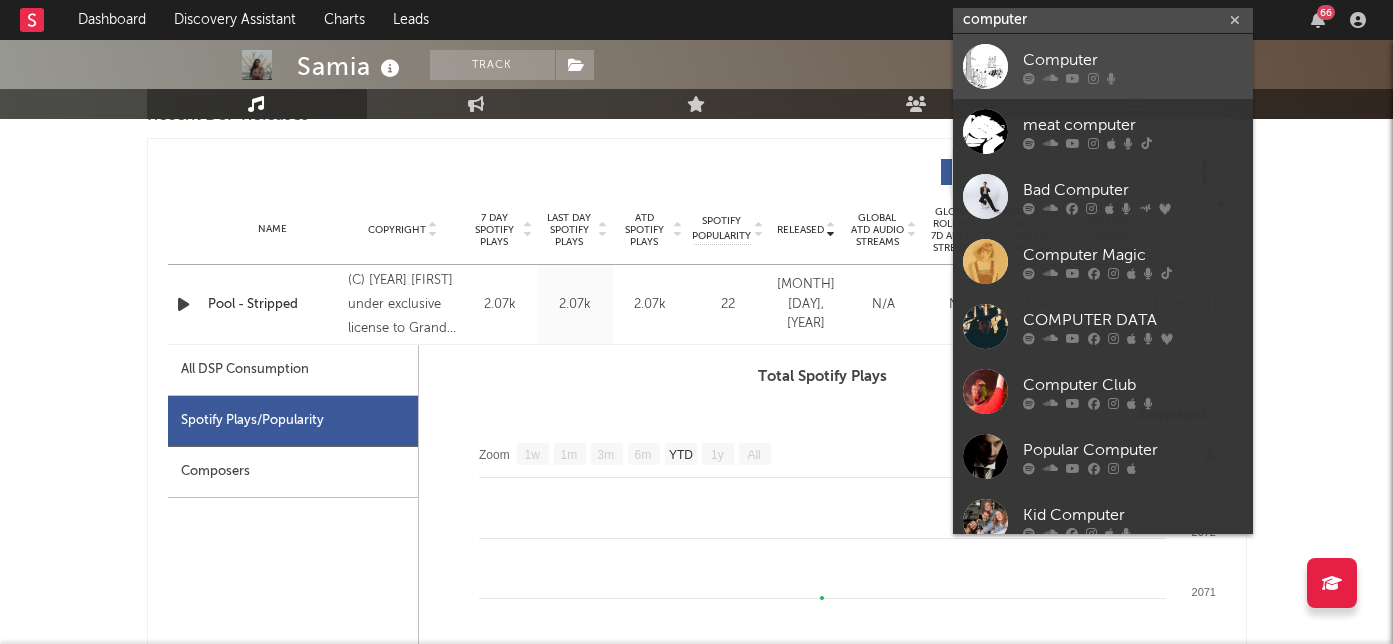 type on "computer" 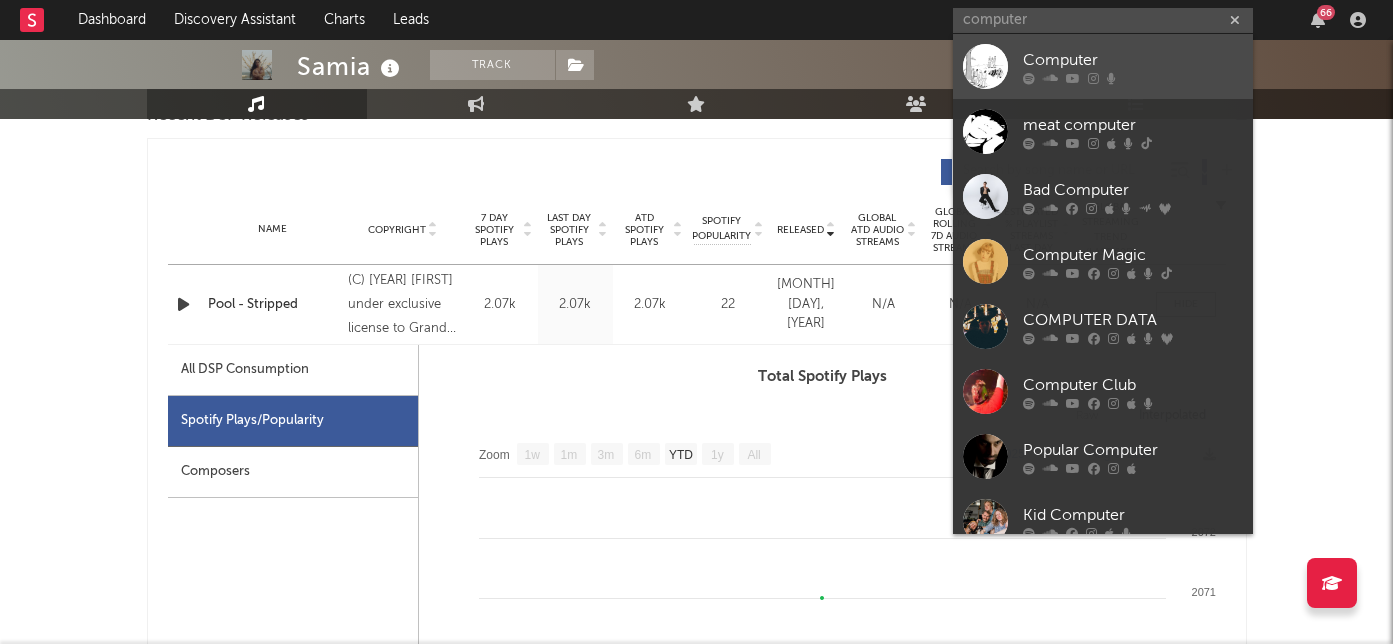 click on "Computer" at bounding box center [1133, 60] 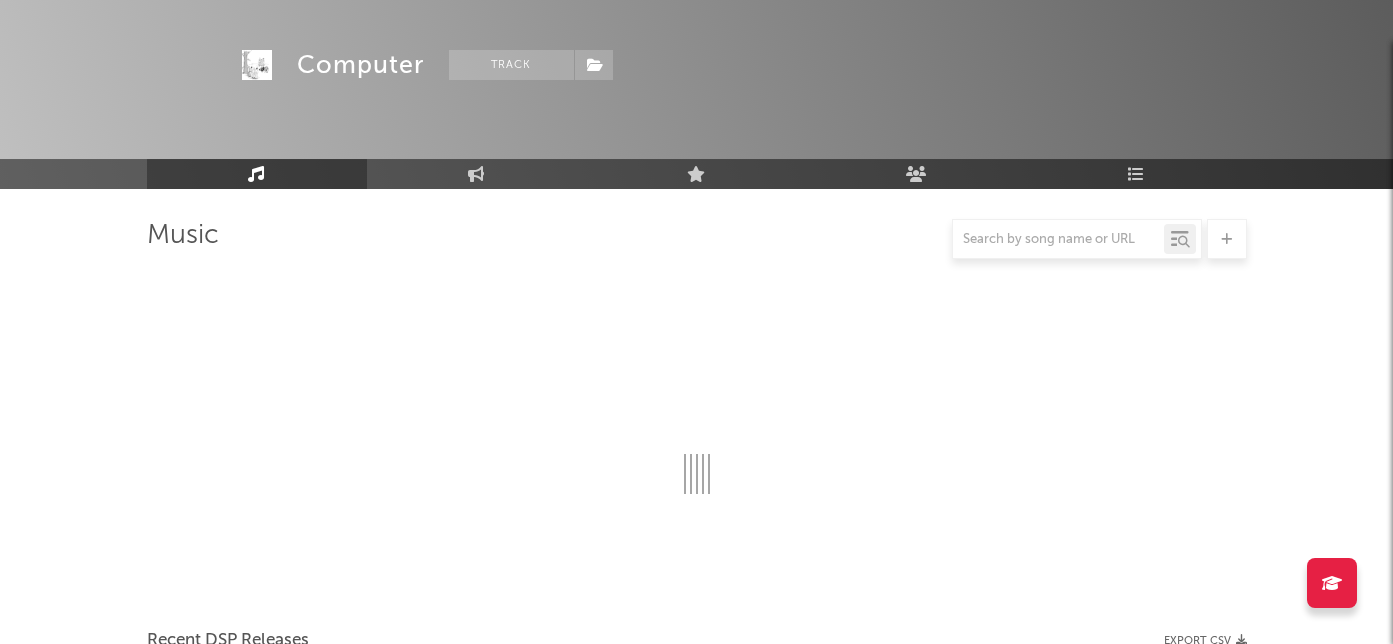 scroll, scrollTop: 734, scrollLeft: 0, axis: vertical 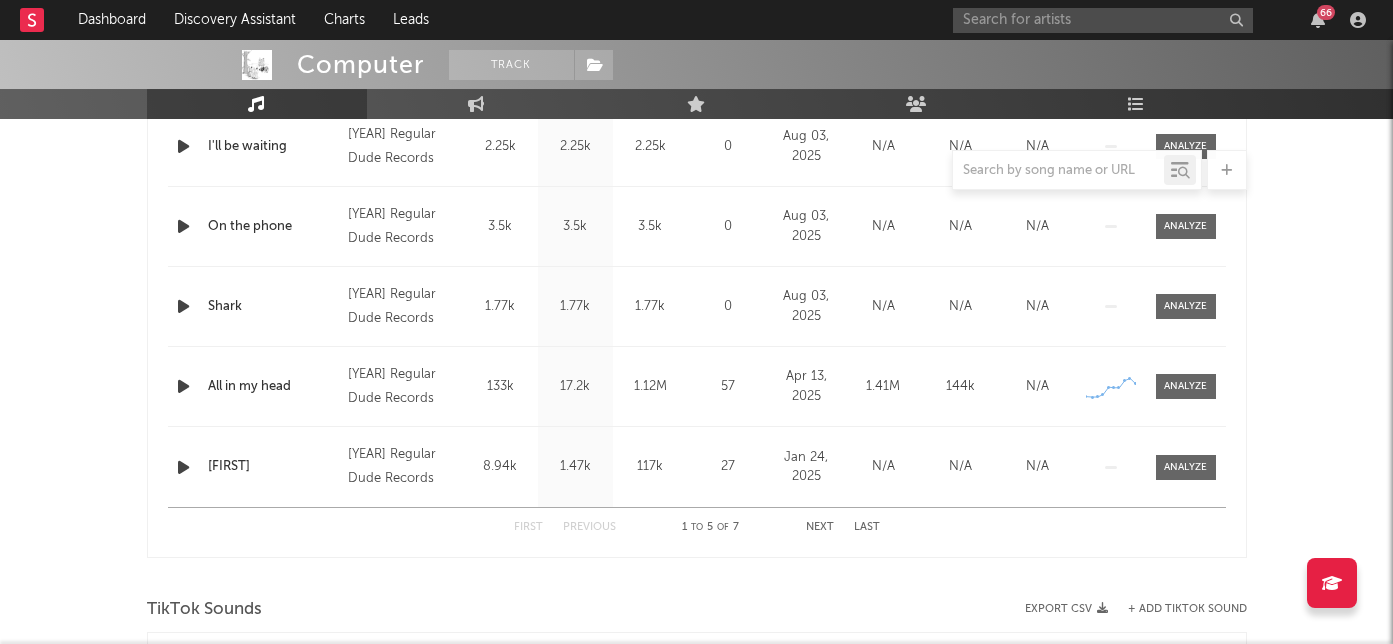 select on "1w" 